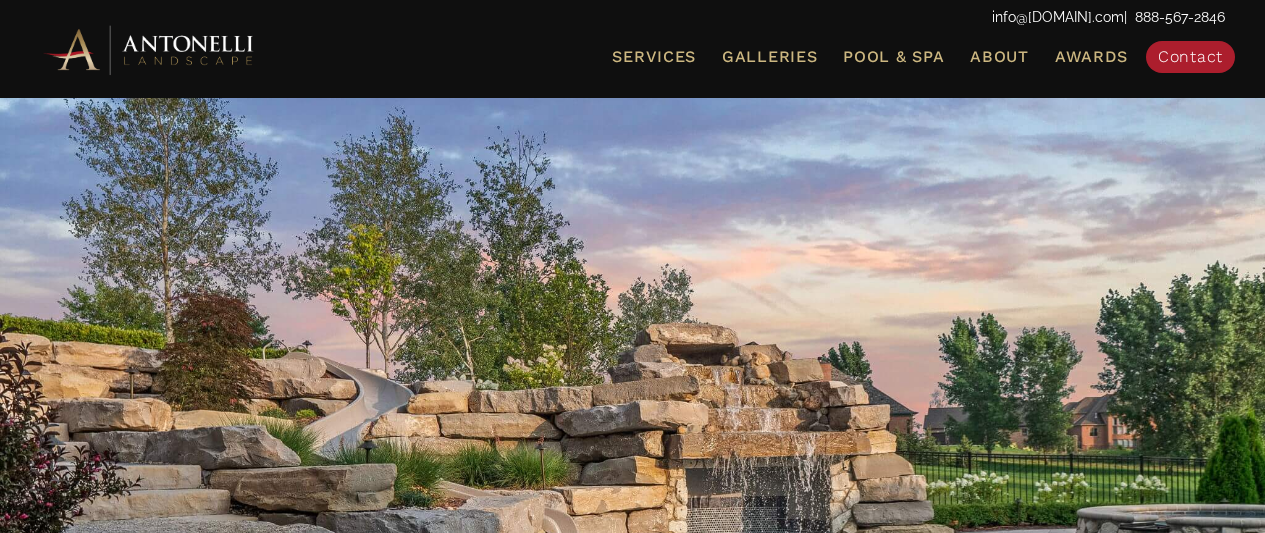 scroll, scrollTop: 0, scrollLeft: 0, axis: both 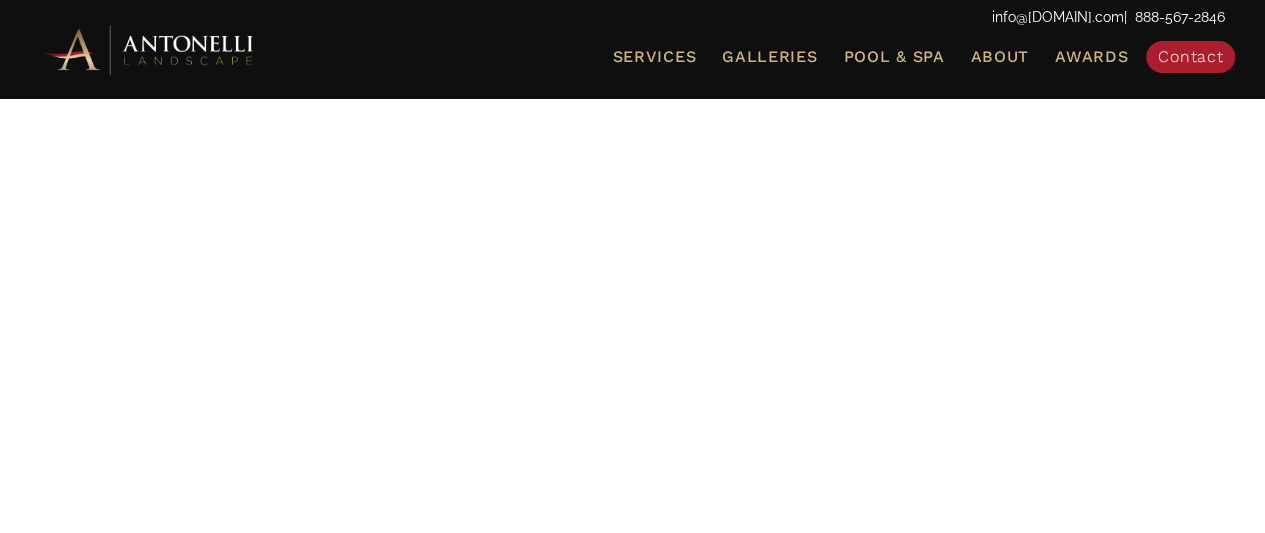 click at bounding box center (632, 261) 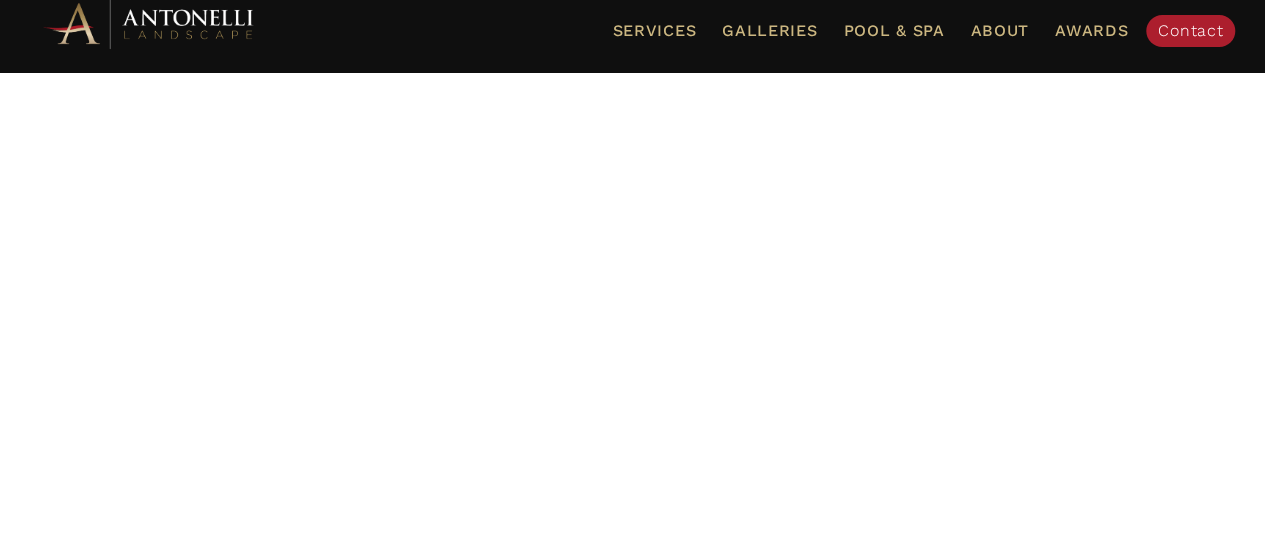 scroll, scrollTop: 0, scrollLeft: 0, axis: both 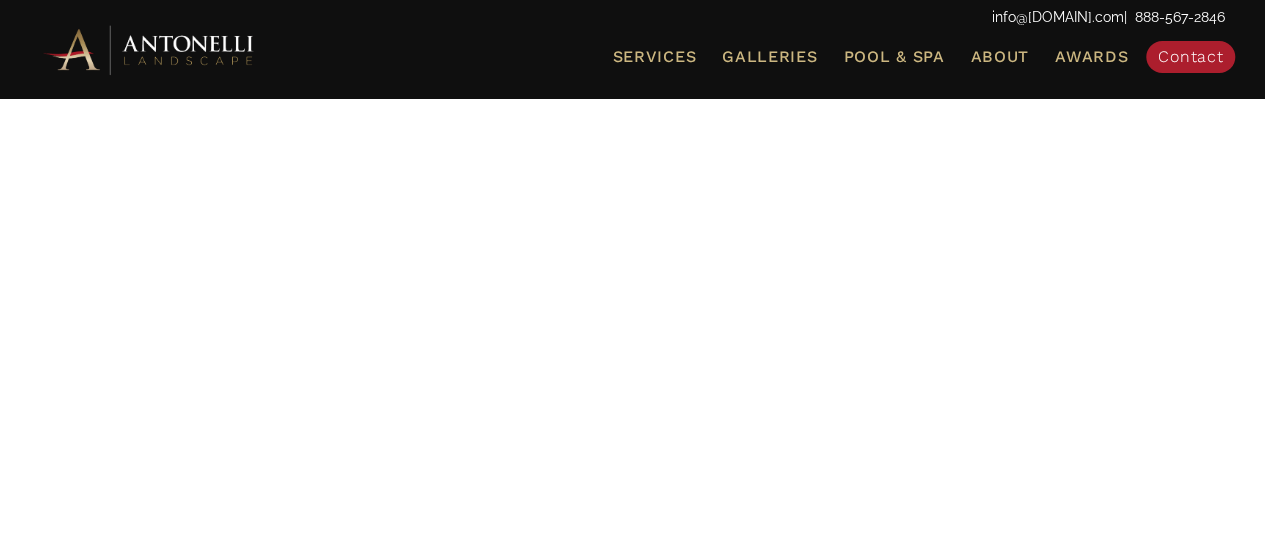 click at bounding box center (150, 49) 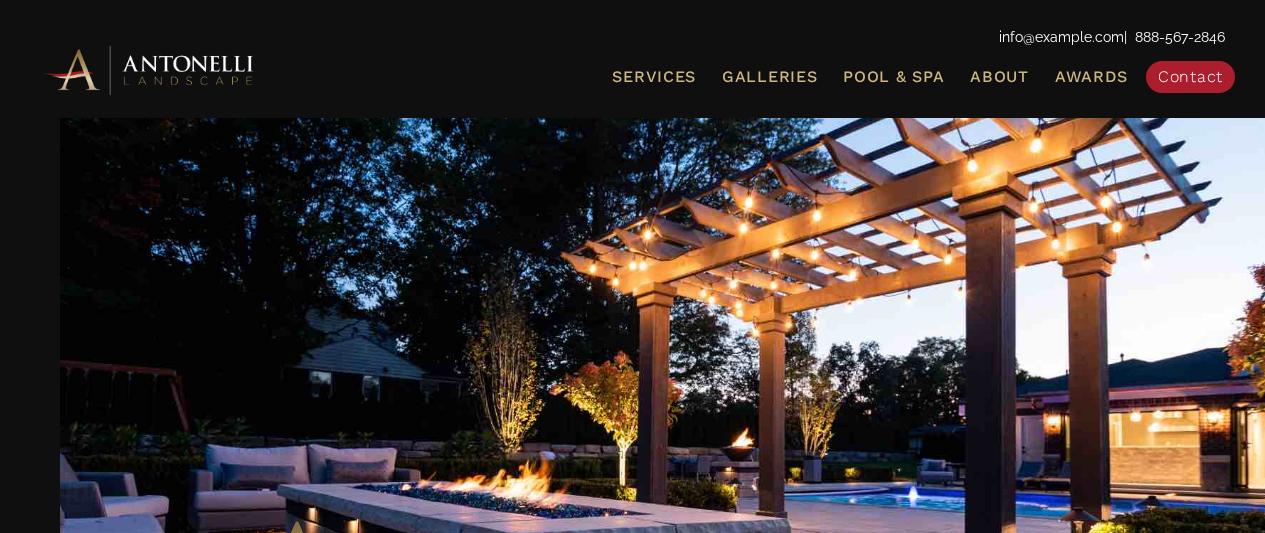 scroll, scrollTop: 0, scrollLeft: 0, axis: both 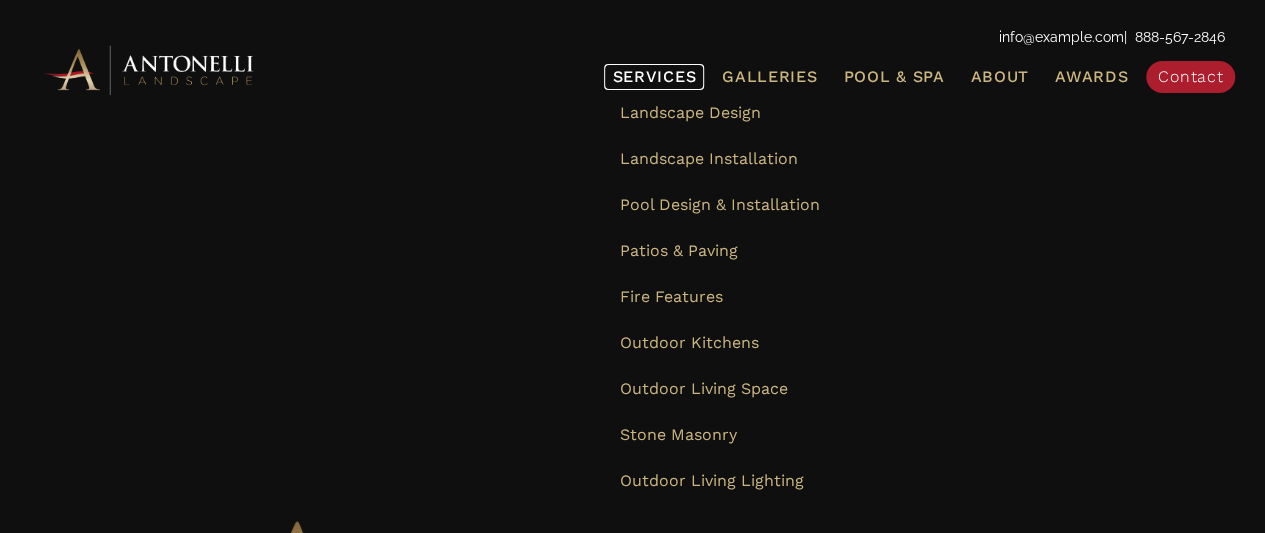 click on "Services" at bounding box center [654, 77] 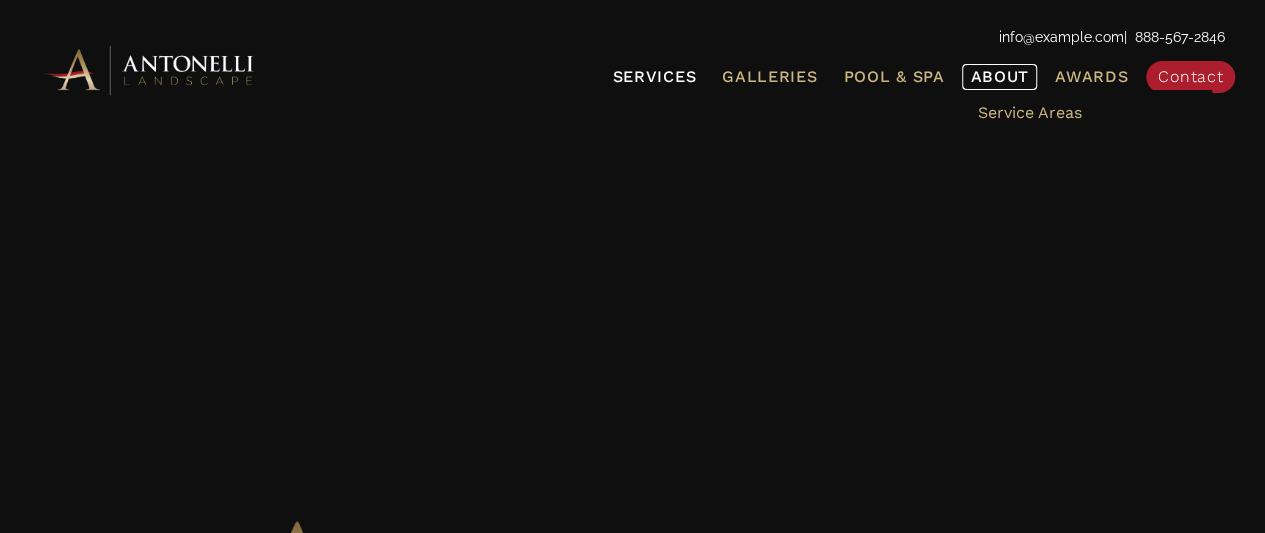 click on "About" at bounding box center [999, 77] 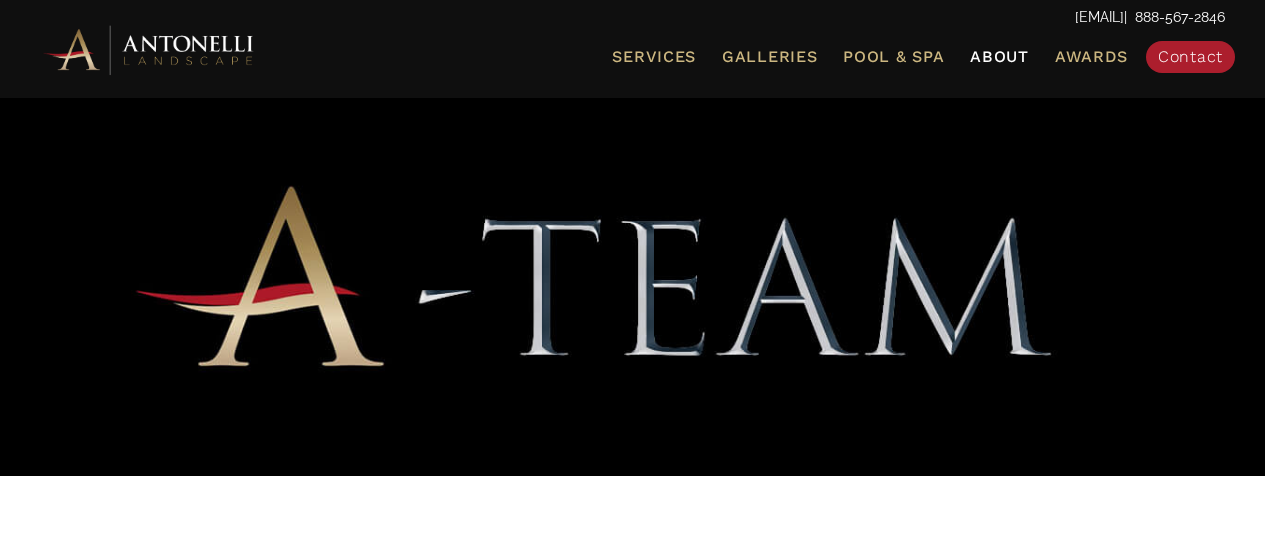 scroll, scrollTop: 0, scrollLeft: 0, axis: both 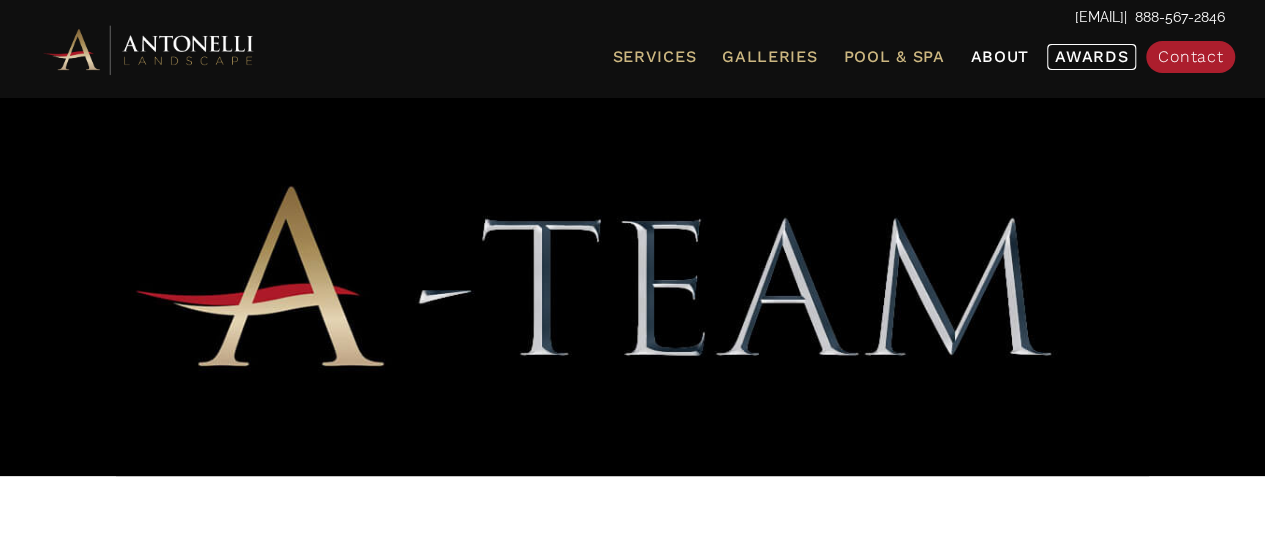 click on "Awards" at bounding box center (1091, 56) 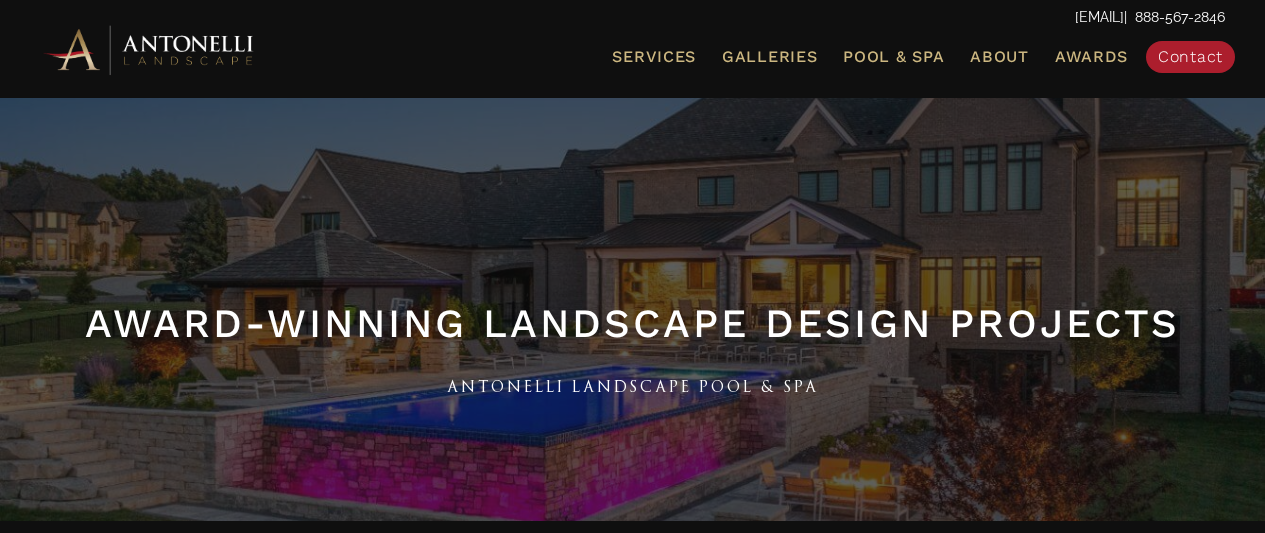 scroll, scrollTop: 0, scrollLeft: 0, axis: both 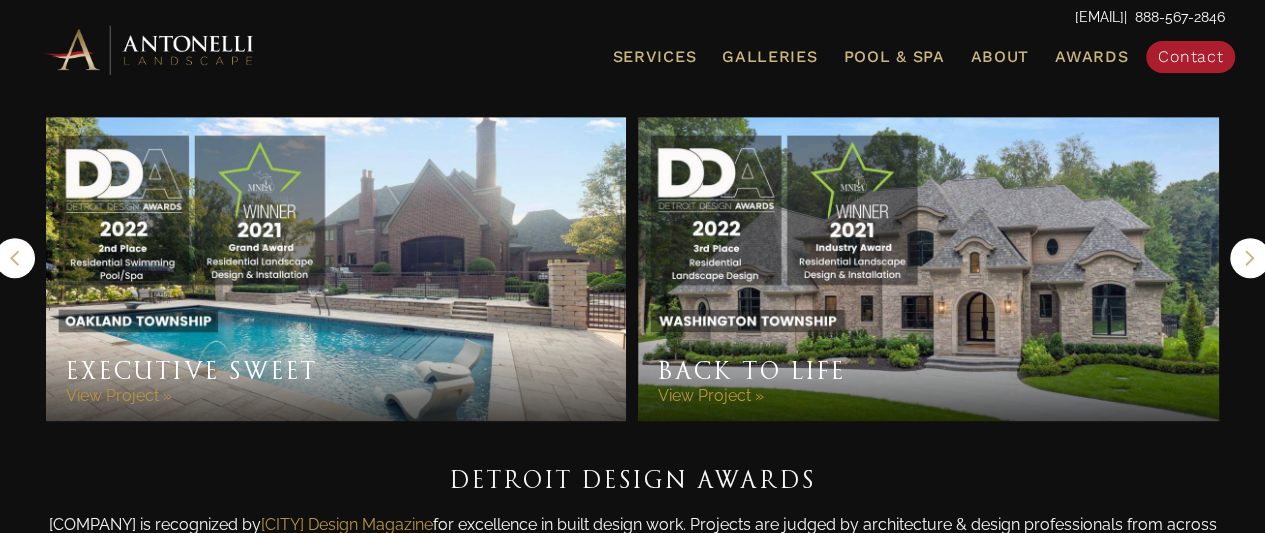 click on "Back to Life" at bounding box center (928, 269) 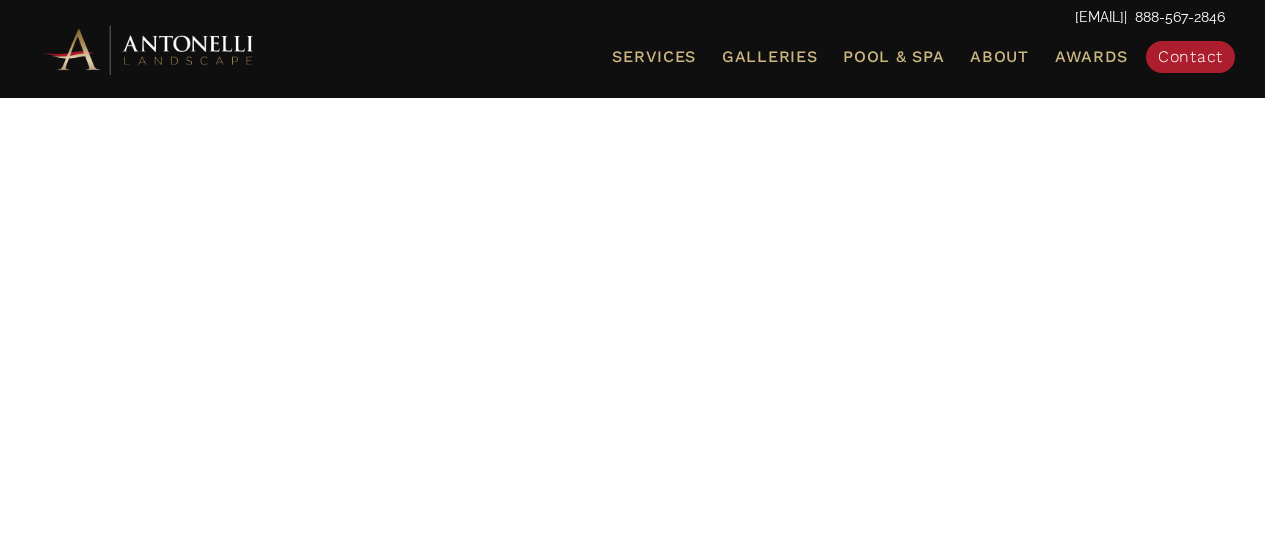scroll, scrollTop: 0, scrollLeft: 0, axis: both 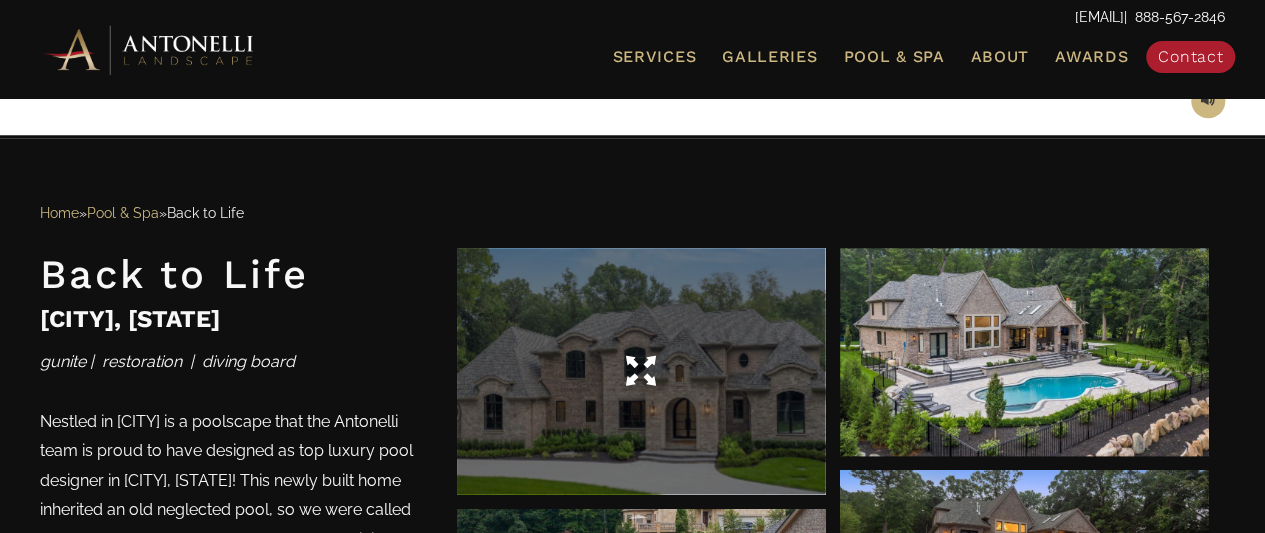 click at bounding box center [640, 372] 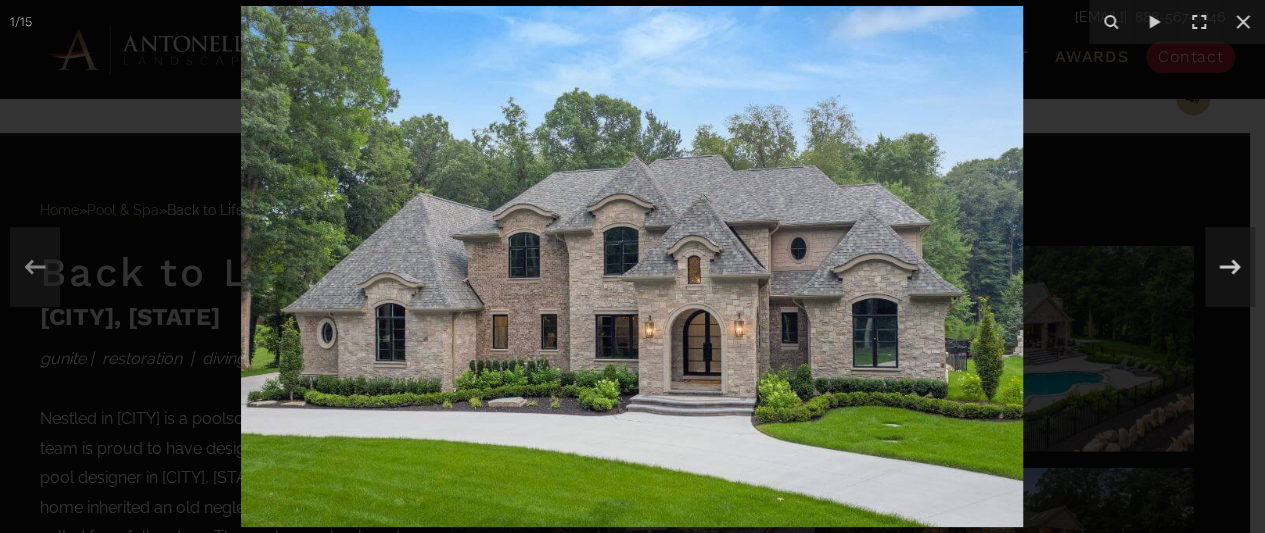 click at bounding box center (632, 266) 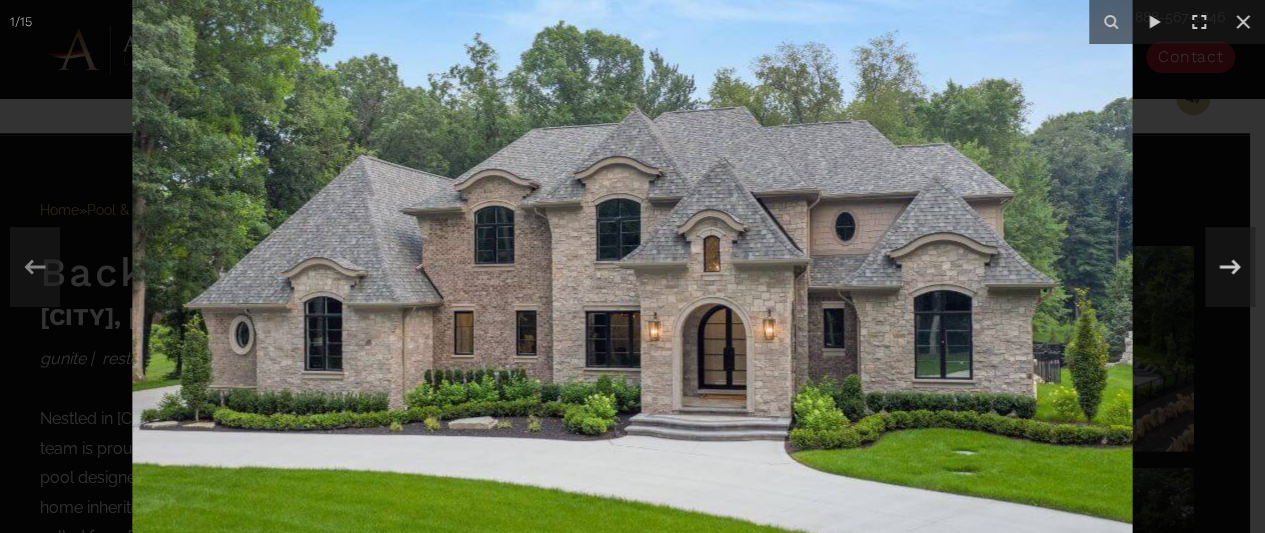 click at bounding box center [632, 249] 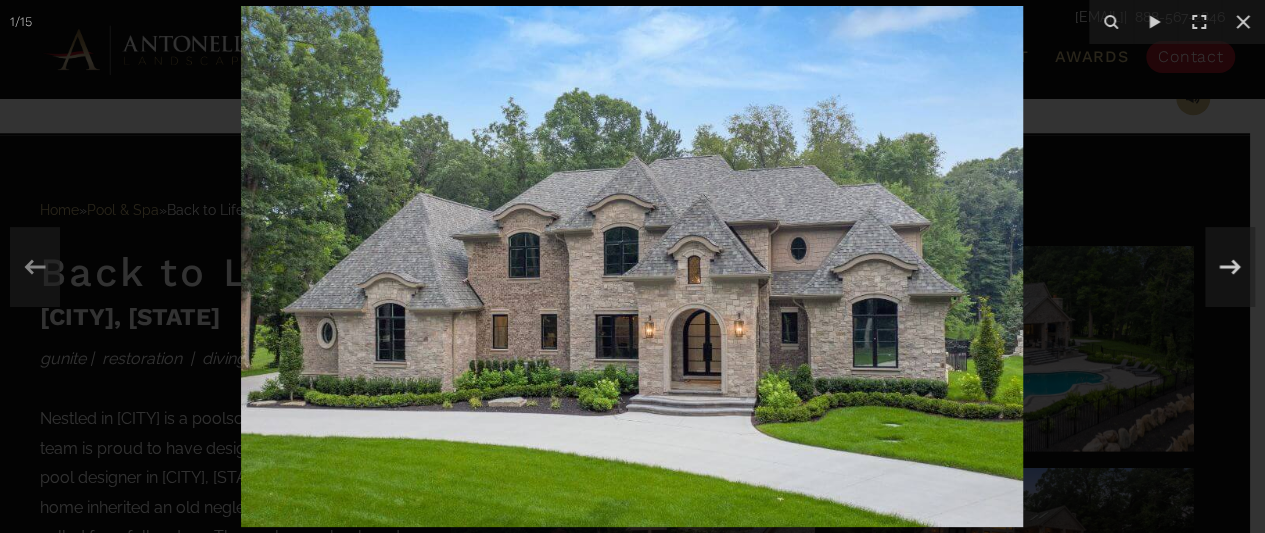 click at bounding box center [632, 266] 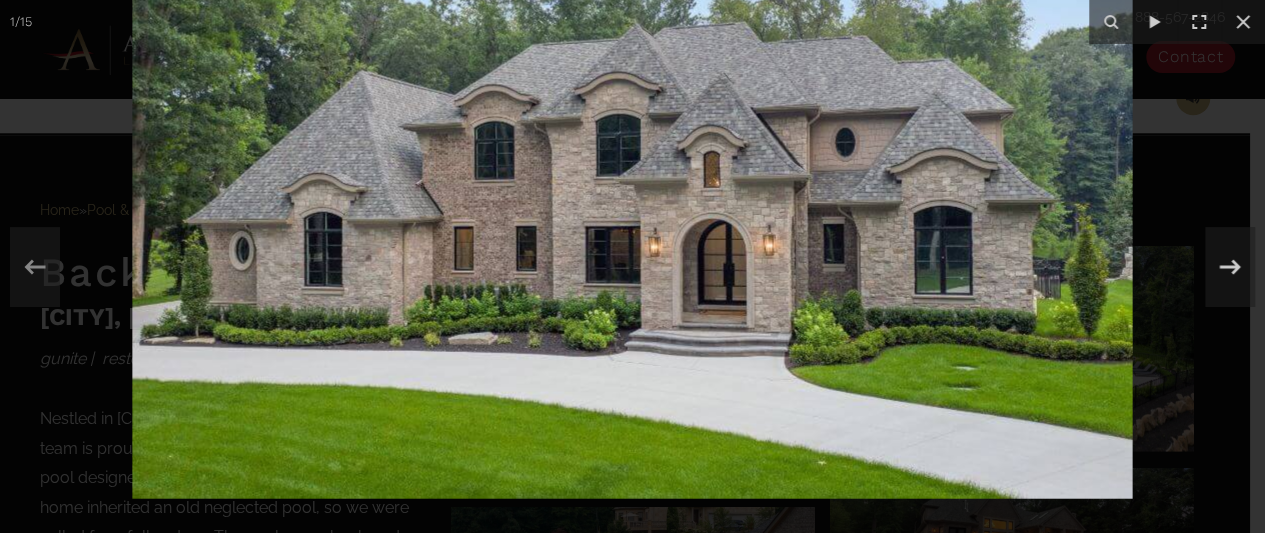 drag, startPoint x: 339, startPoint y: 305, endPoint x: 620, endPoint y: 171, distance: 311.31494 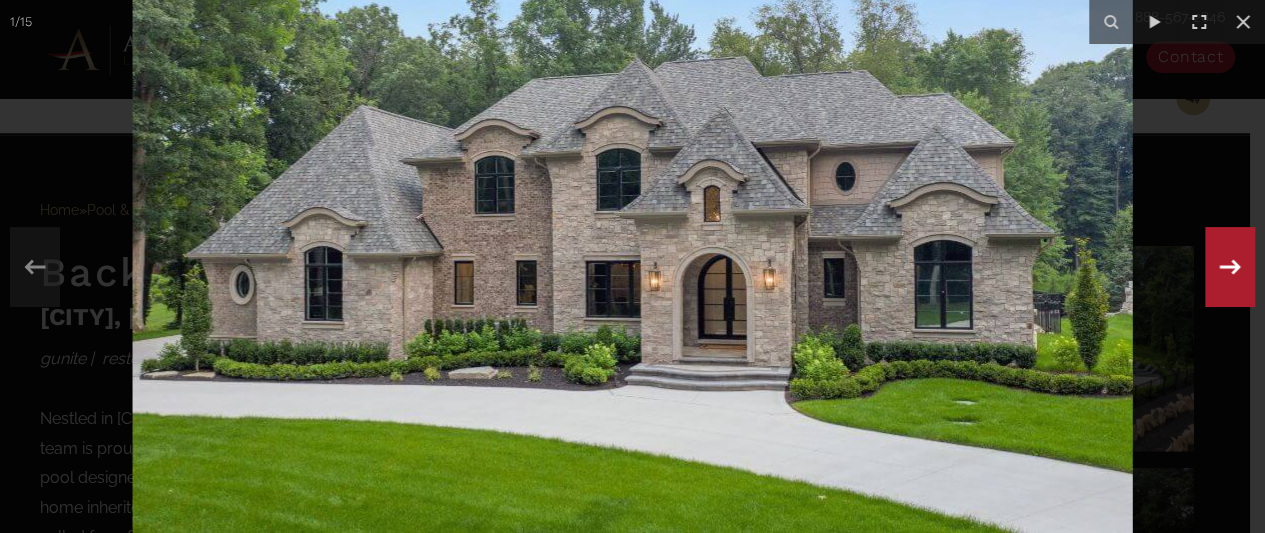 click 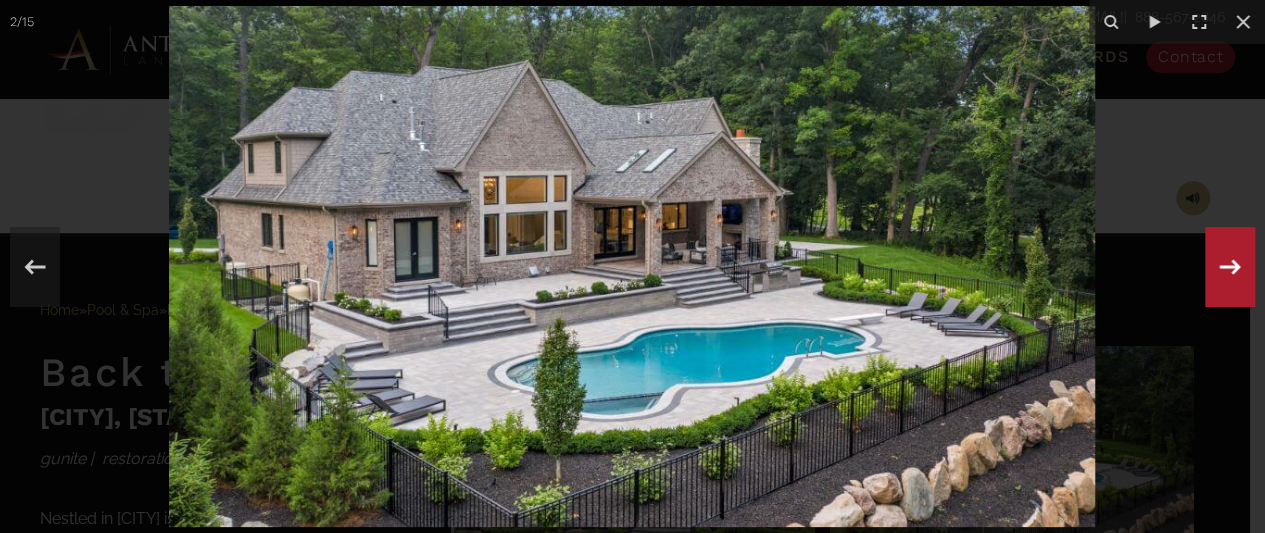 scroll, scrollTop: 895, scrollLeft: 0, axis: vertical 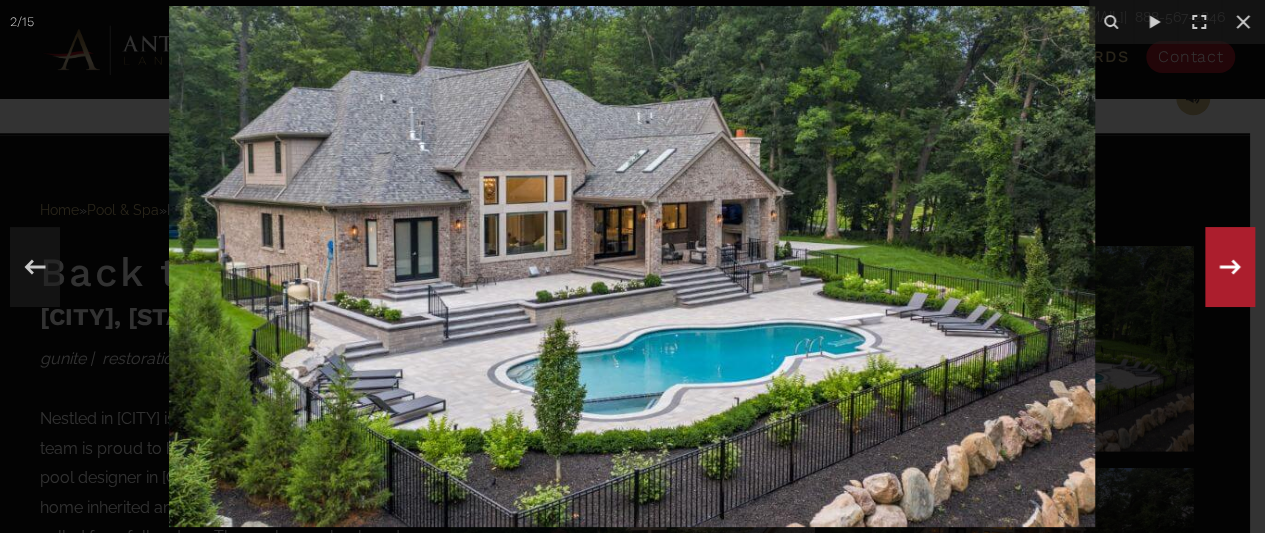 click 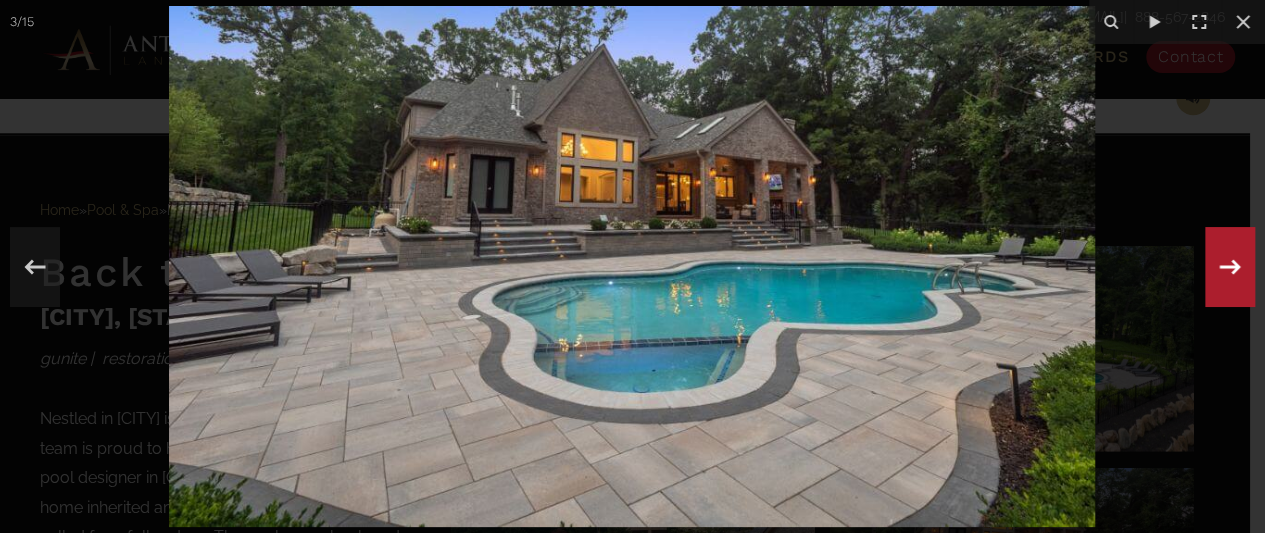 click on "3  /  15" at bounding box center (632, 266) 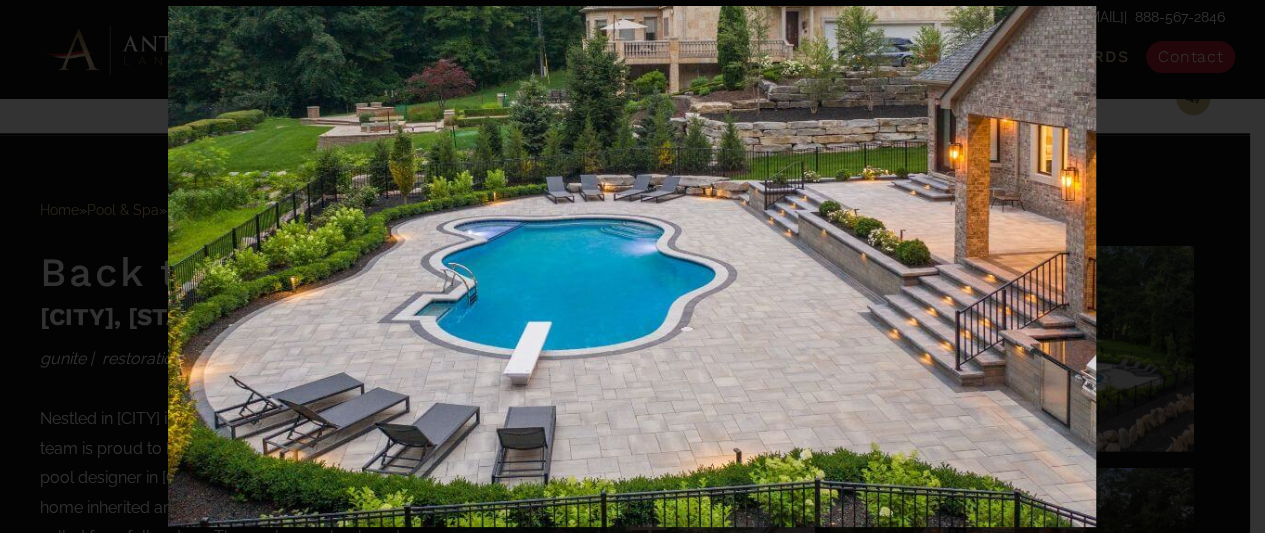 click on "4  /  15" at bounding box center [632, 266] 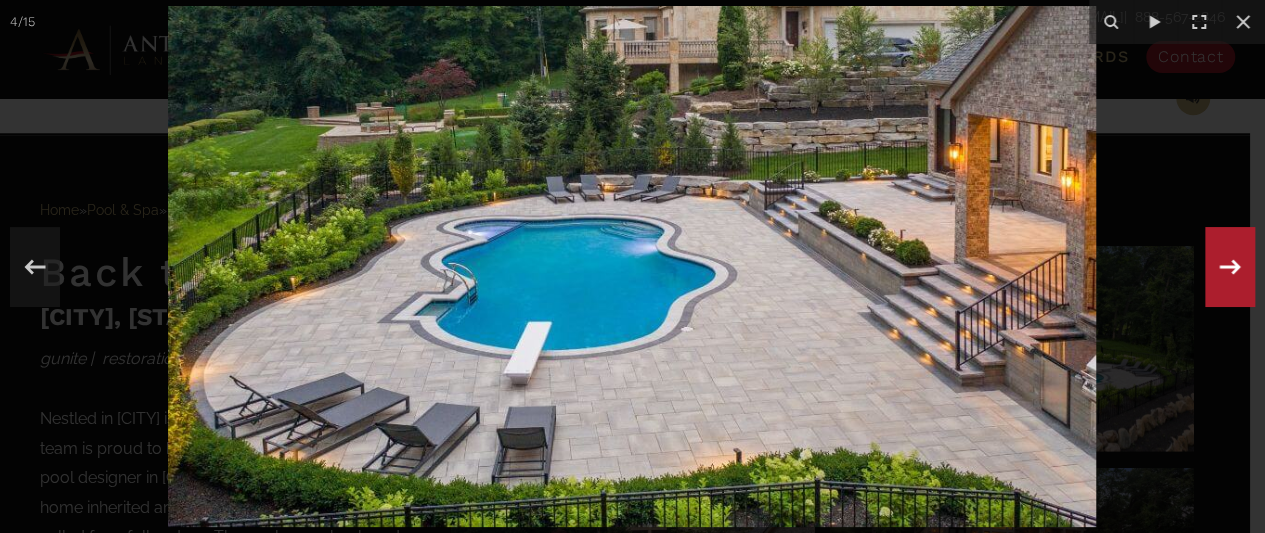 click 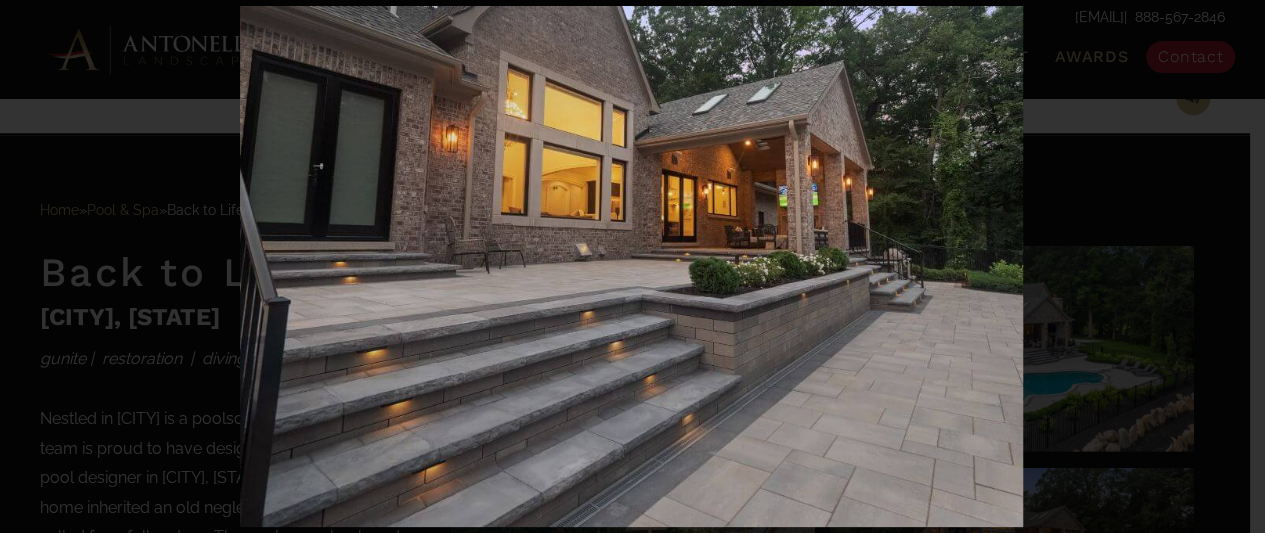 click on "5  /  15" at bounding box center (632, 266) 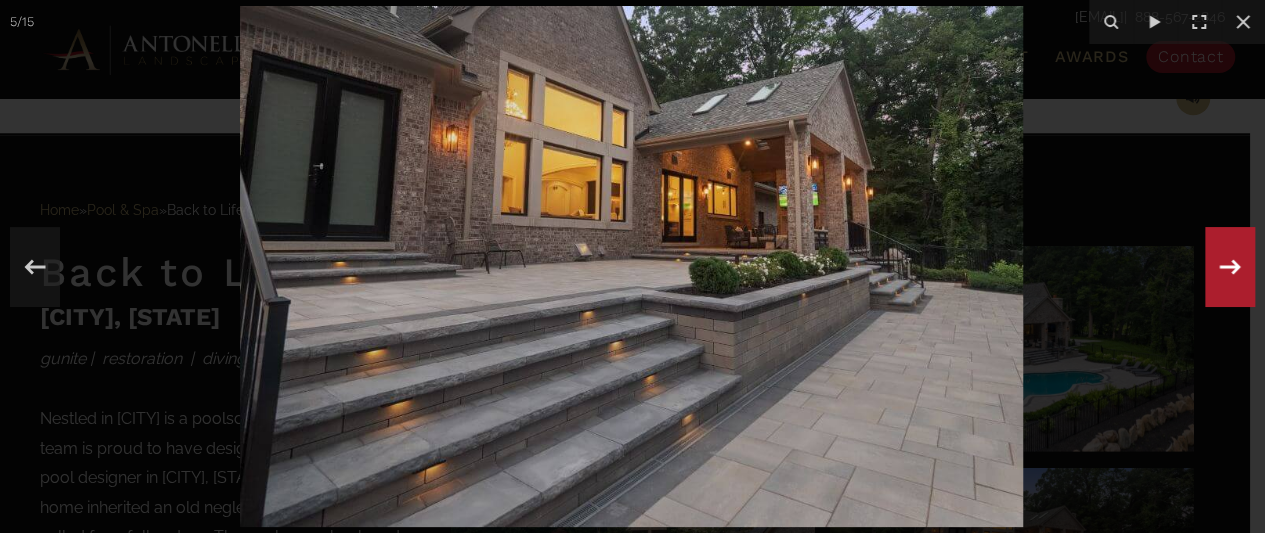 click 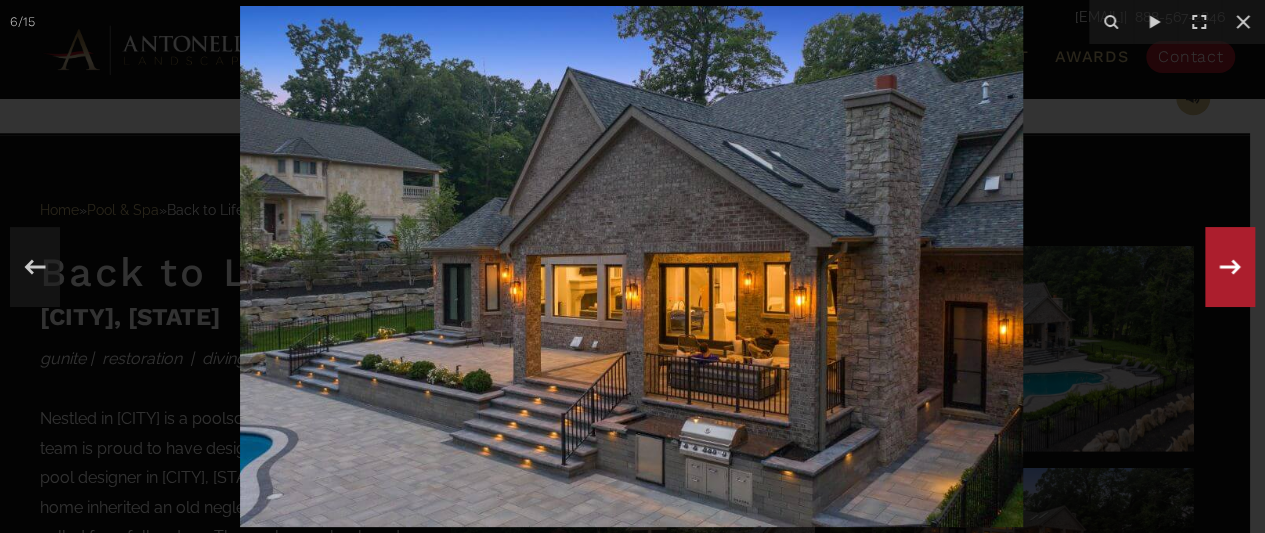 click 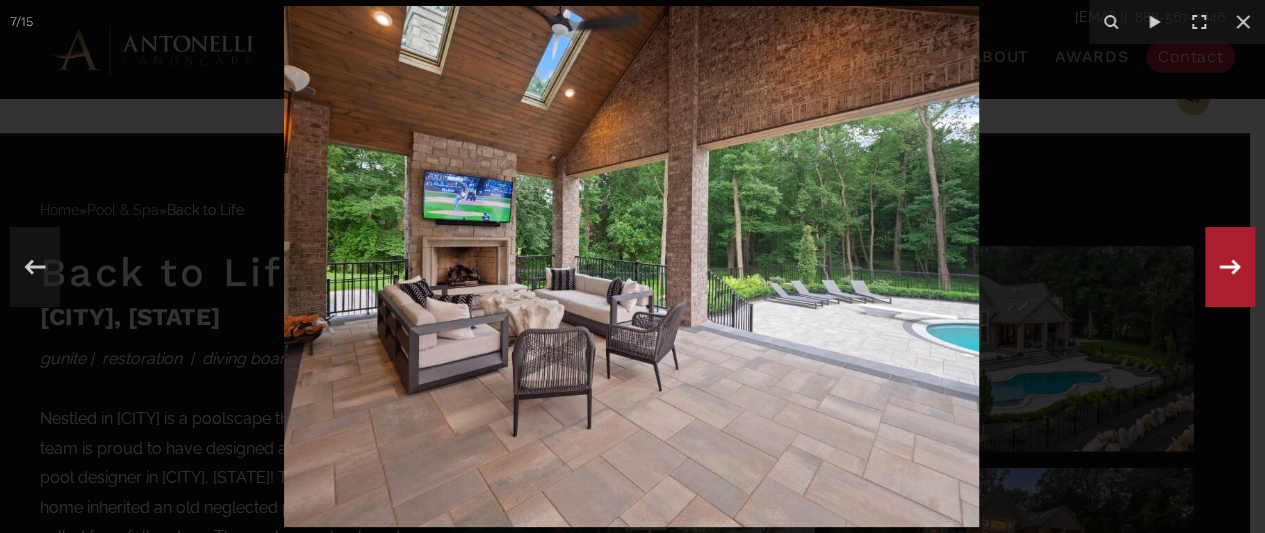 click 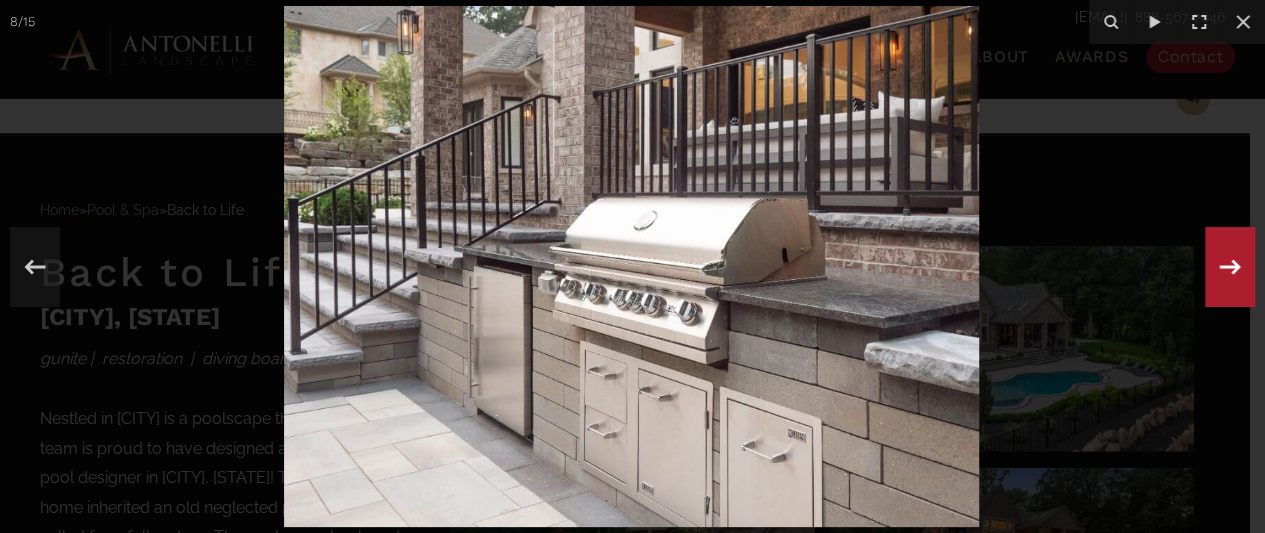 click 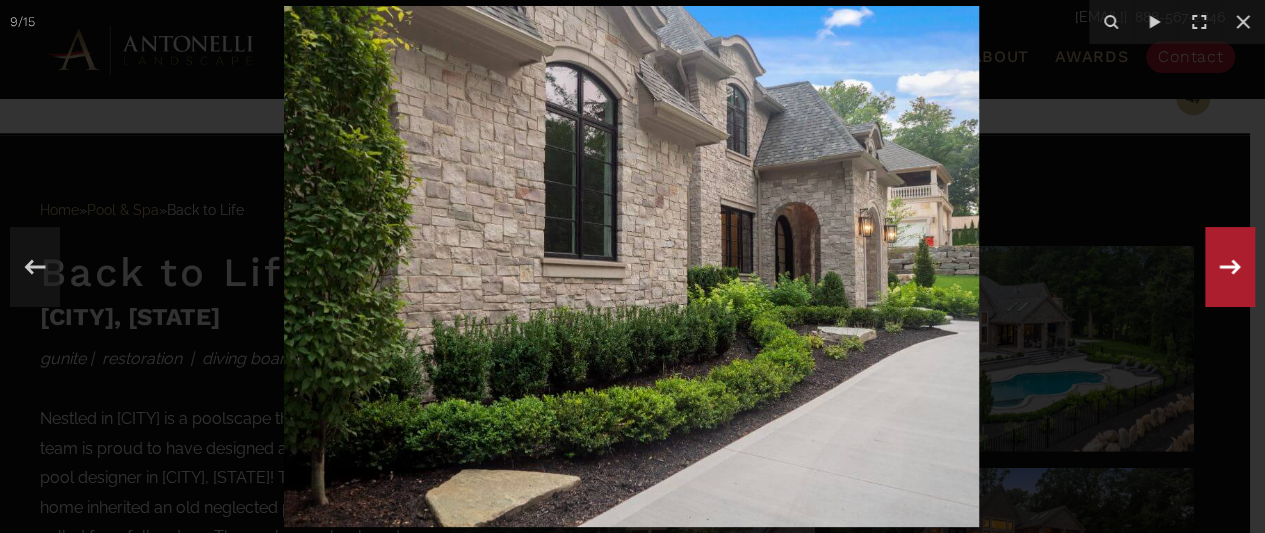 click on "9  /  15" at bounding box center [632, 266] 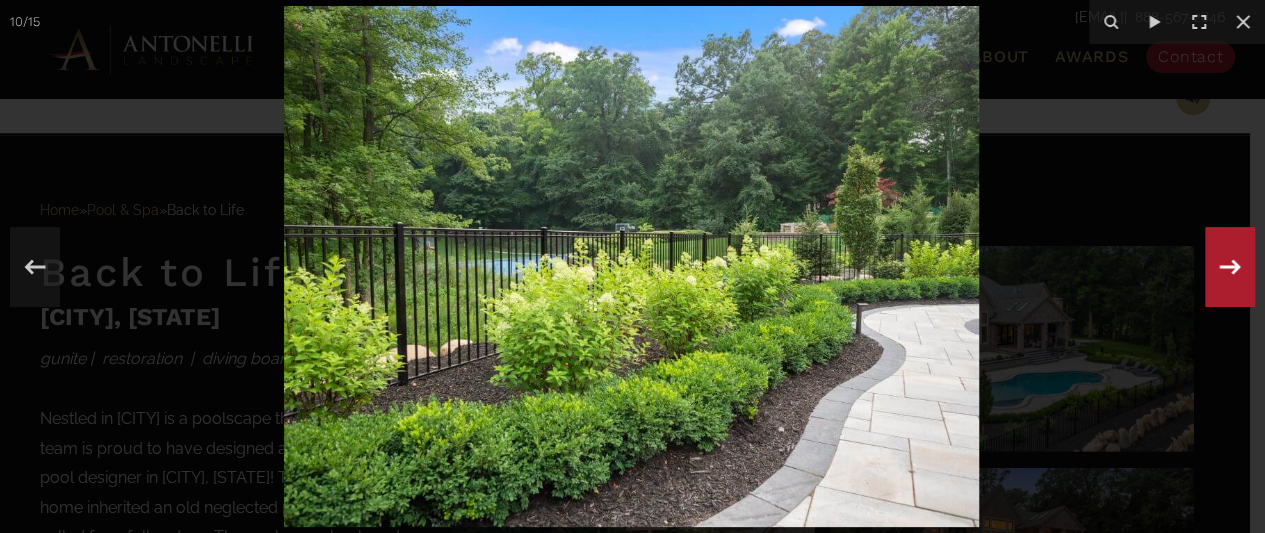 click 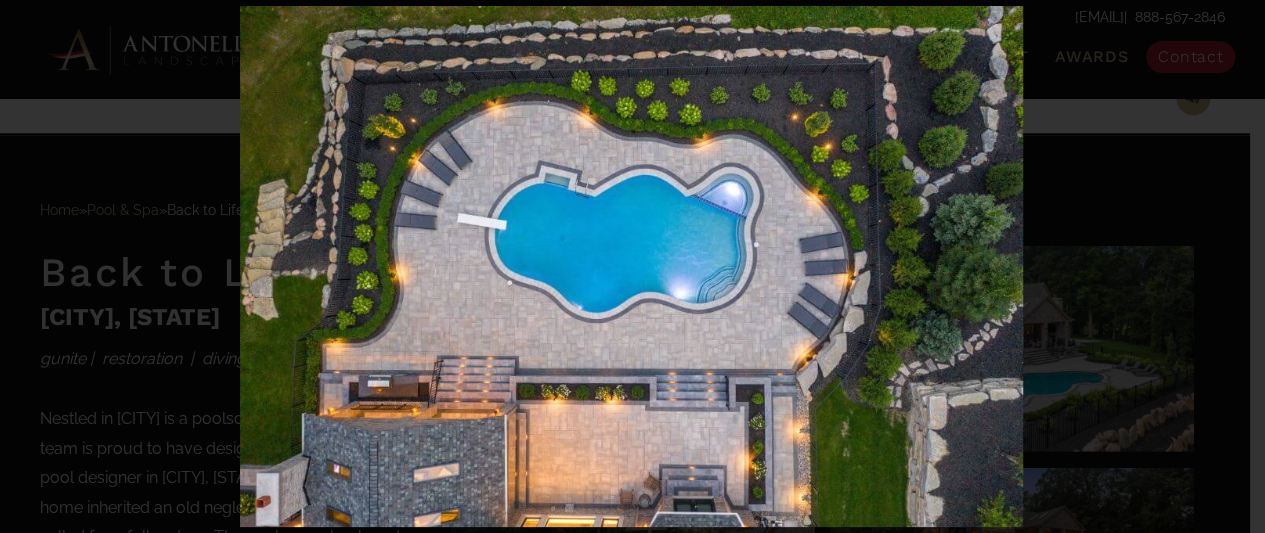 click on "11  /  15" at bounding box center [632, 266] 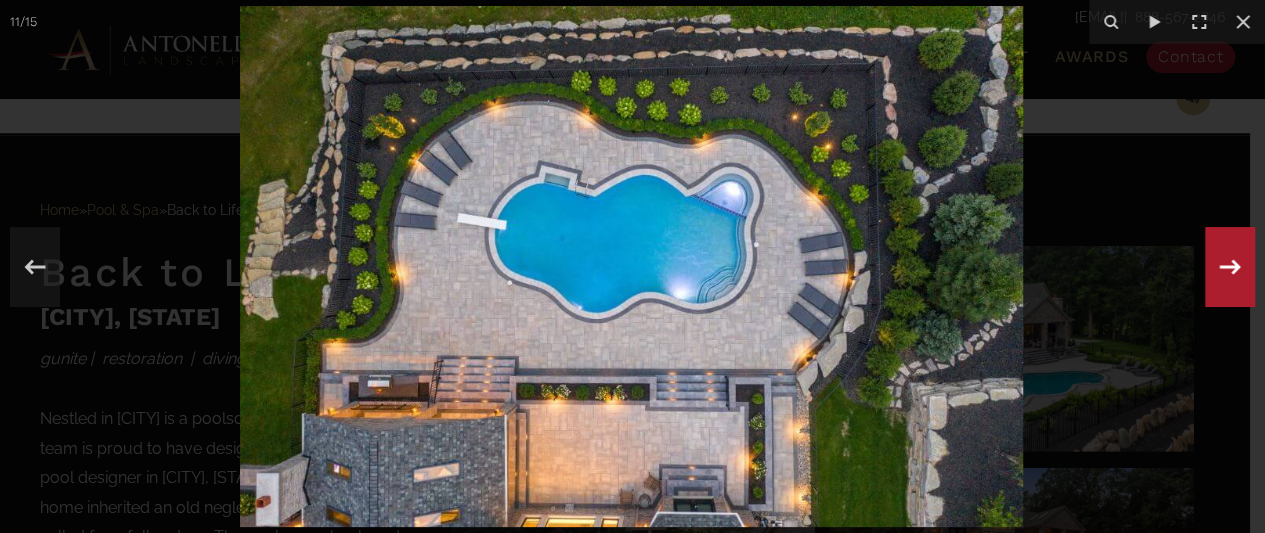 click on "11  /  15" at bounding box center (632, 266) 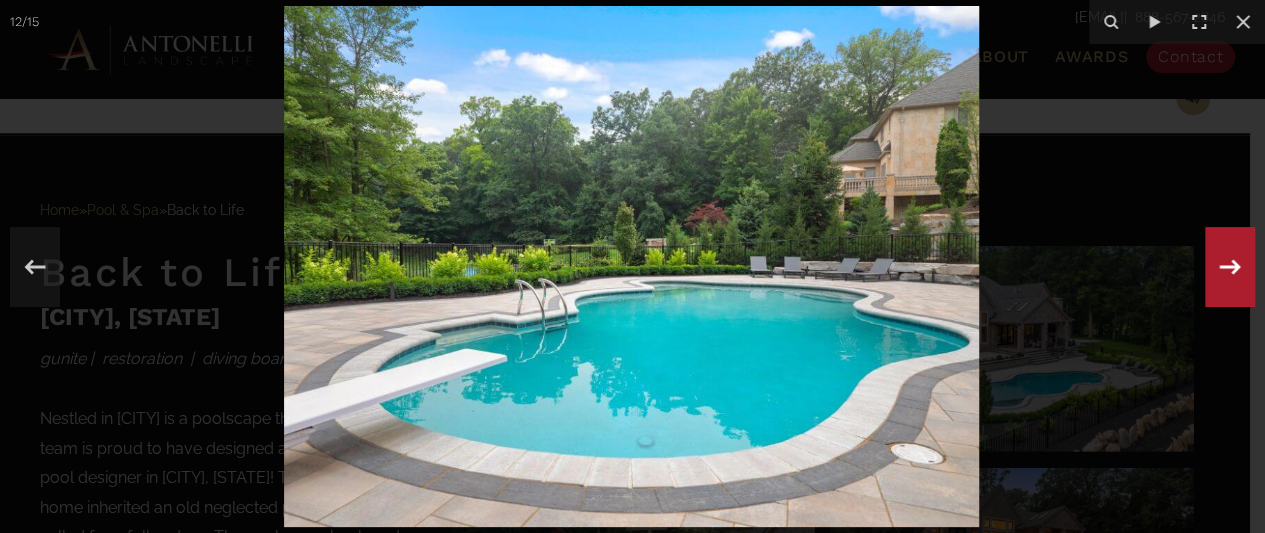 click 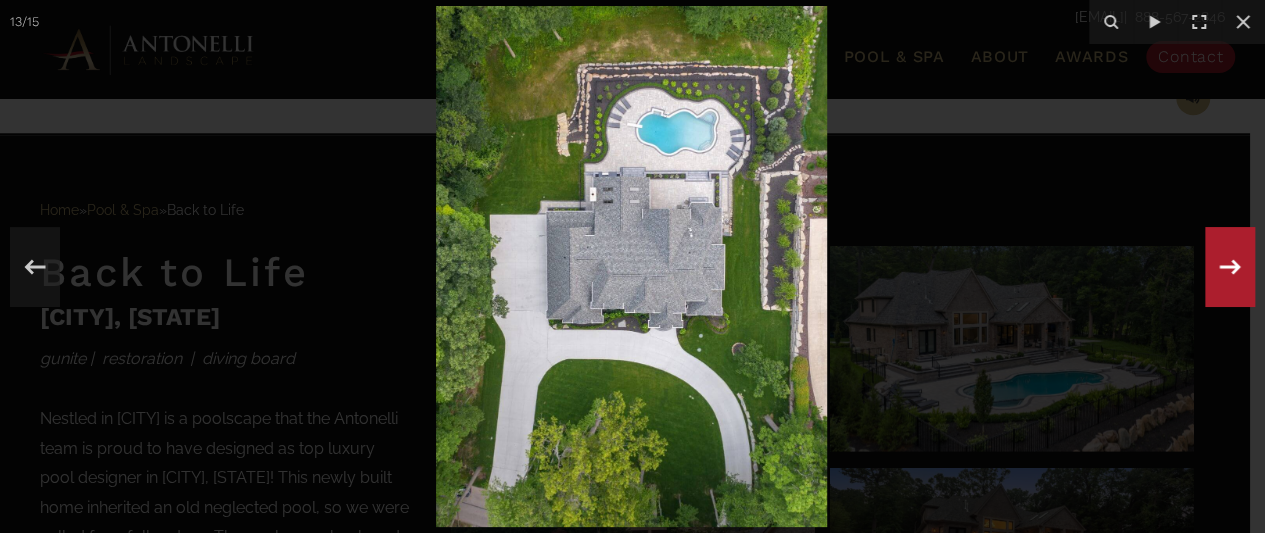 click 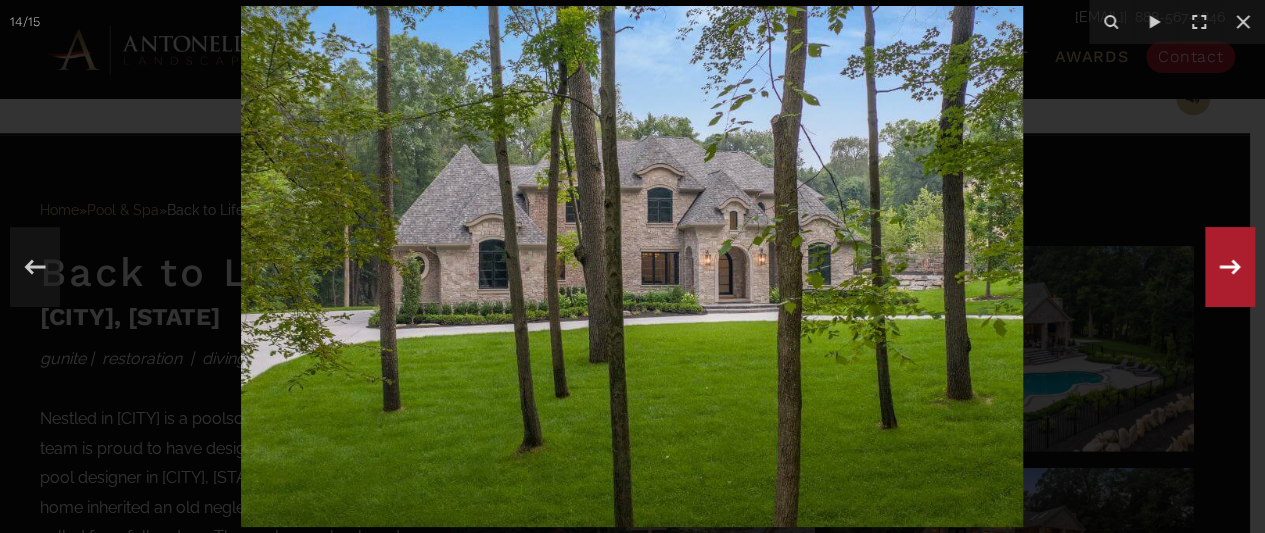 click on "14  /  15" at bounding box center [632, 266] 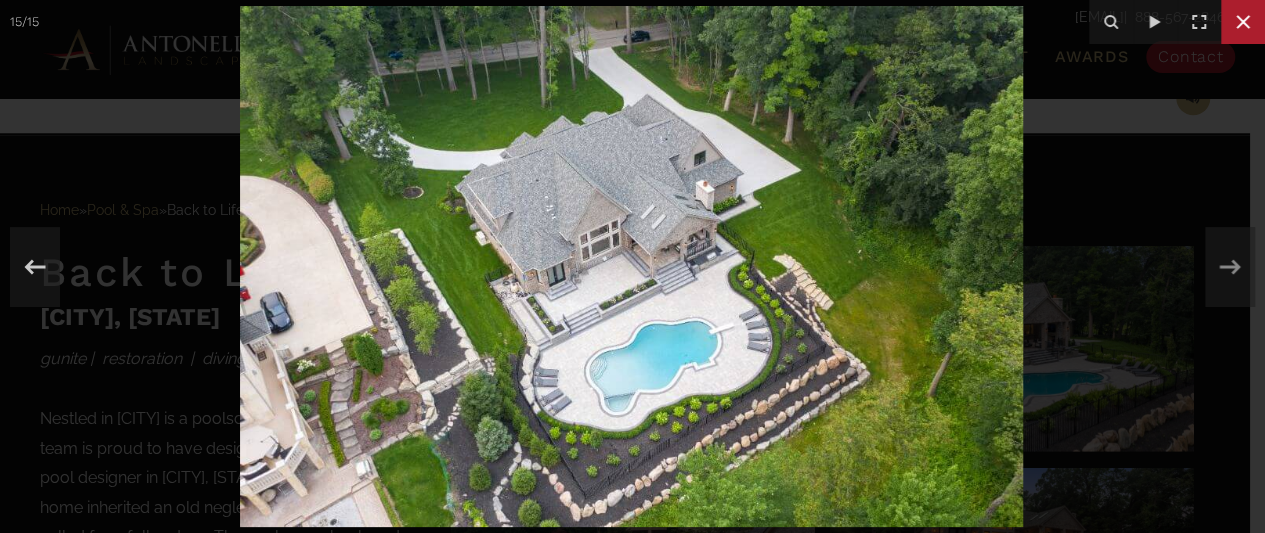click 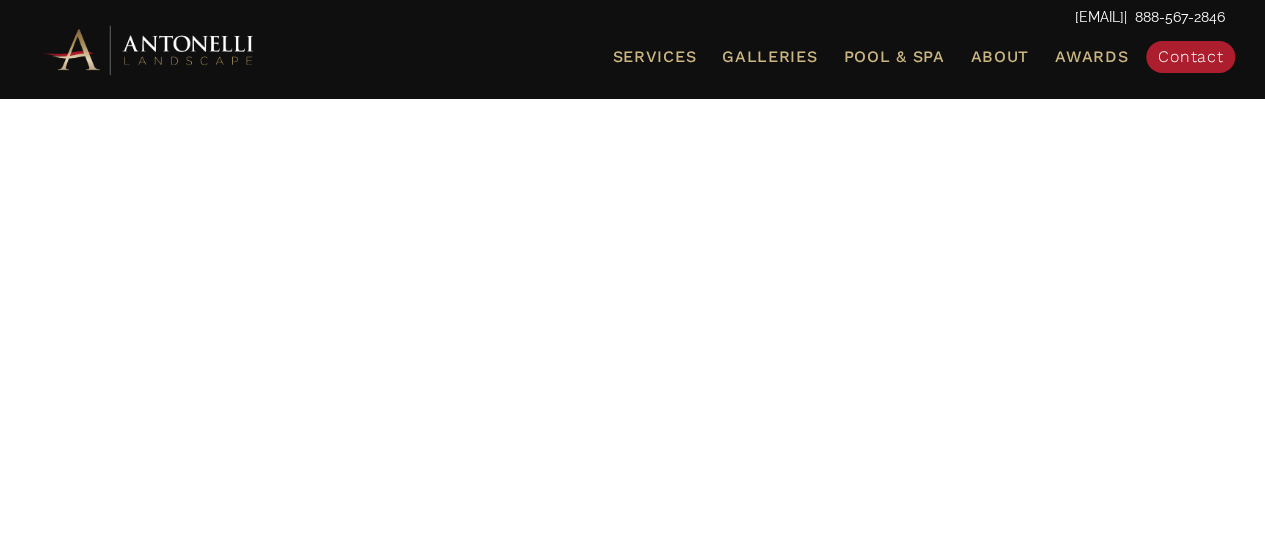 scroll, scrollTop: 100, scrollLeft: 0, axis: vertical 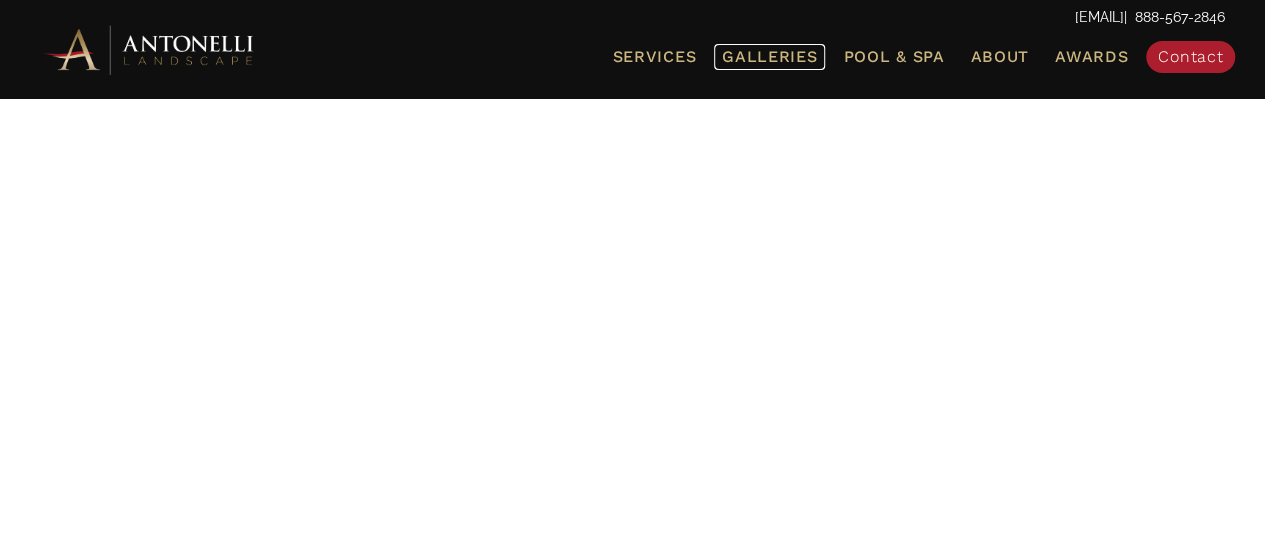 click on "Galleries" at bounding box center (769, 56) 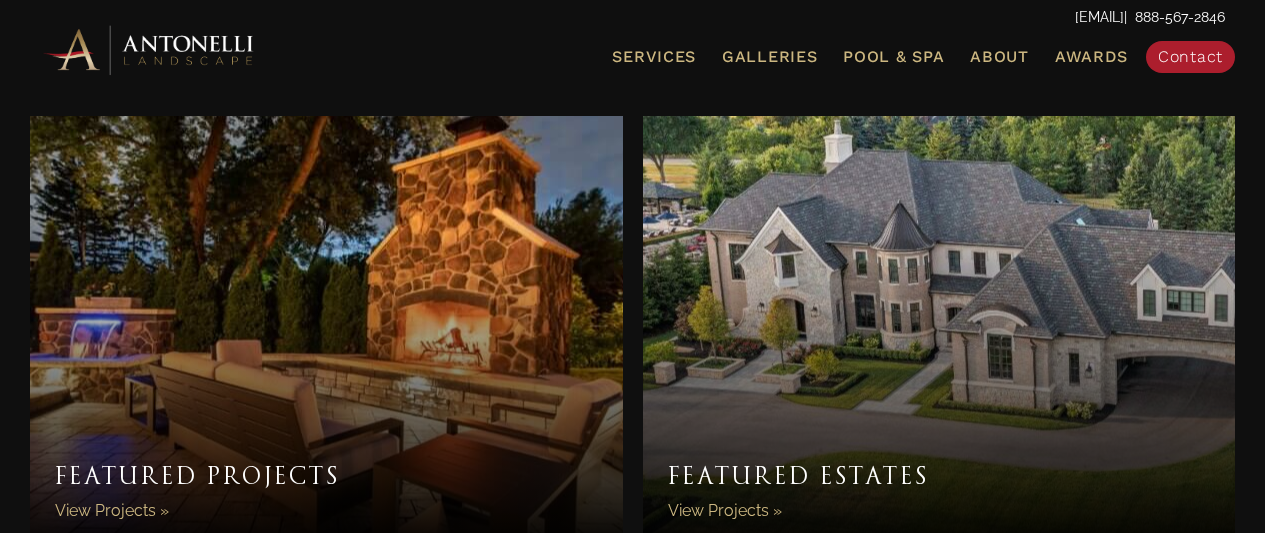 scroll, scrollTop: 0, scrollLeft: 0, axis: both 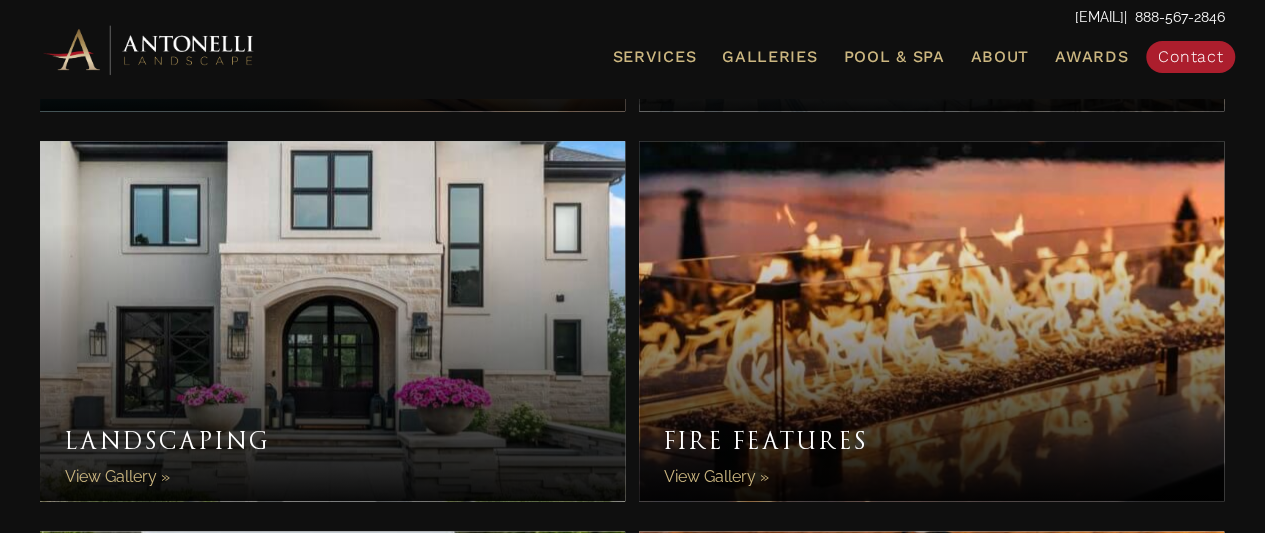 click on "Fire Features" at bounding box center (931, 321) 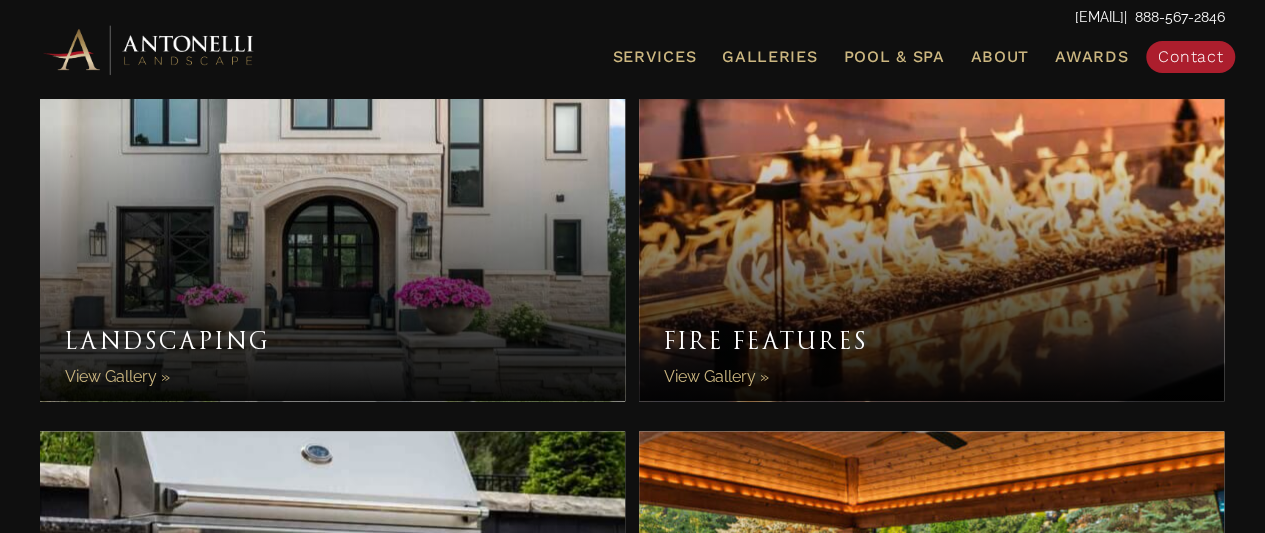 scroll, scrollTop: 1200, scrollLeft: 0, axis: vertical 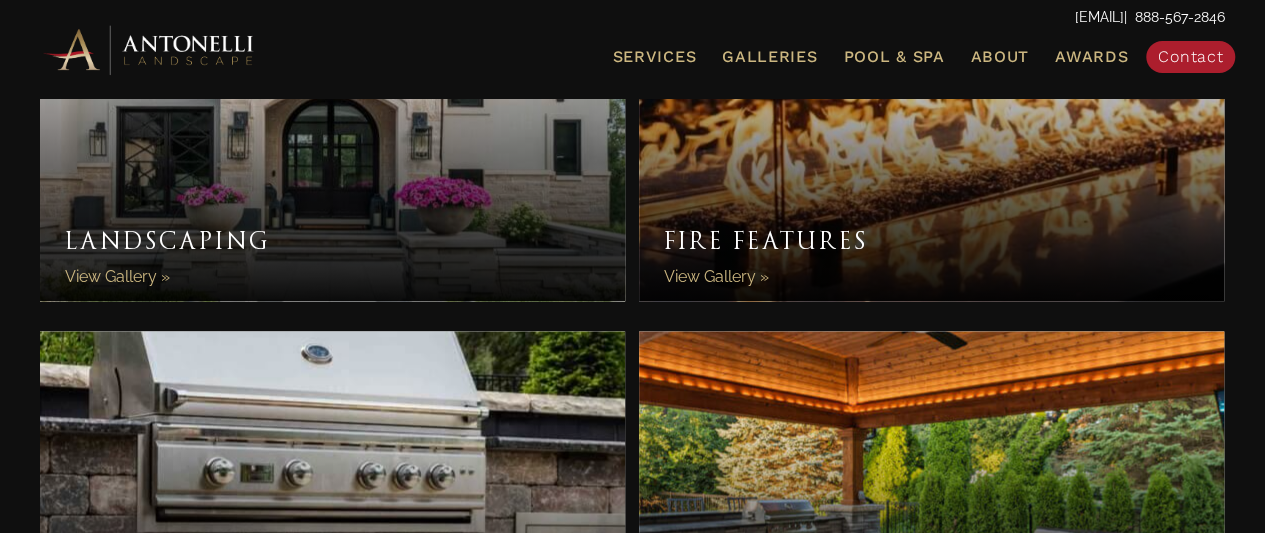 click on "Fire Features" at bounding box center (931, 121) 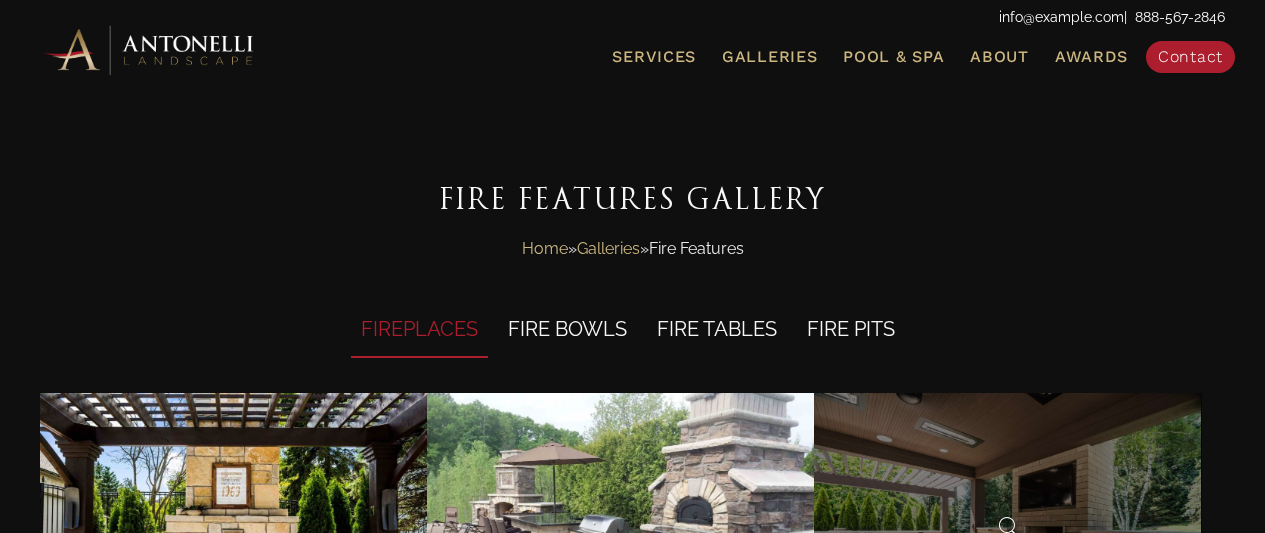 scroll, scrollTop: 0, scrollLeft: 0, axis: both 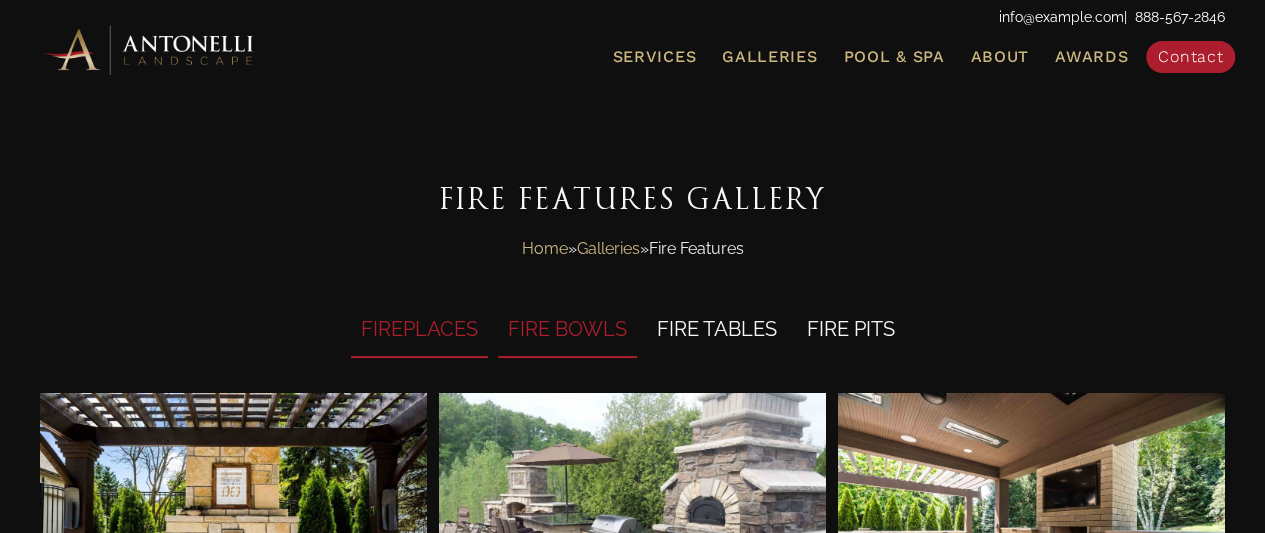 click on "FIRE BOWLS" at bounding box center (567, 330) 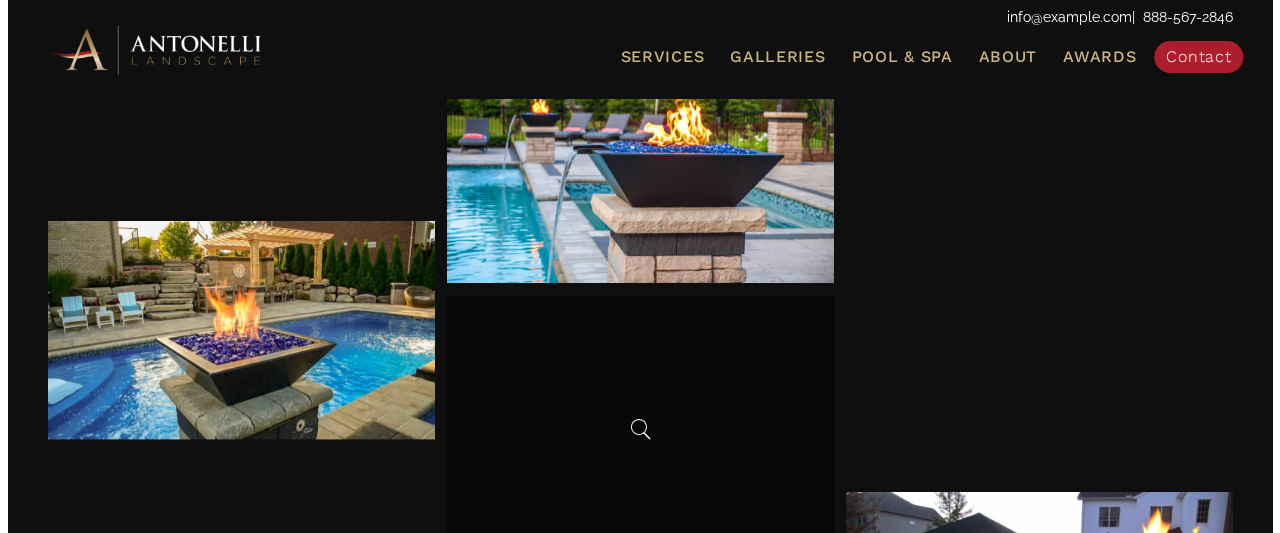 scroll, scrollTop: 500, scrollLeft: 0, axis: vertical 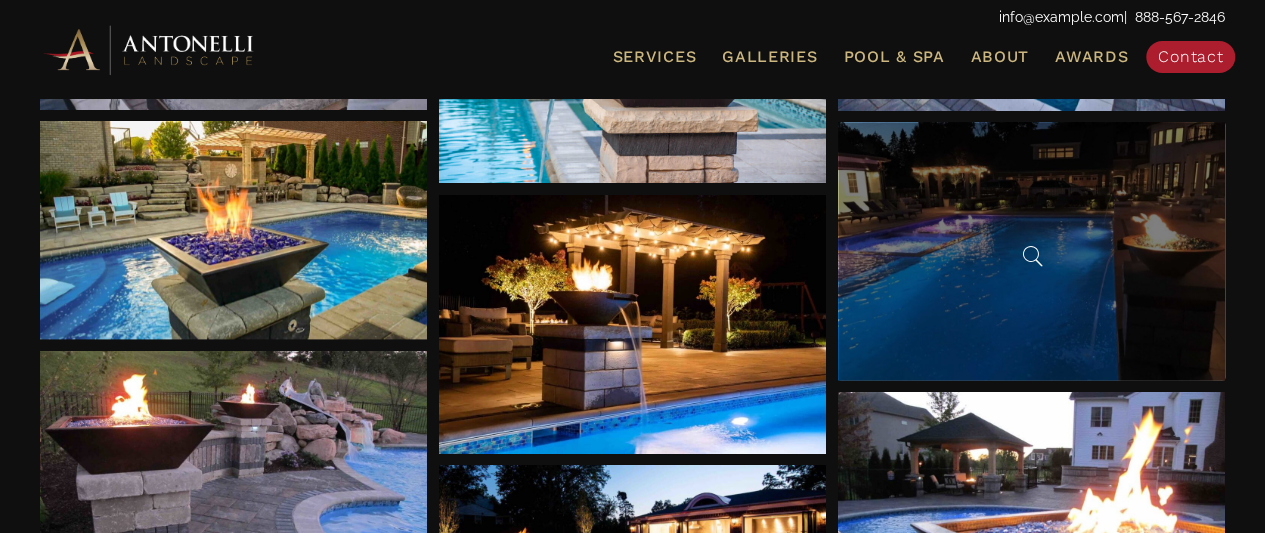 click at bounding box center [1031, 251] 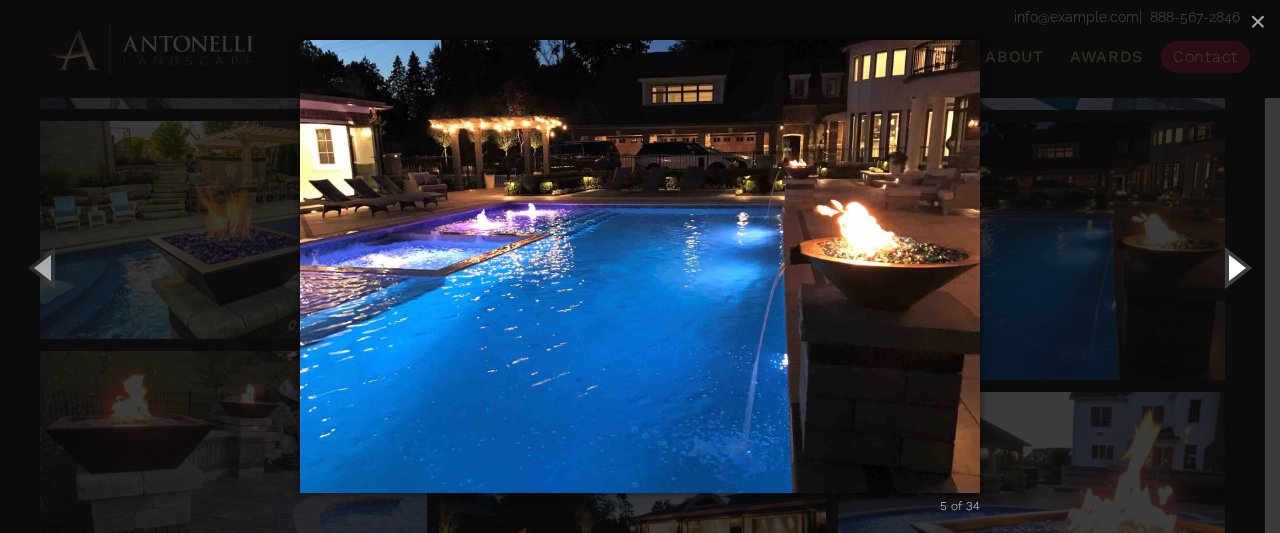 click at bounding box center [1235, 267] 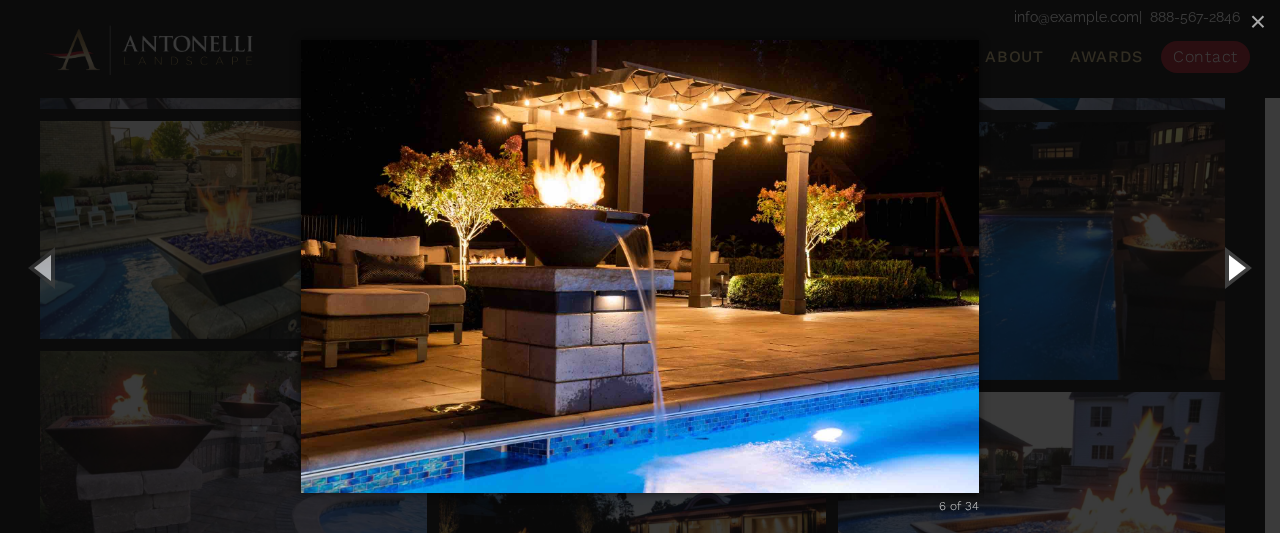 click at bounding box center (1235, 267) 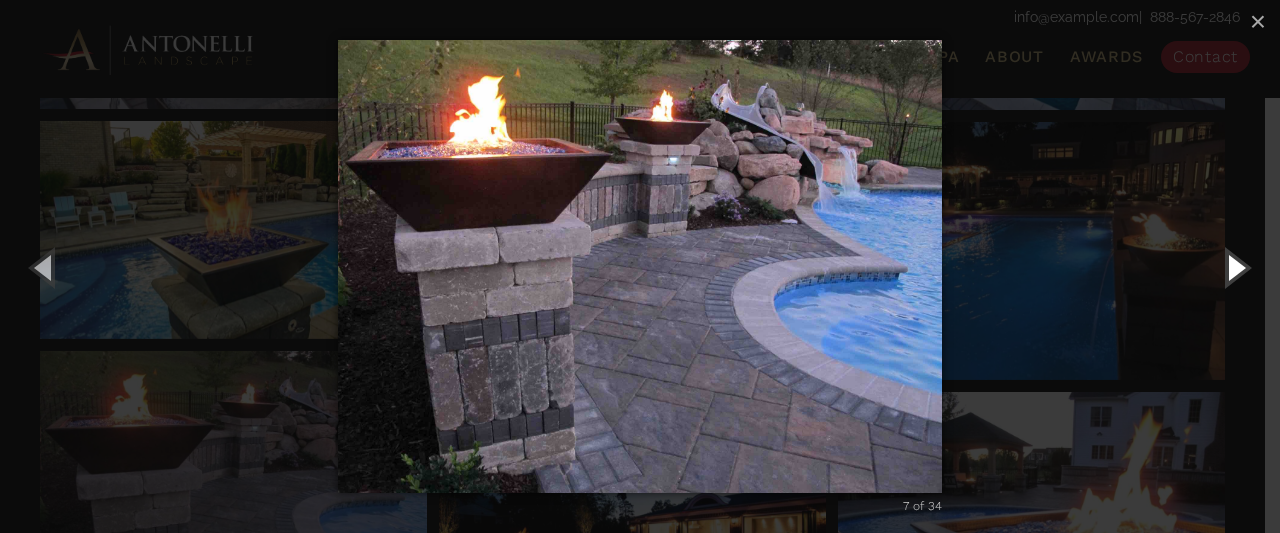 click at bounding box center (1235, 267) 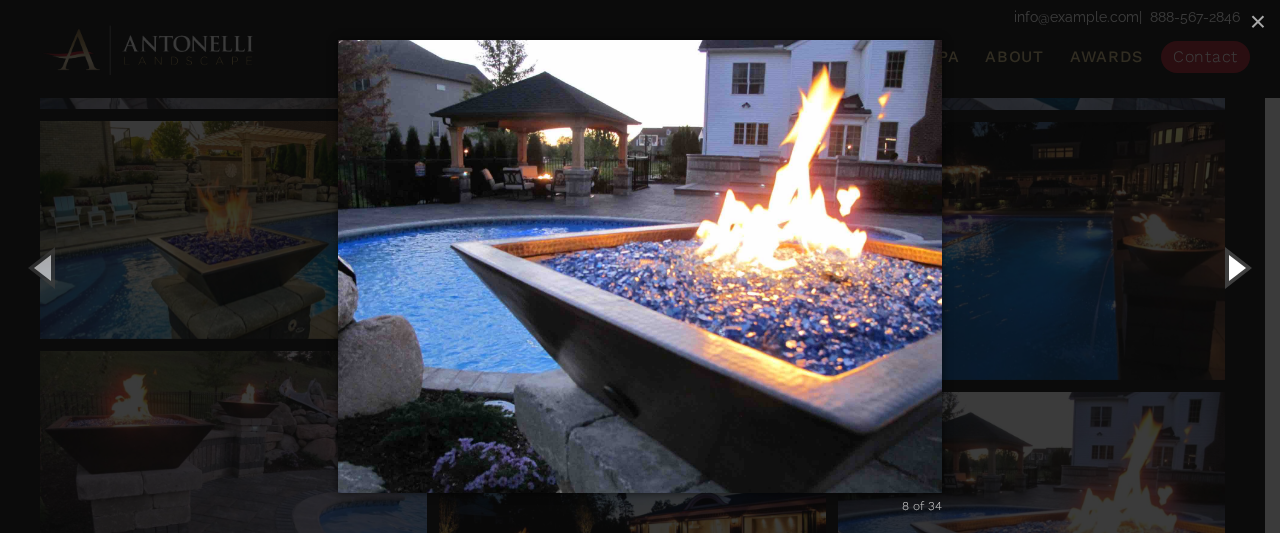 click at bounding box center (1235, 267) 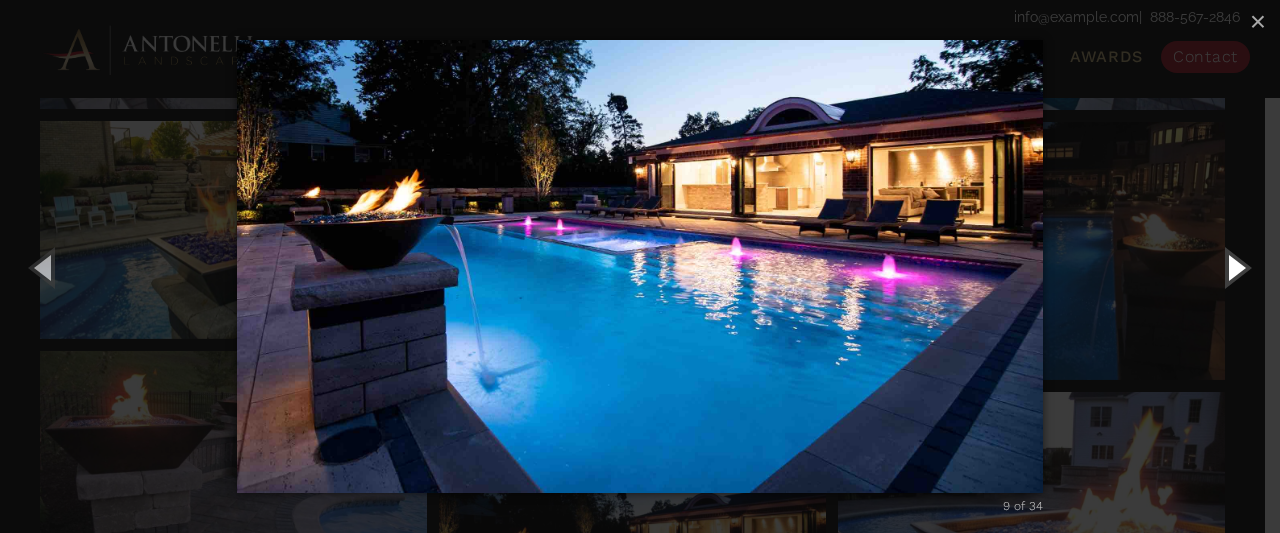 click at bounding box center [1235, 267] 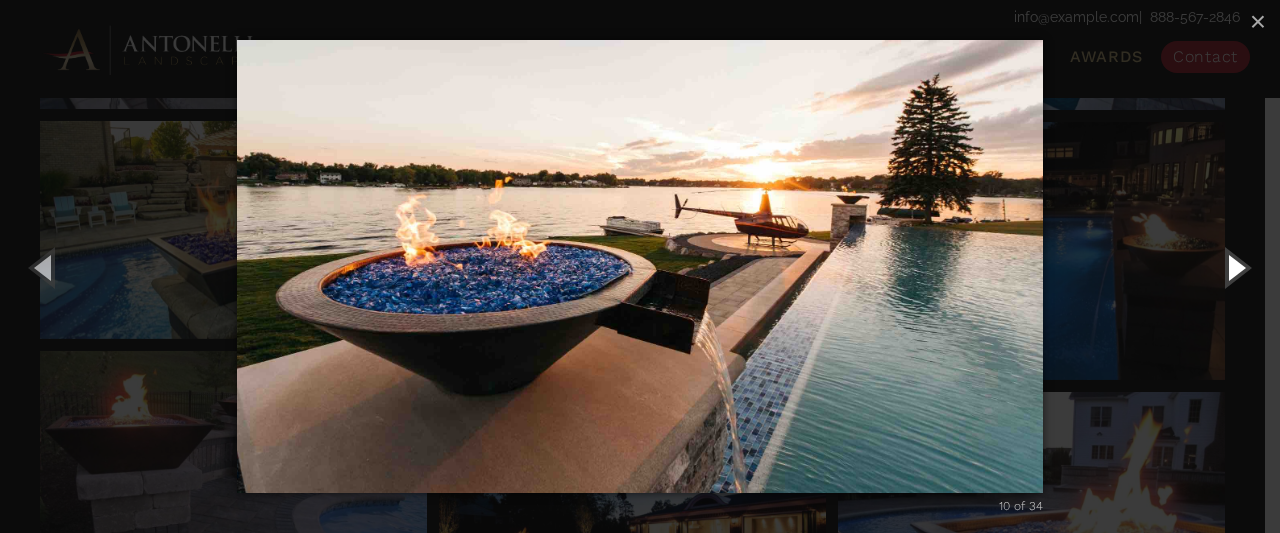 click at bounding box center (1235, 267) 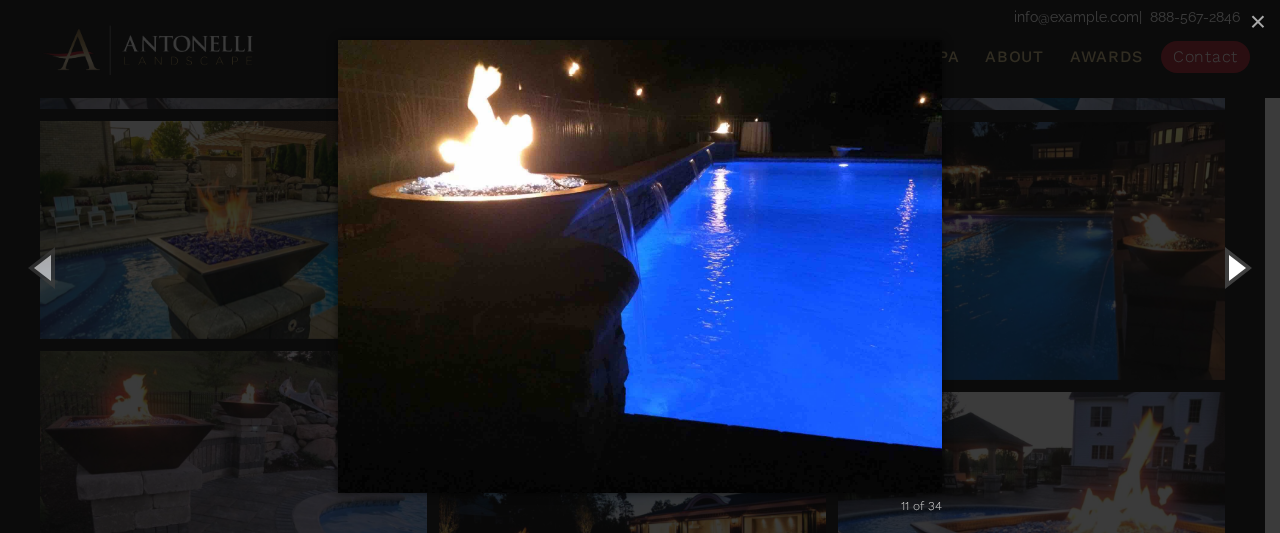click at bounding box center (1235, 267) 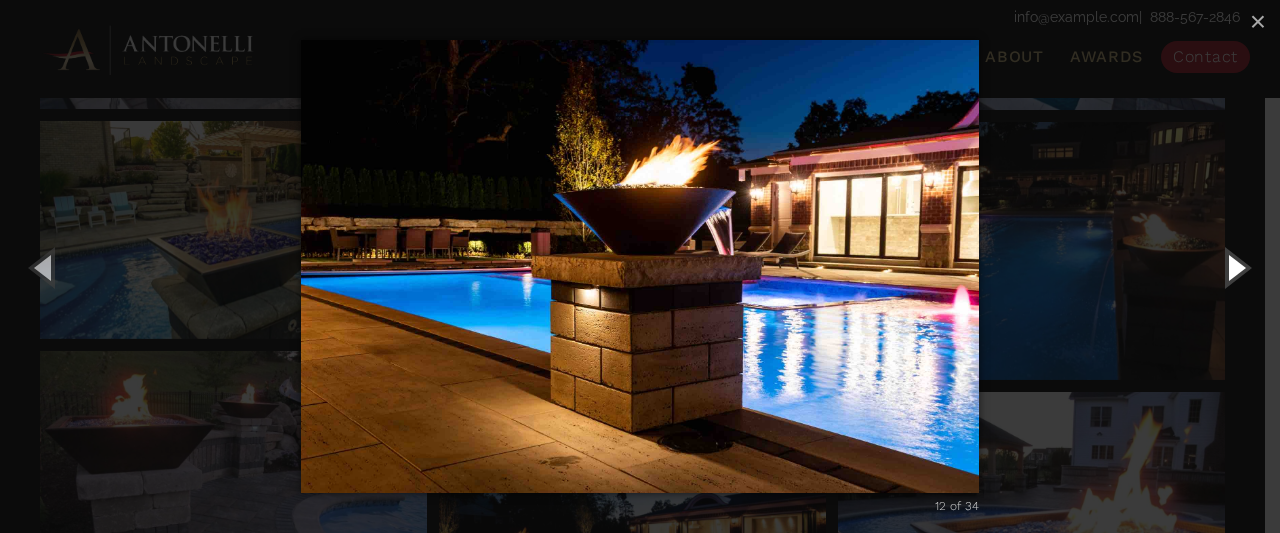click at bounding box center (1235, 267) 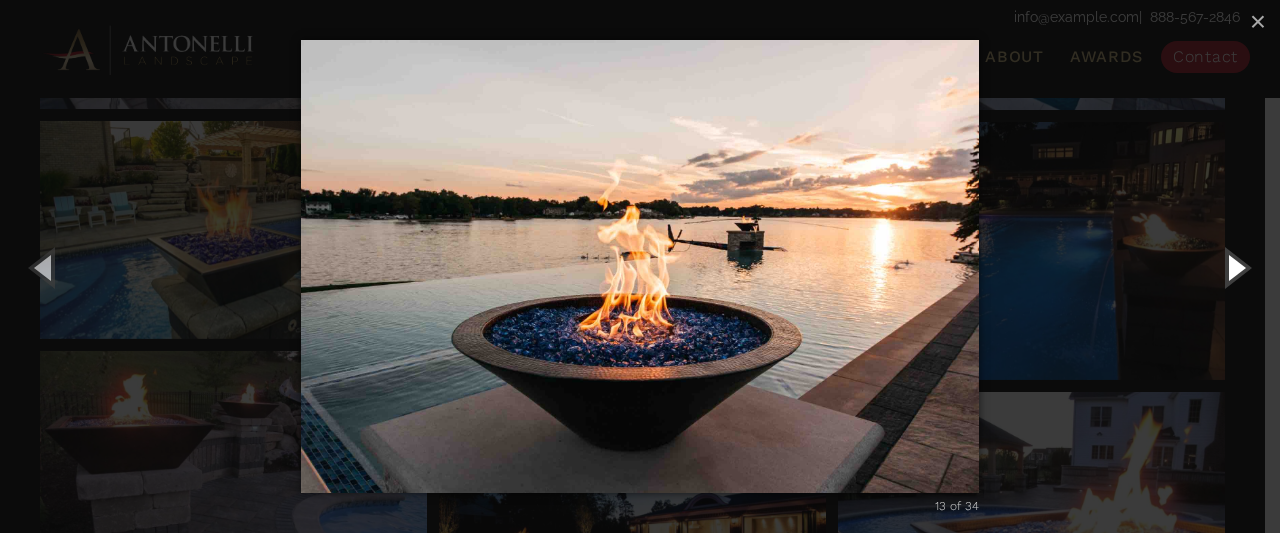 click at bounding box center [1235, 267] 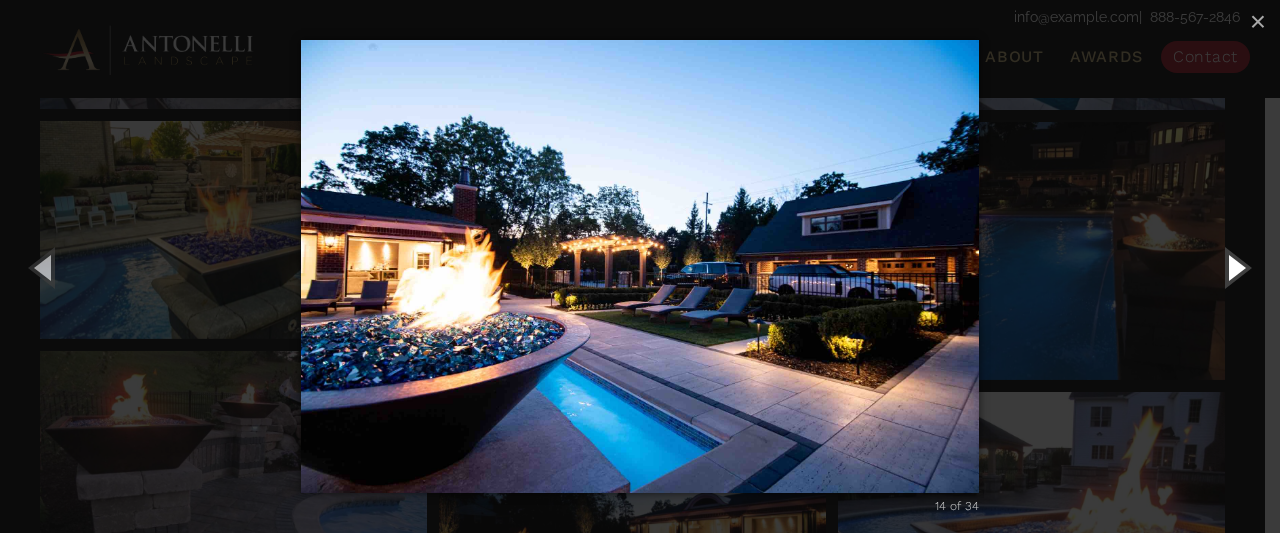 click at bounding box center [1235, 267] 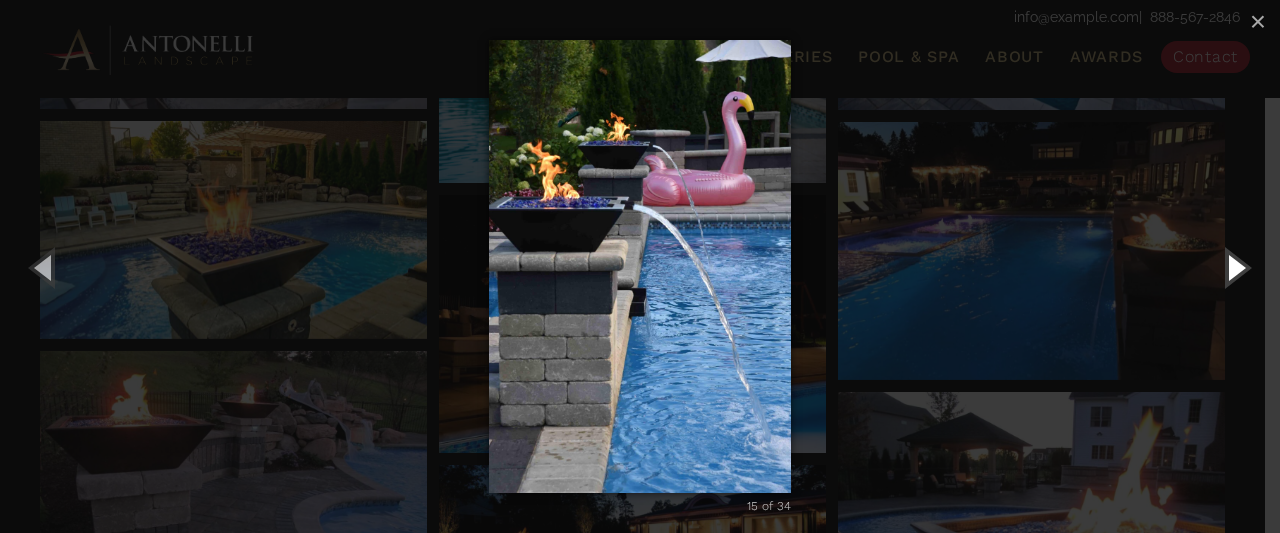 click at bounding box center [1235, 267] 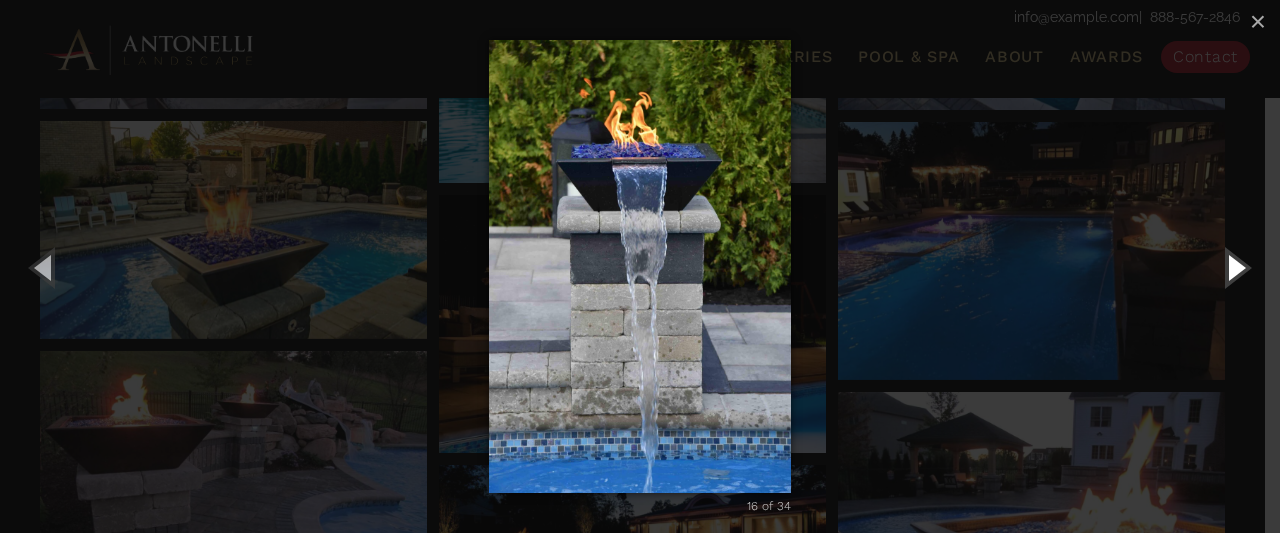 click at bounding box center (1235, 267) 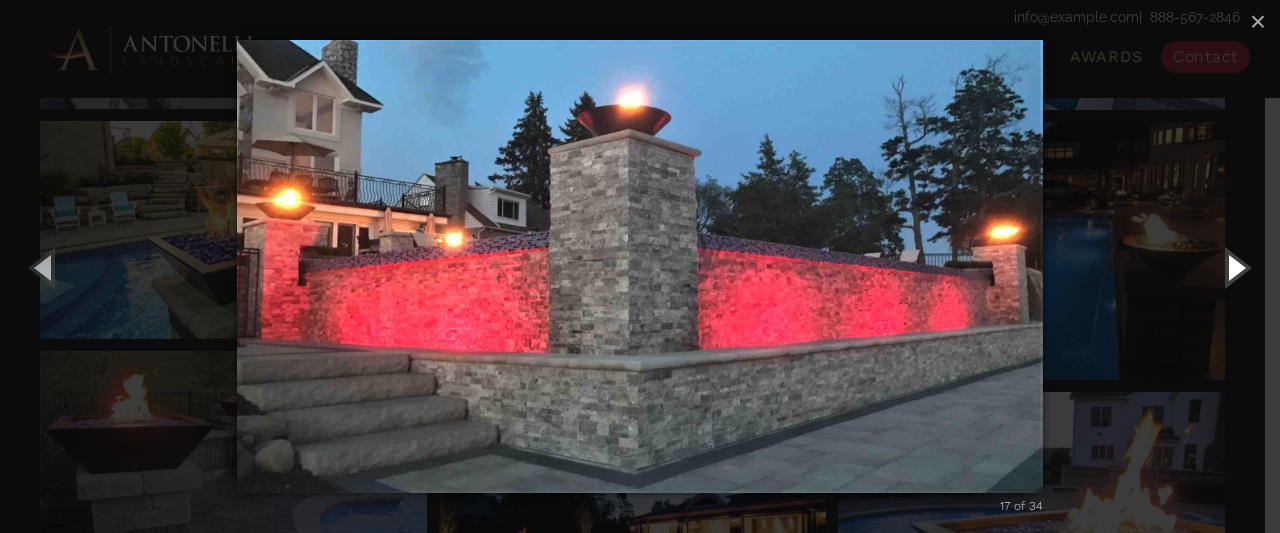 click at bounding box center [1235, 267] 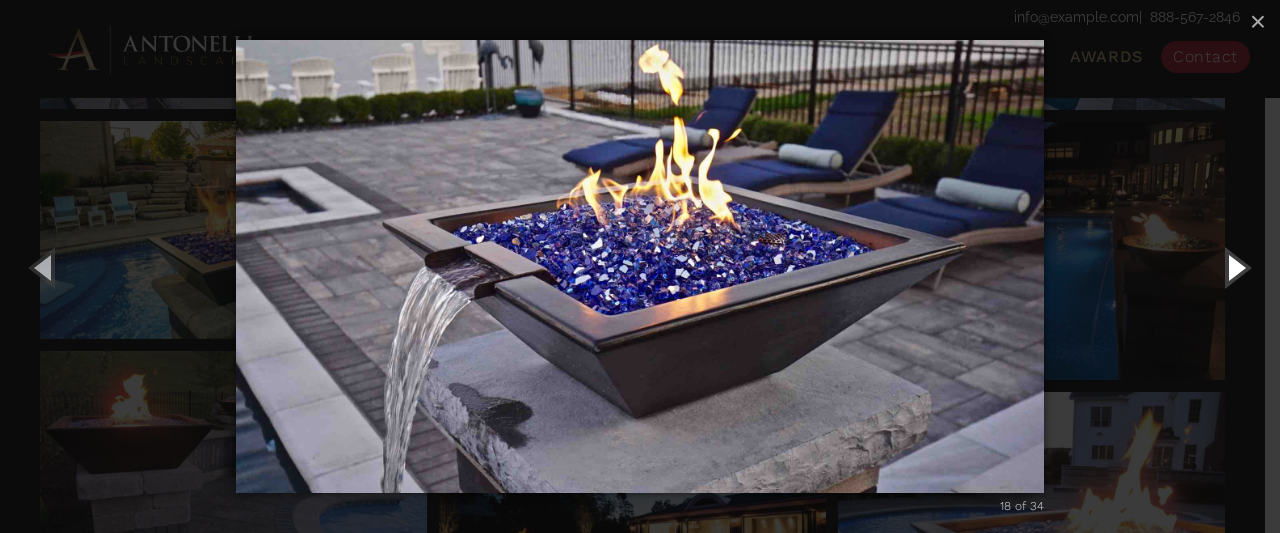 click at bounding box center [1235, 267] 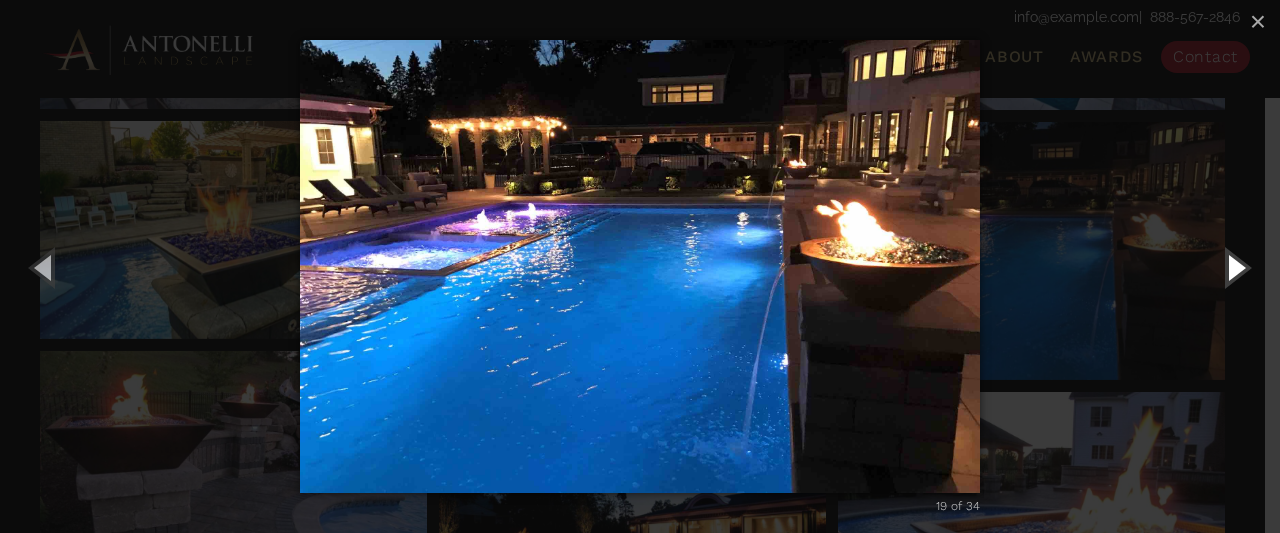 click at bounding box center (1235, 267) 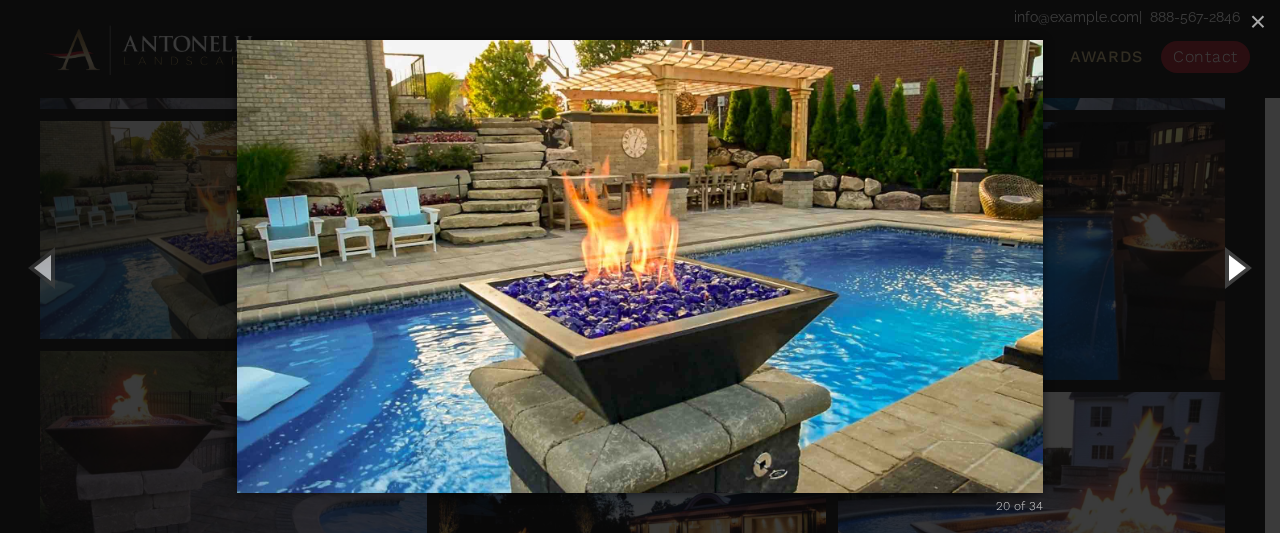 click at bounding box center (1235, 267) 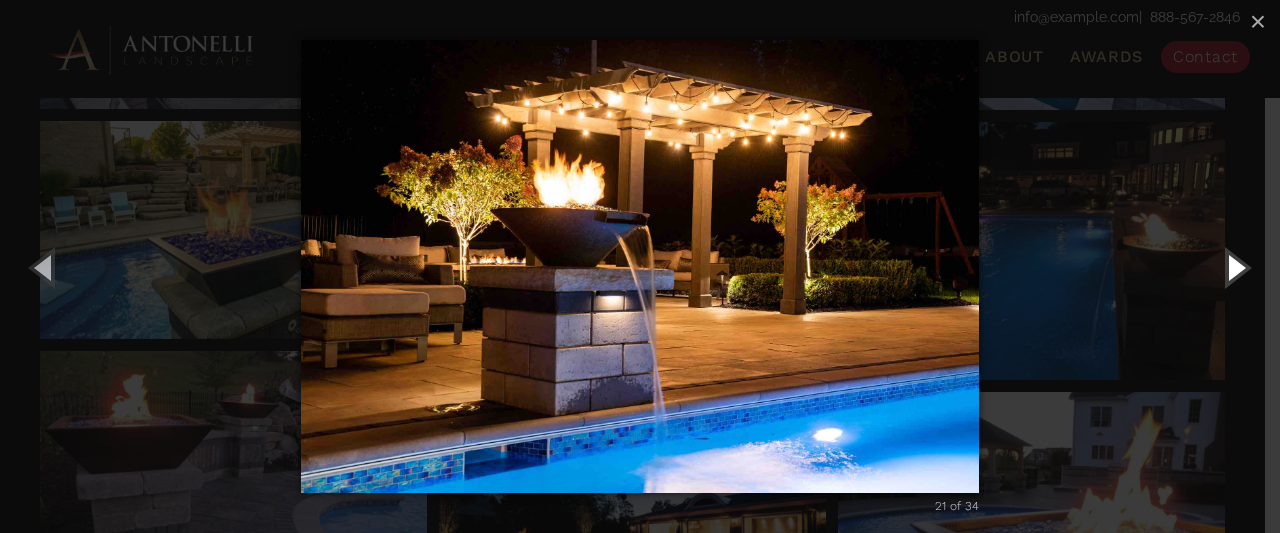 click at bounding box center (1235, 267) 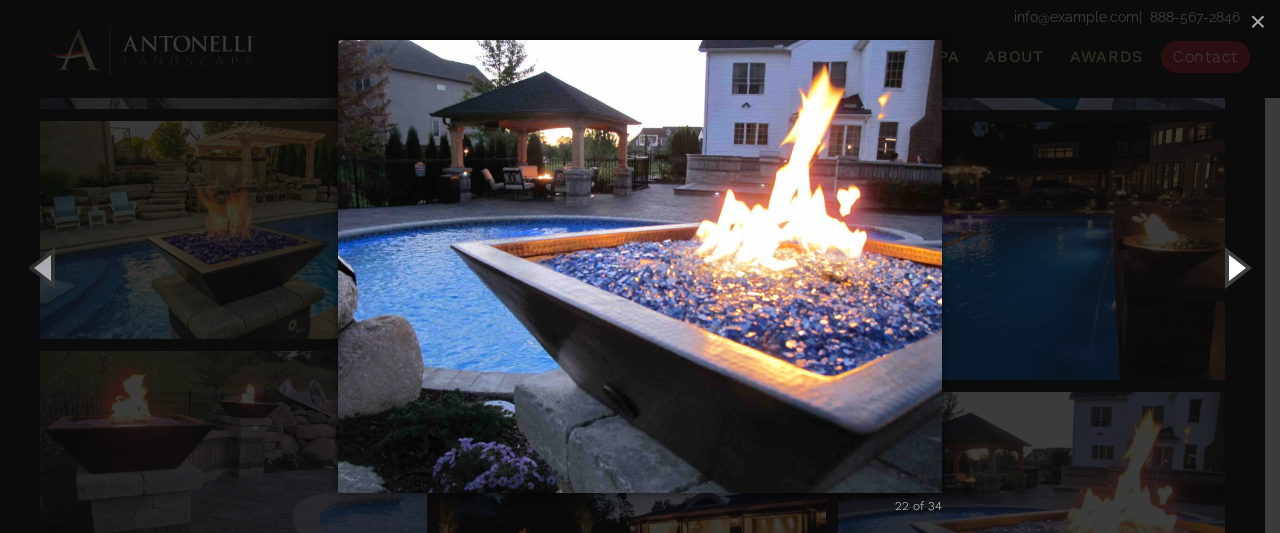 click at bounding box center (1235, 267) 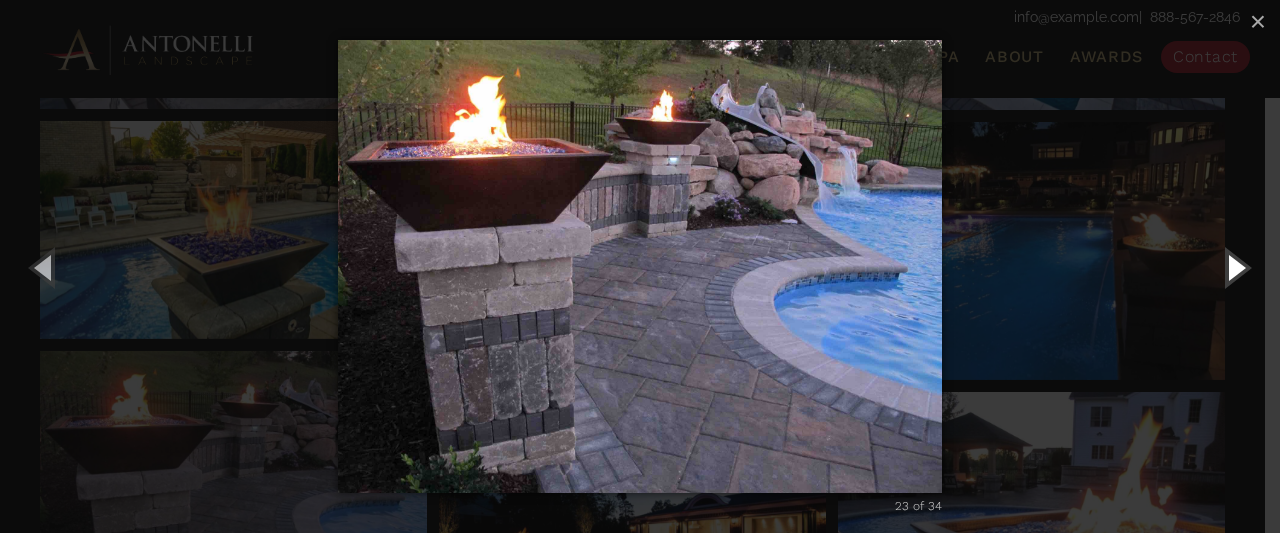 click at bounding box center [1235, 267] 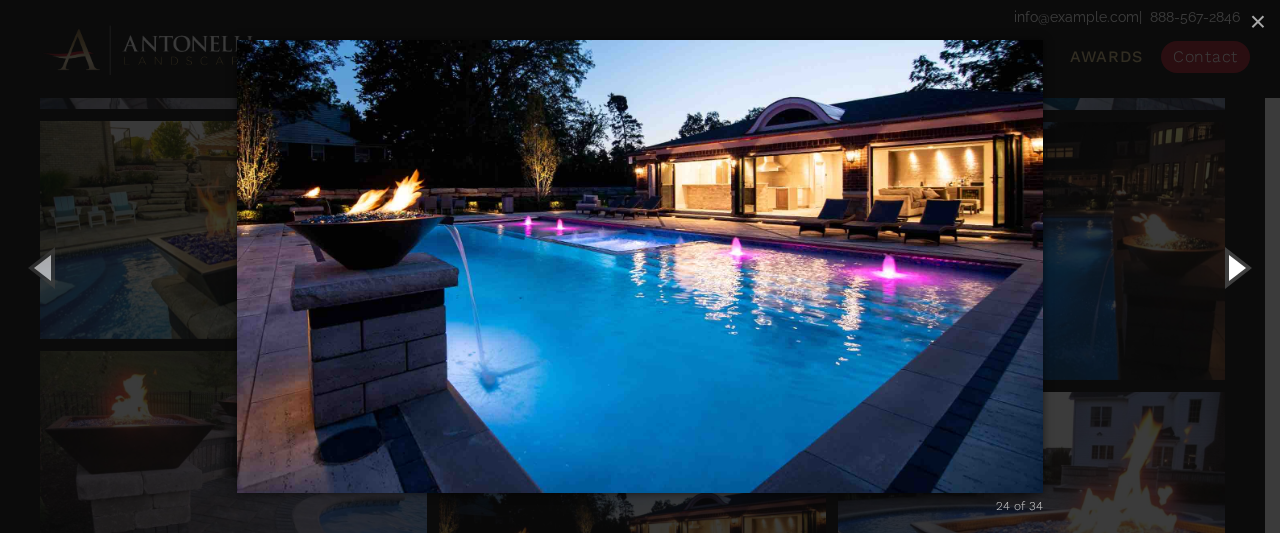 click at bounding box center (1235, 267) 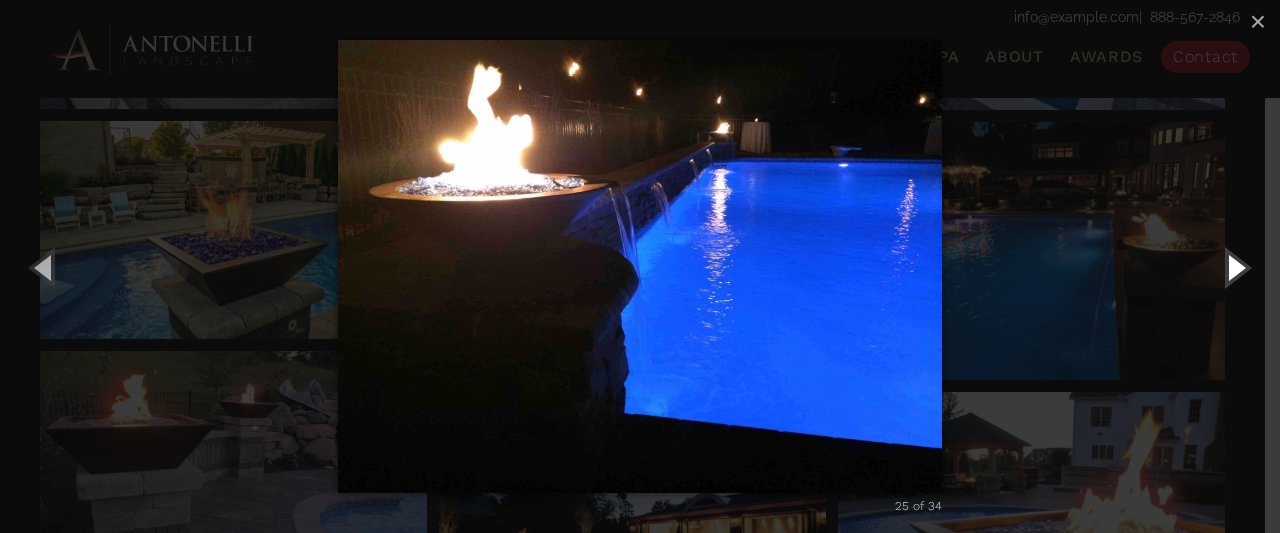 click at bounding box center [1235, 267] 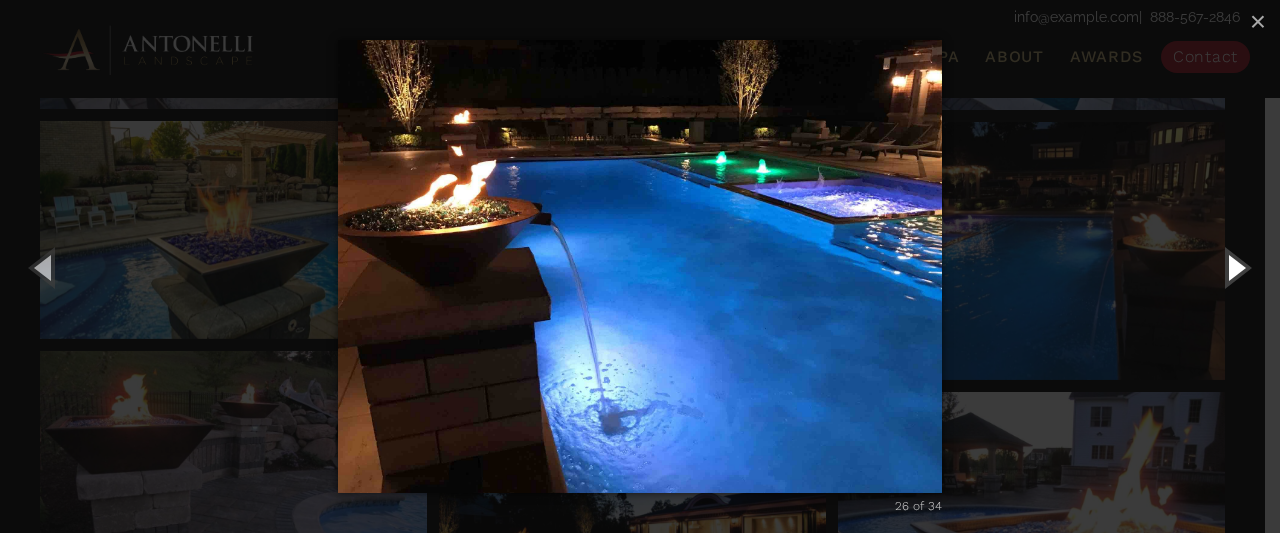 click at bounding box center (1235, 267) 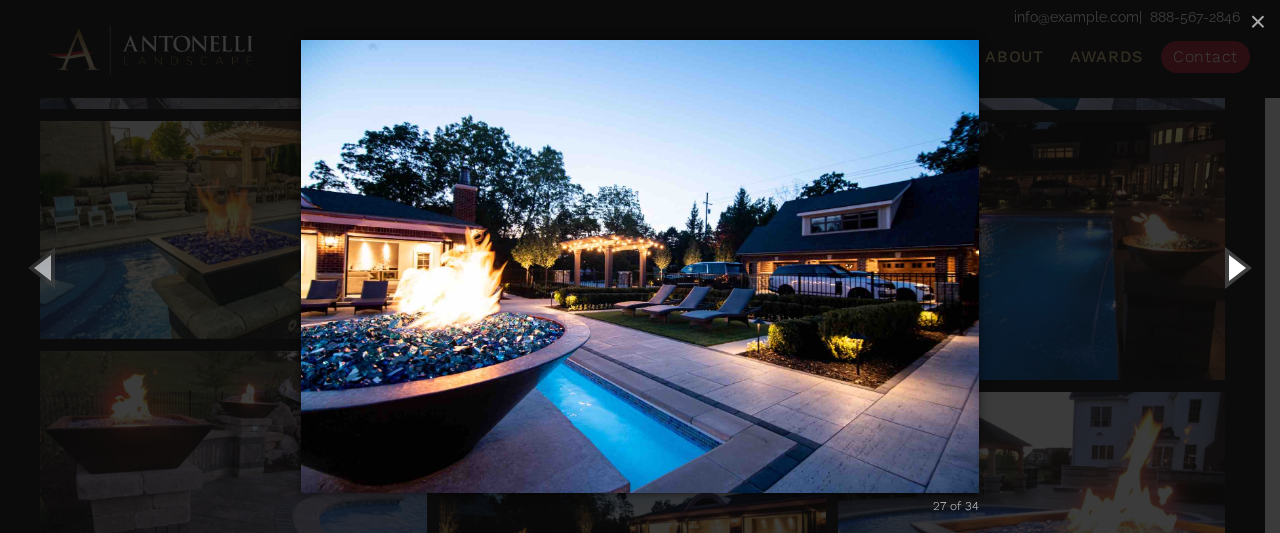 click at bounding box center [1235, 267] 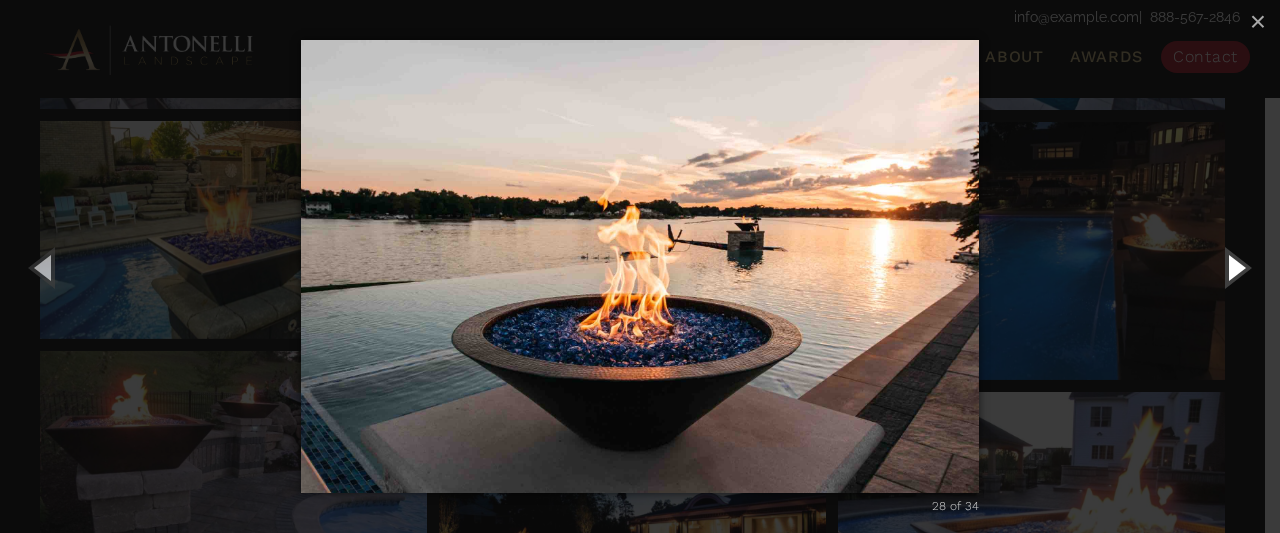 click at bounding box center (1235, 267) 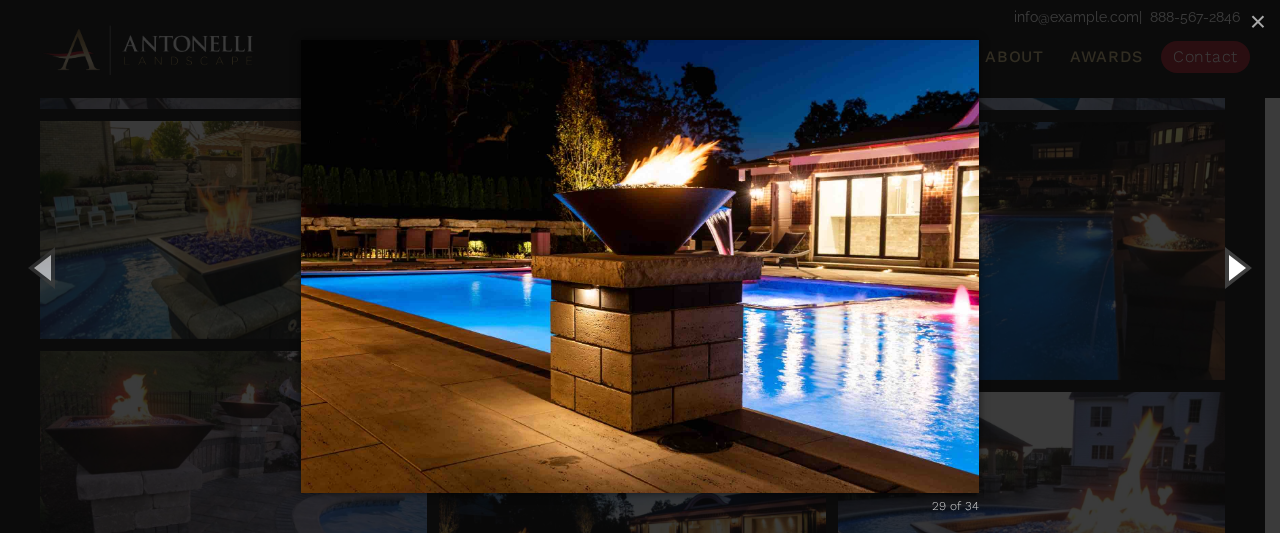 click at bounding box center [1235, 267] 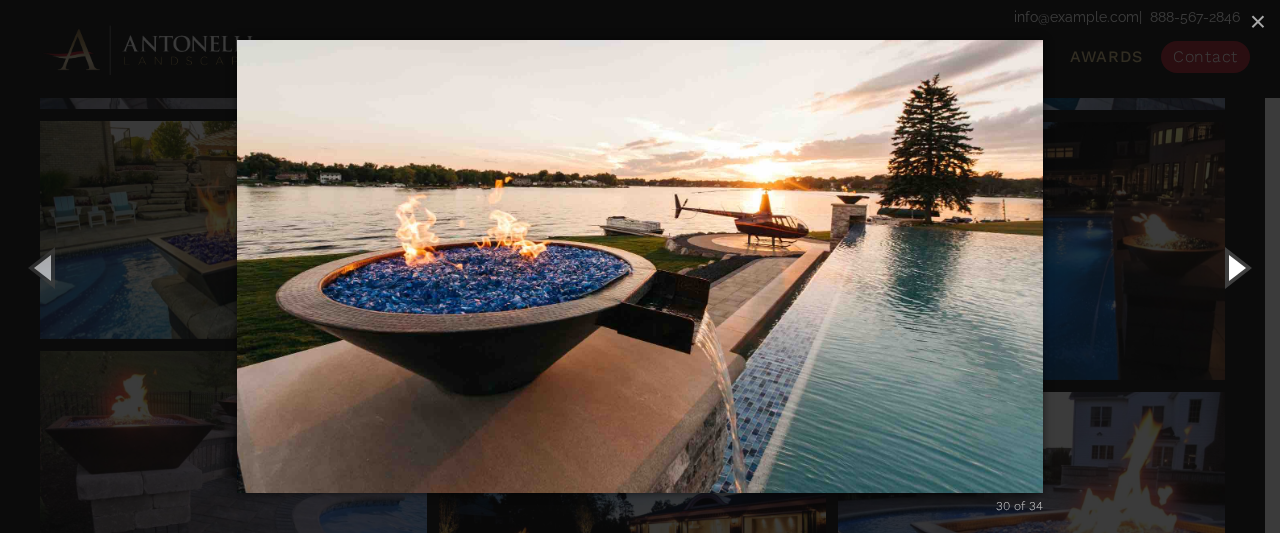 click at bounding box center (1235, 267) 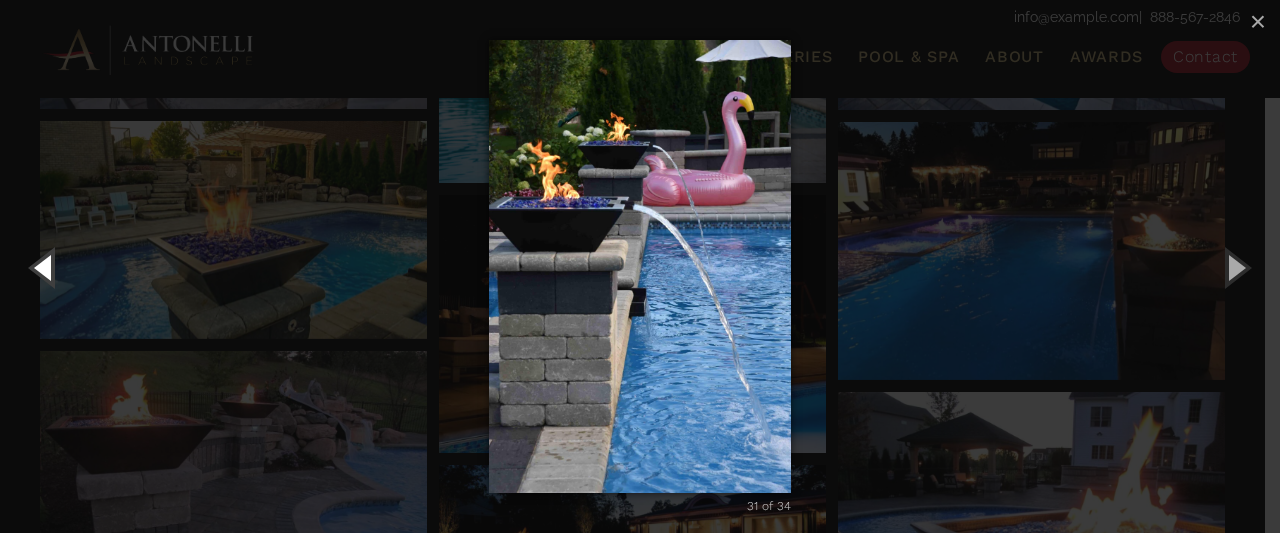 click at bounding box center [45, 267] 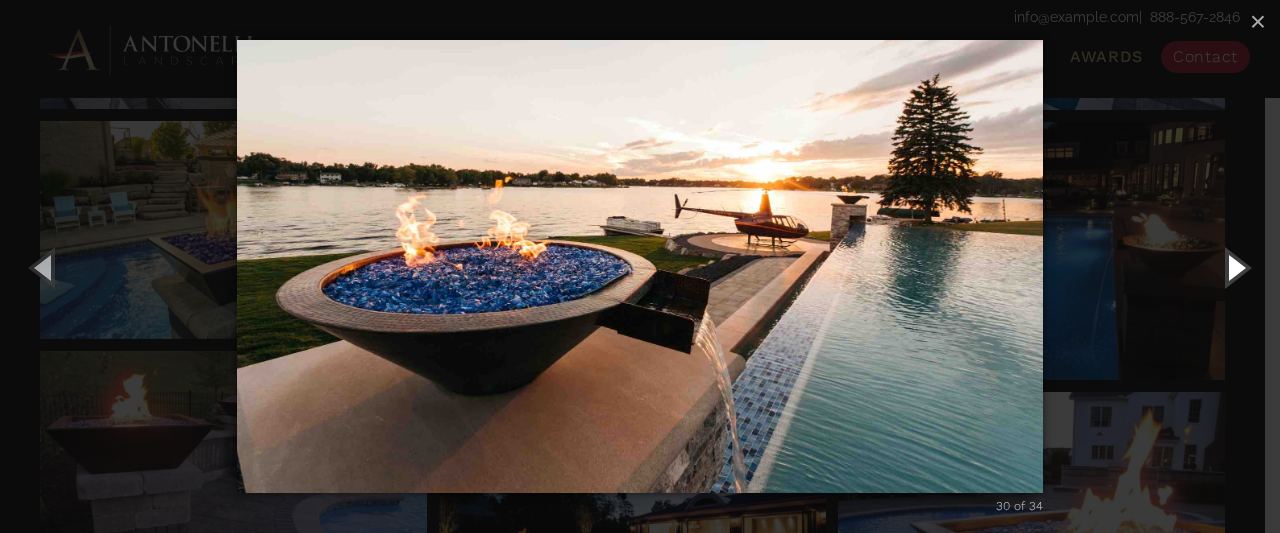 click at bounding box center (1235, 267) 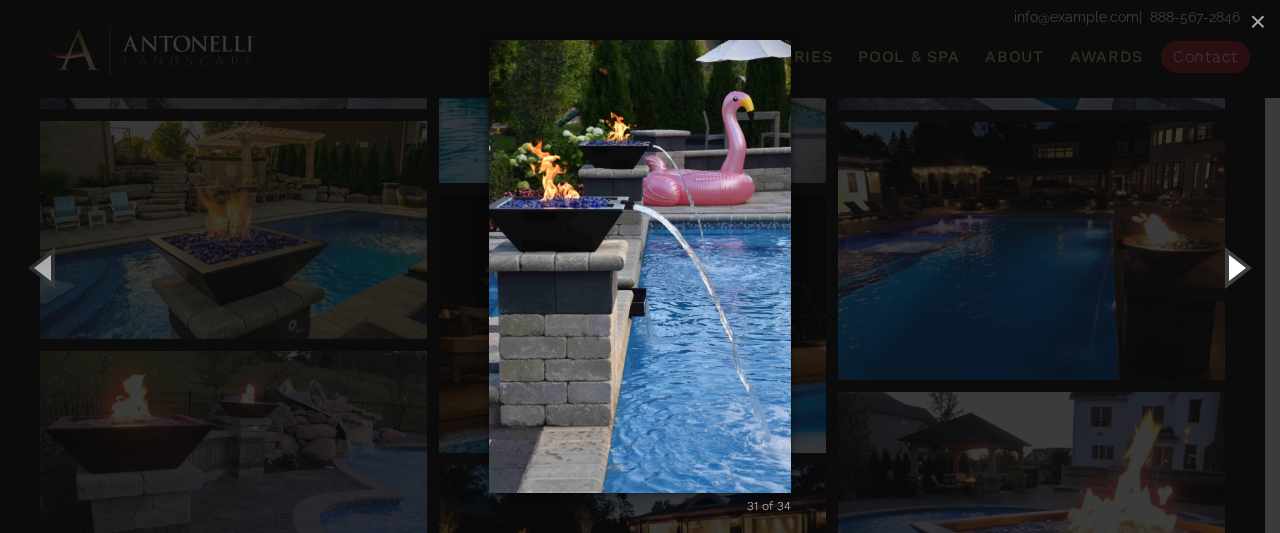 click at bounding box center [1235, 267] 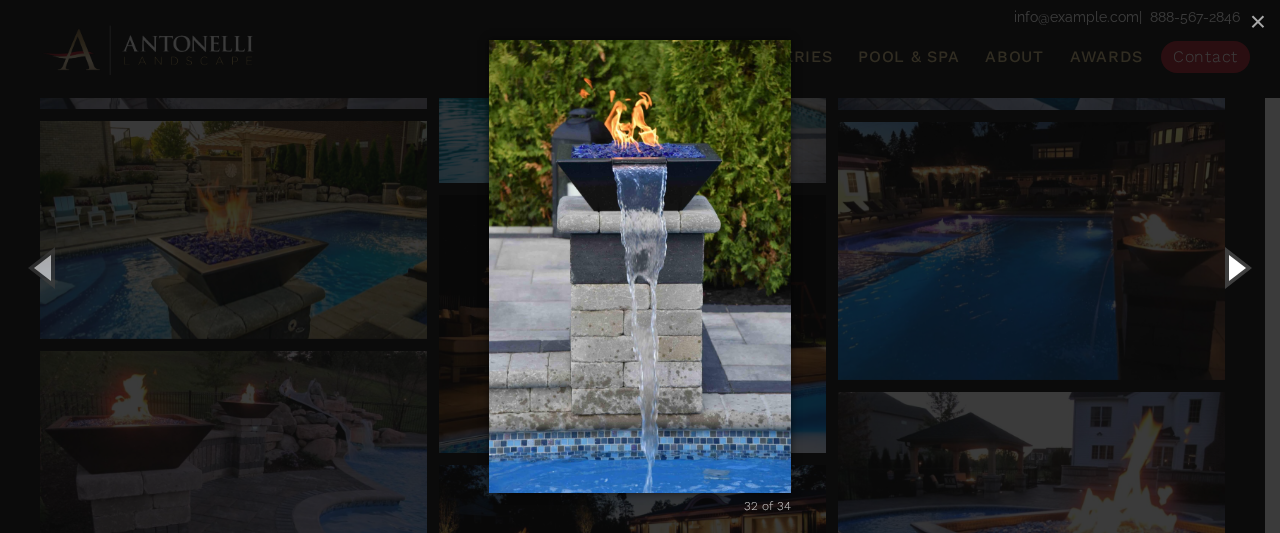 click at bounding box center (1235, 267) 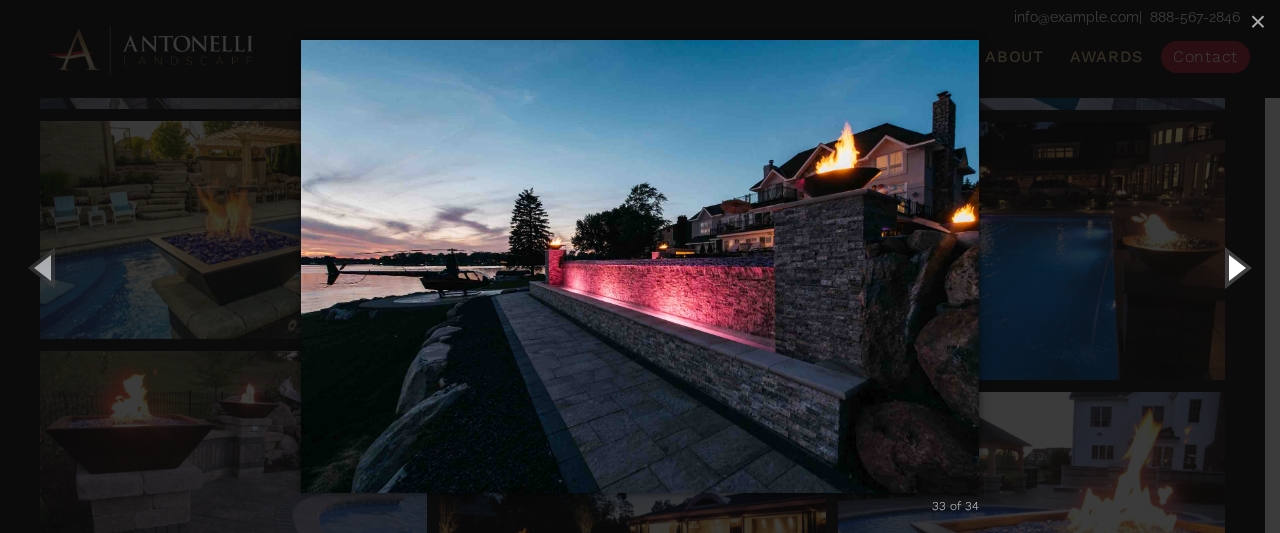 click at bounding box center [1235, 267] 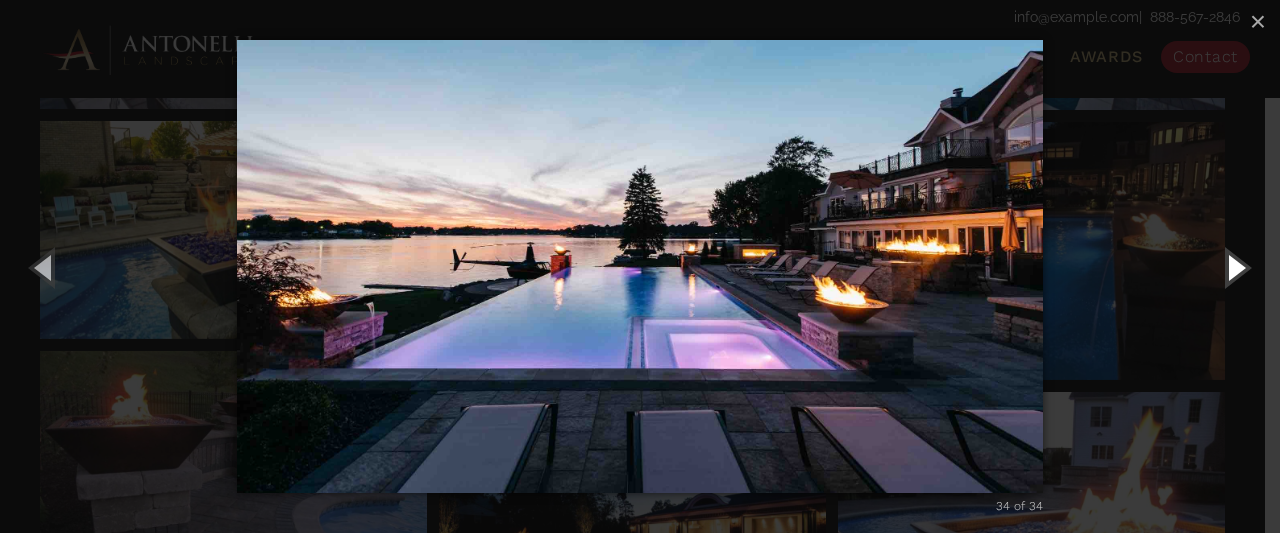 click at bounding box center (1235, 267) 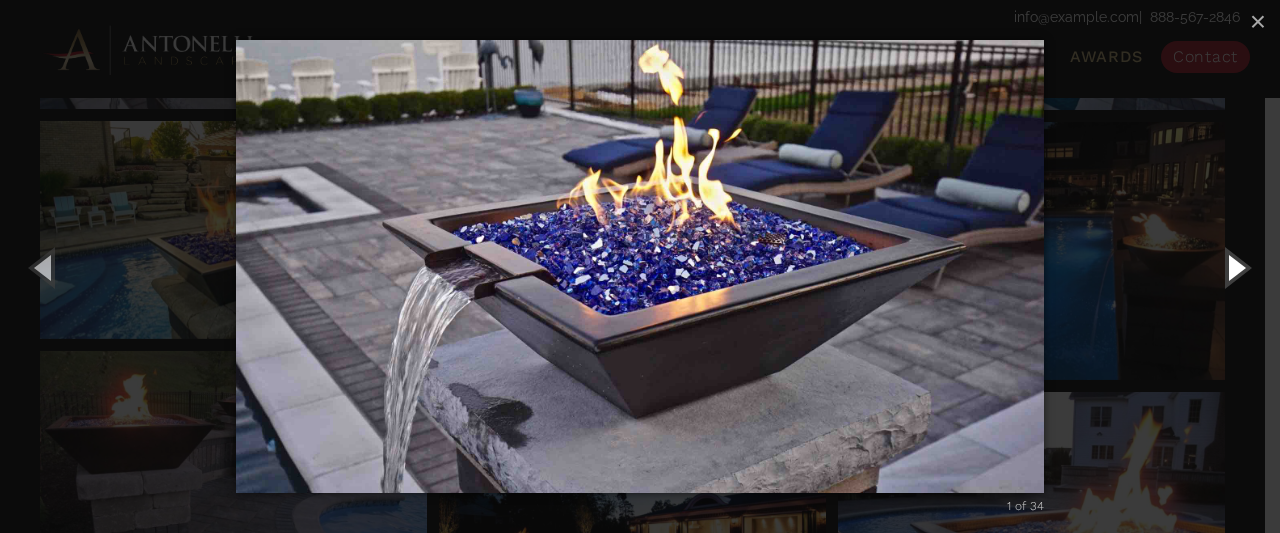 click at bounding box center (1235, 267) 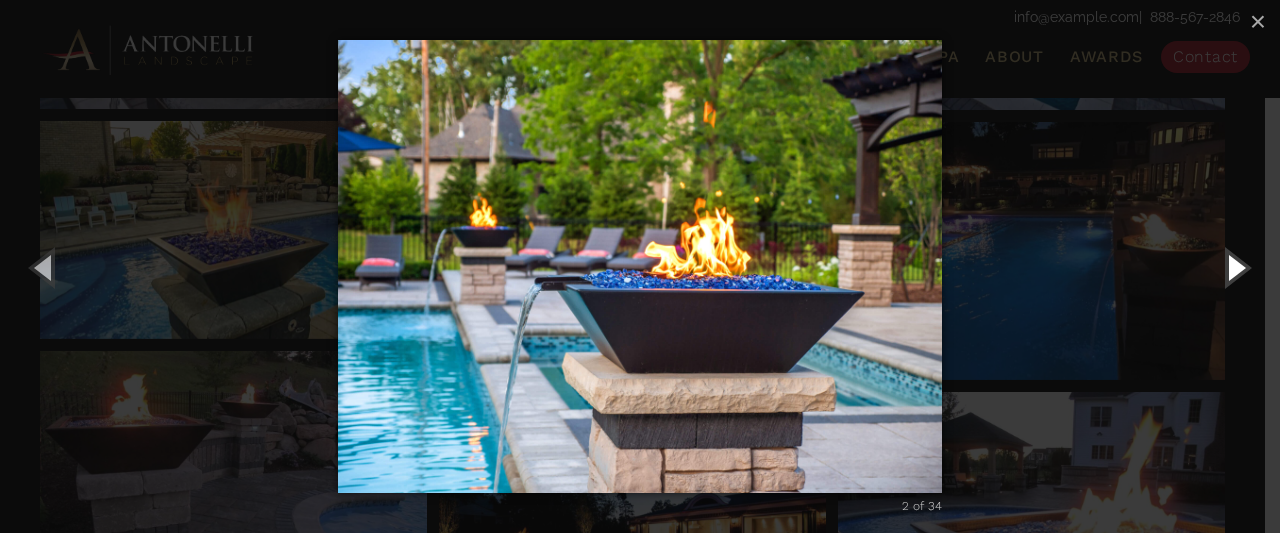 click at bounding box center [1235, 267] 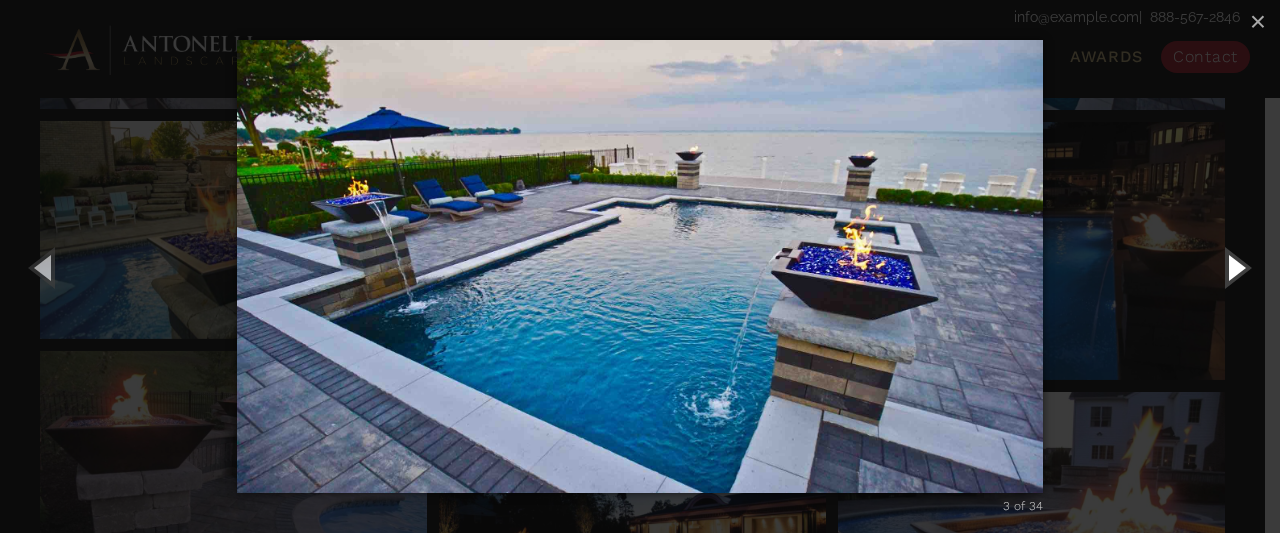 click at bounding box center (1235, 267) 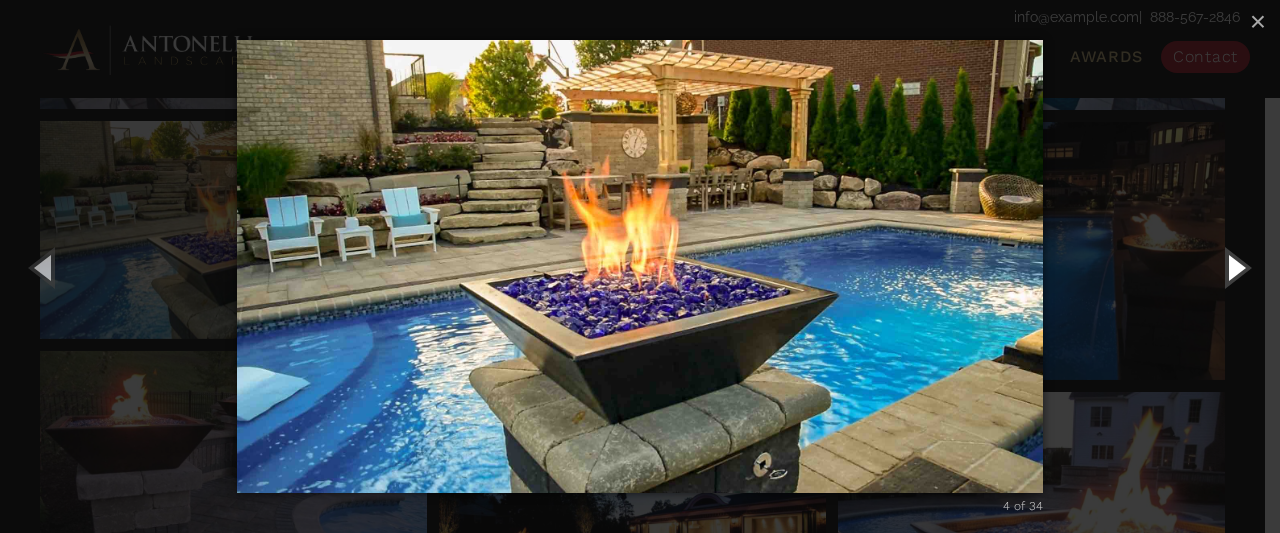click at bounding box center (1235, 267) 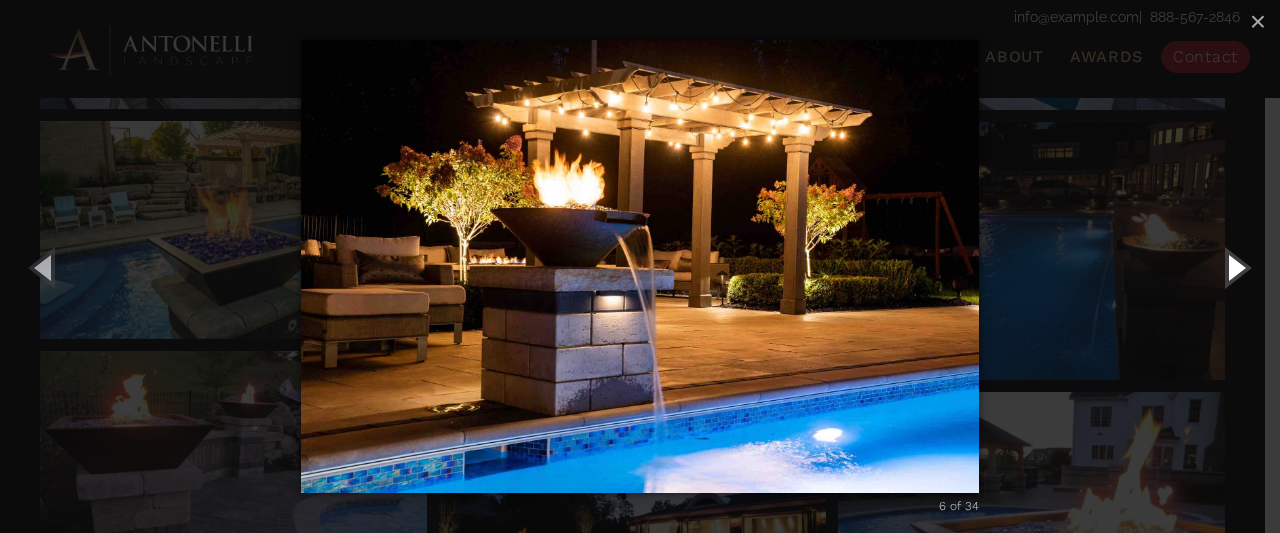 click at bounding box center [1235, 267] 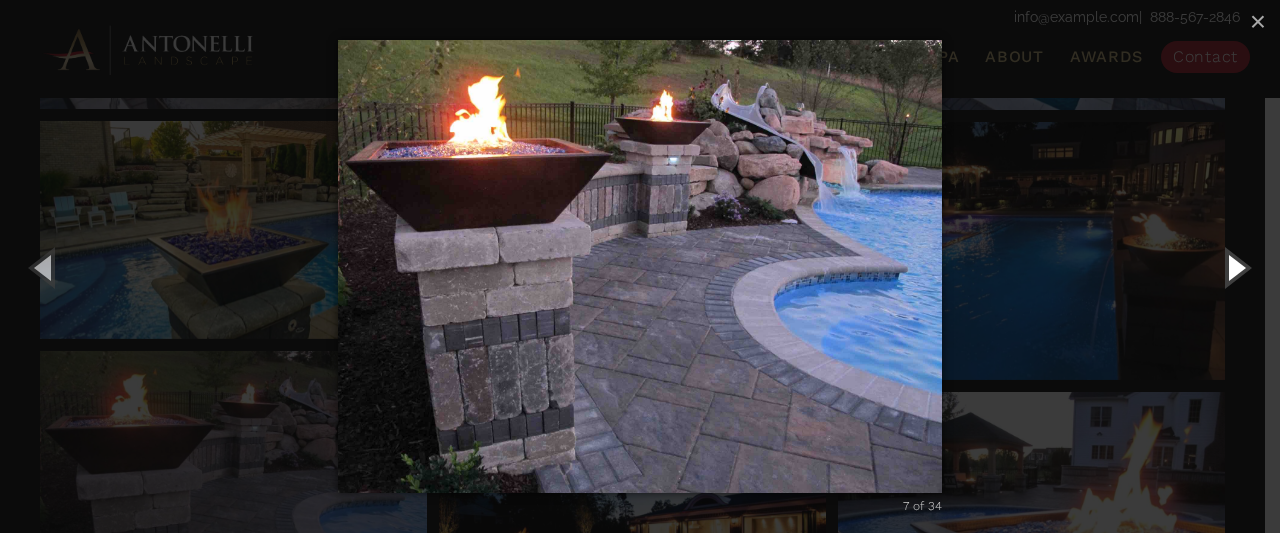 click at bounding box center [1235, 267] 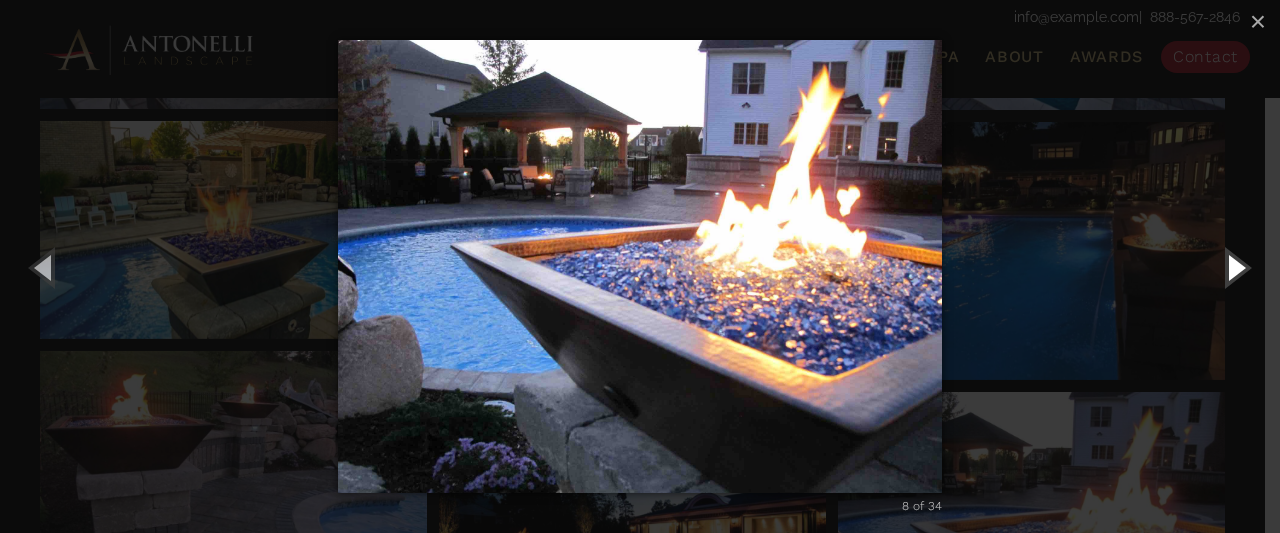 click at bounding box center [1235, 267] 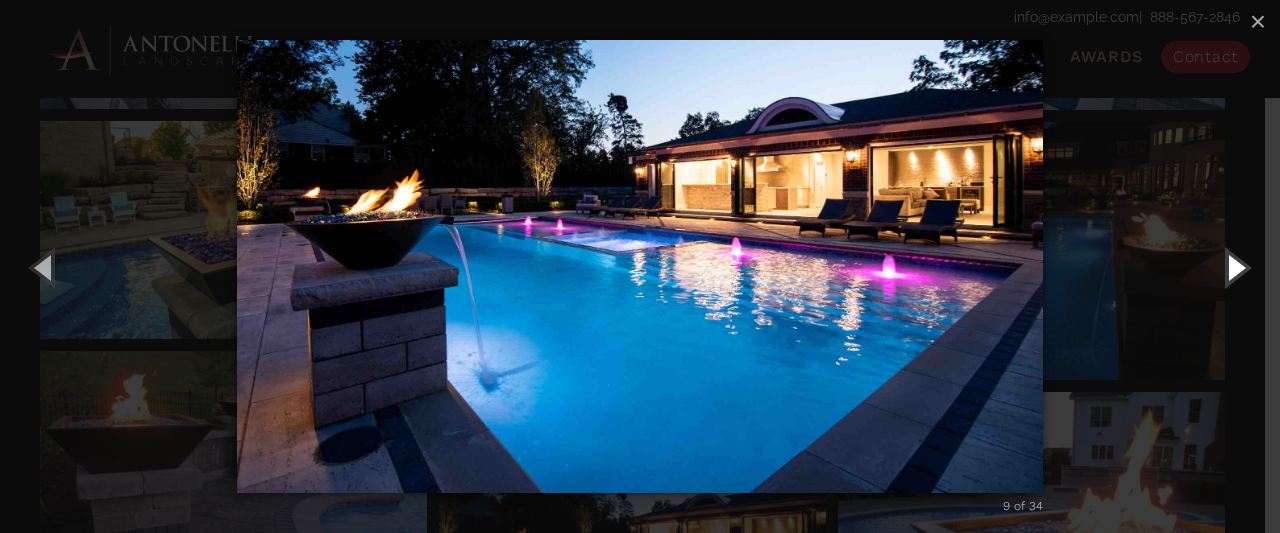 click at bounding box center (1235, 267) 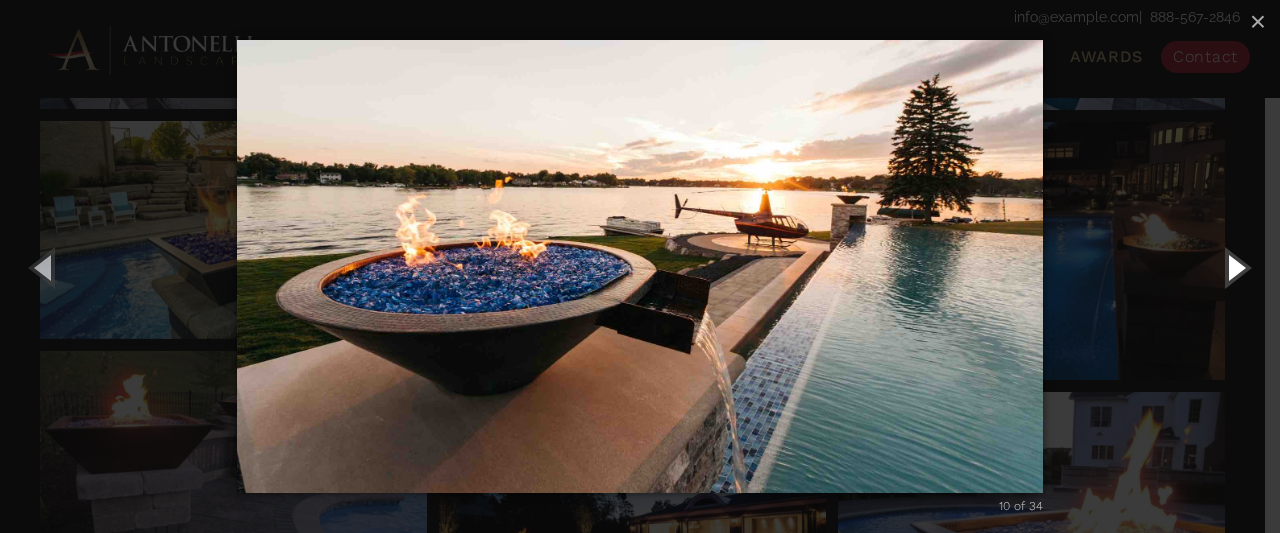 click at bounding box center (1235, 267) 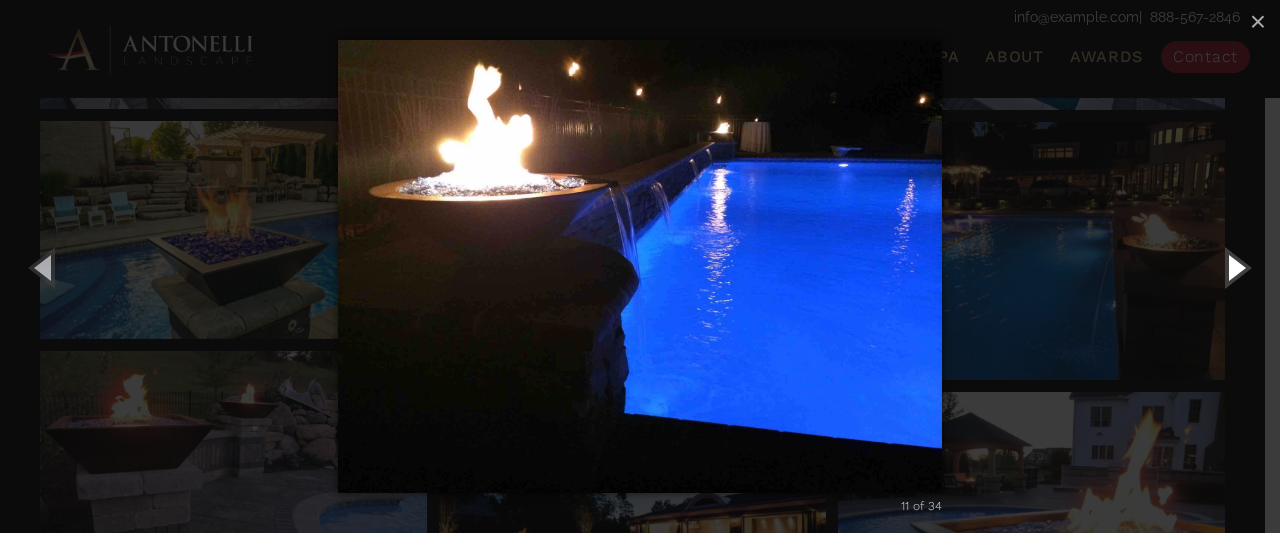 click at bounding box center [1235, 267] 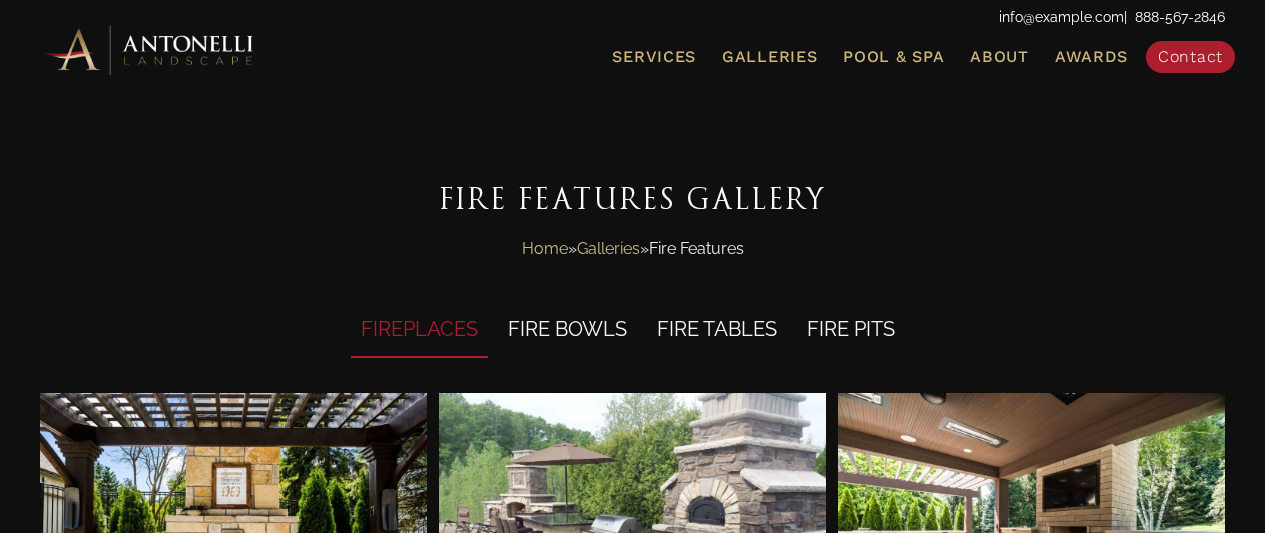 scroll, scrollTop: 0, scrollLeft: 0, axis: both 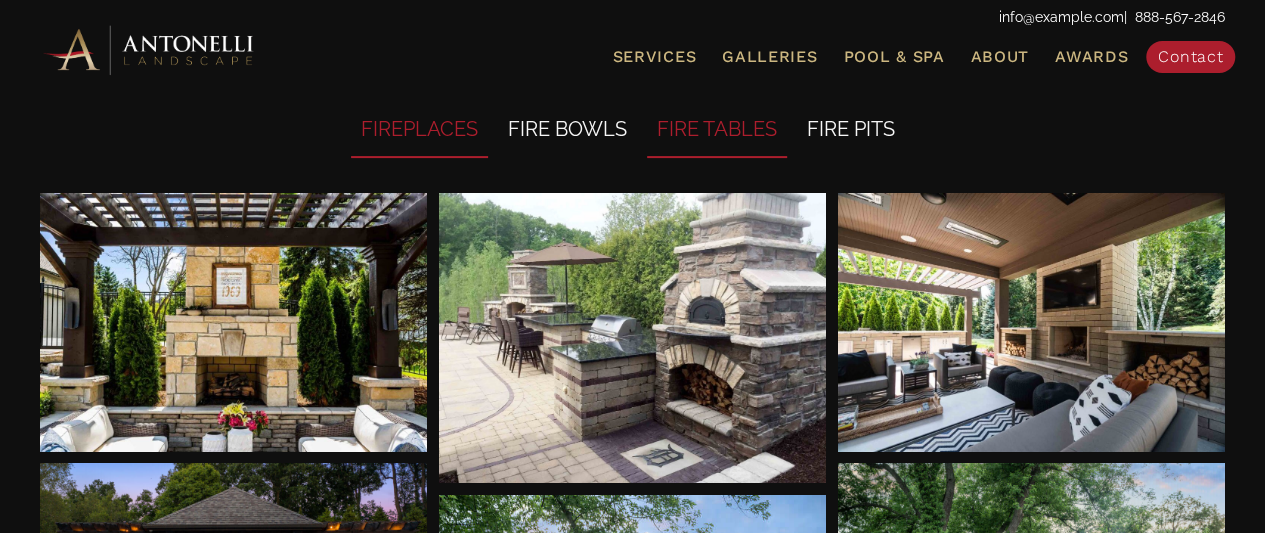 click on "FIRE TABLES" at bounding box center [717, 130] 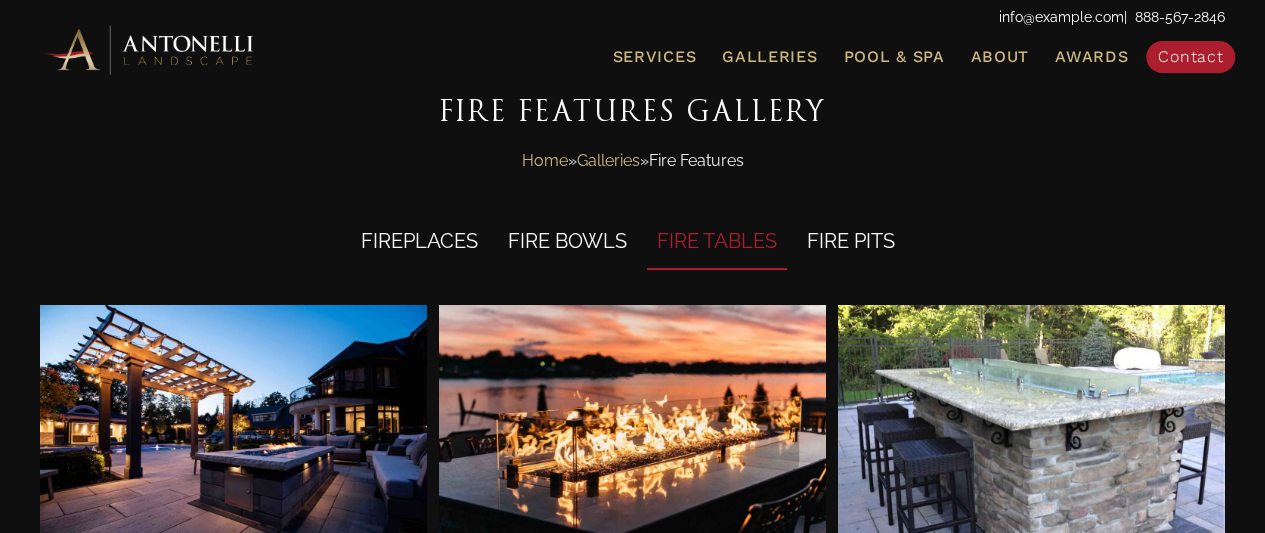 scroll, scrollTop: 0, scrollLeft: 0, axis: both 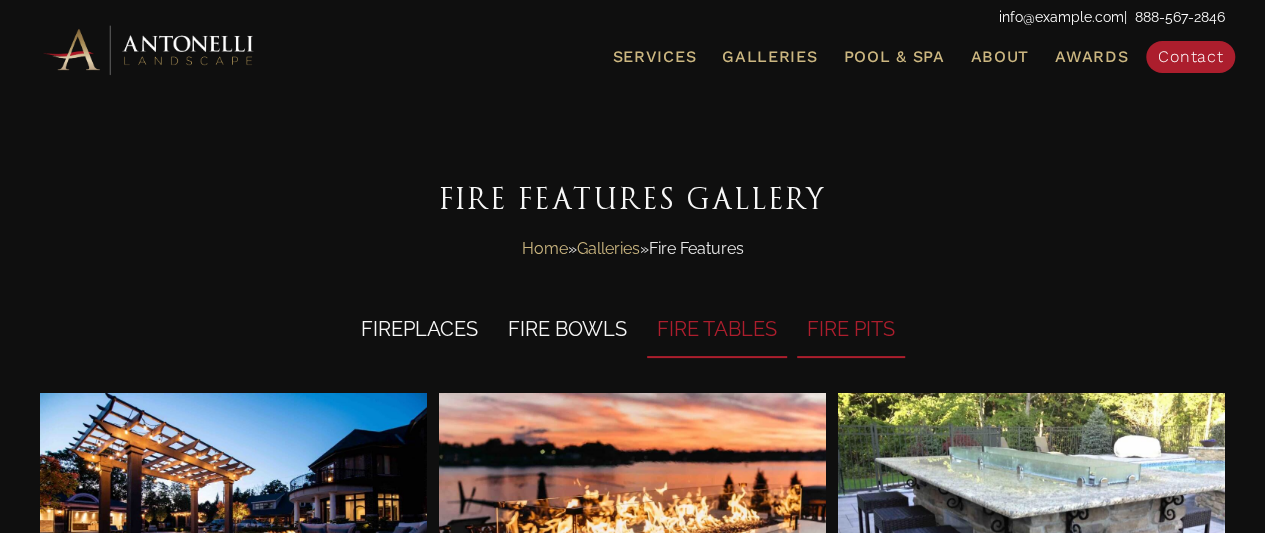 click on "FIRE PITS" at bounding box center [851, 330] 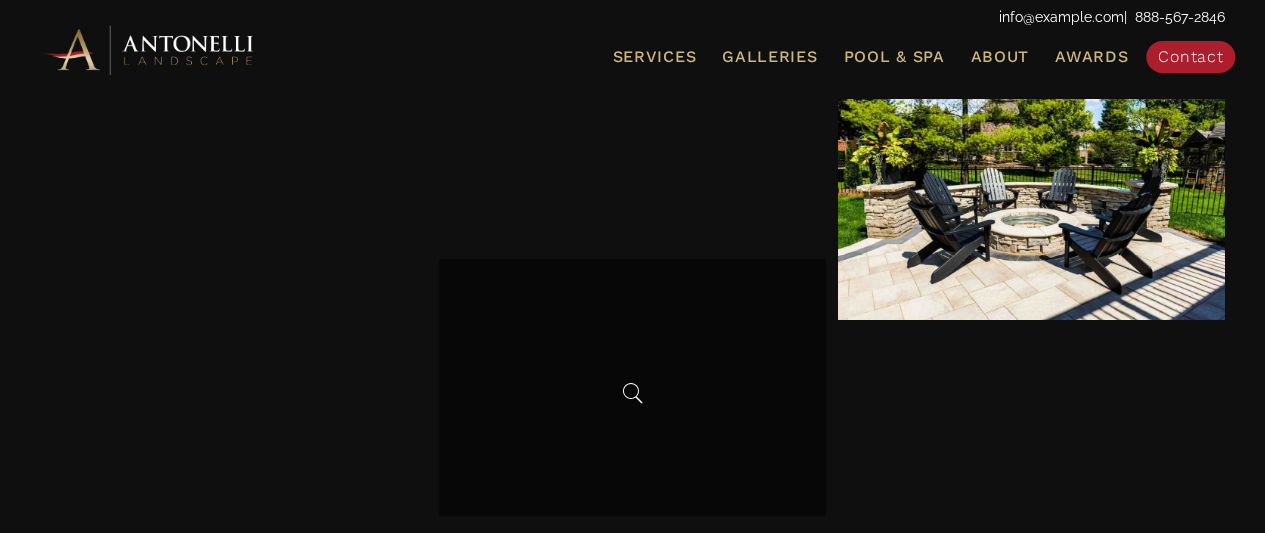 scroll, scrollTop: 3000, scrollLeft: 0, axis: vertical 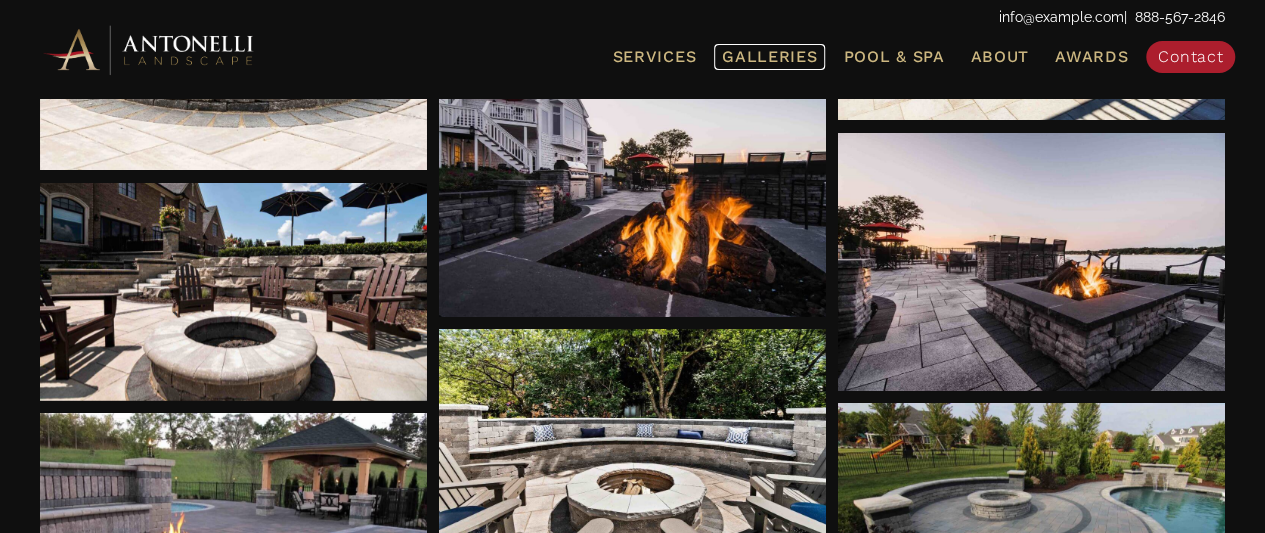 click on "Galleries" at bounding box center (769, 56) 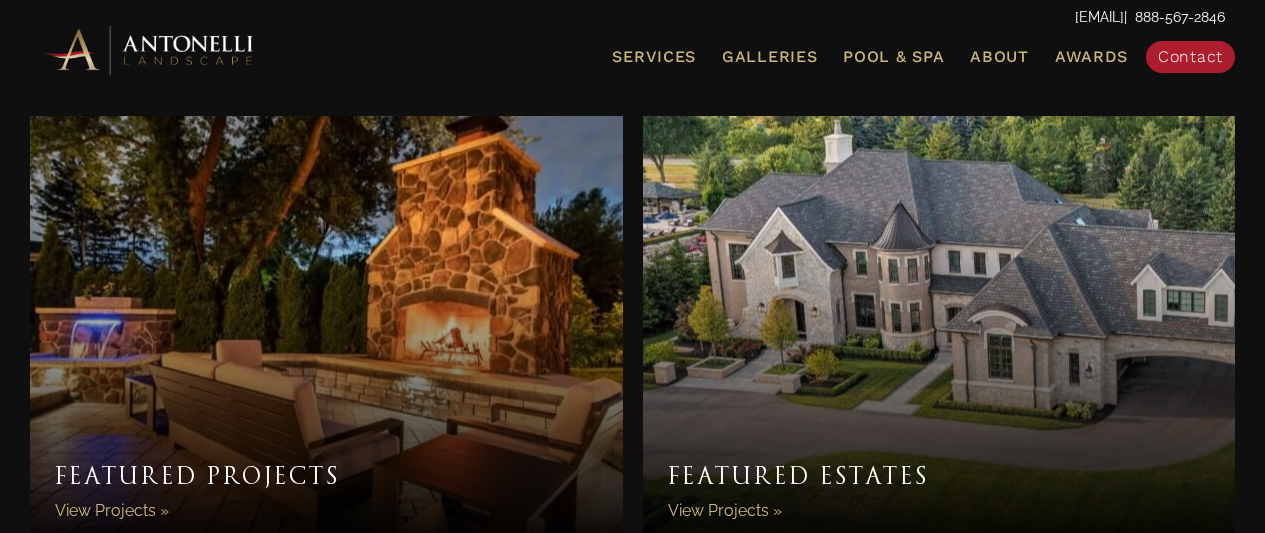 scroll, scrollTop: 0, scrollLeft: 0, axis: both 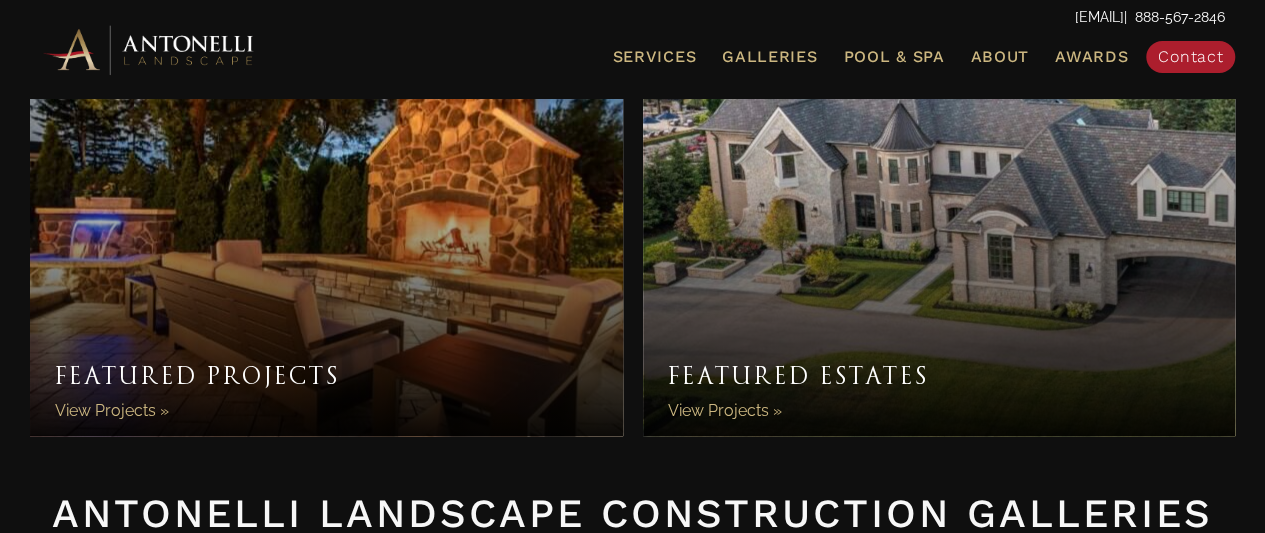 click on "Featured Projects" at bounding box center [326, 226] 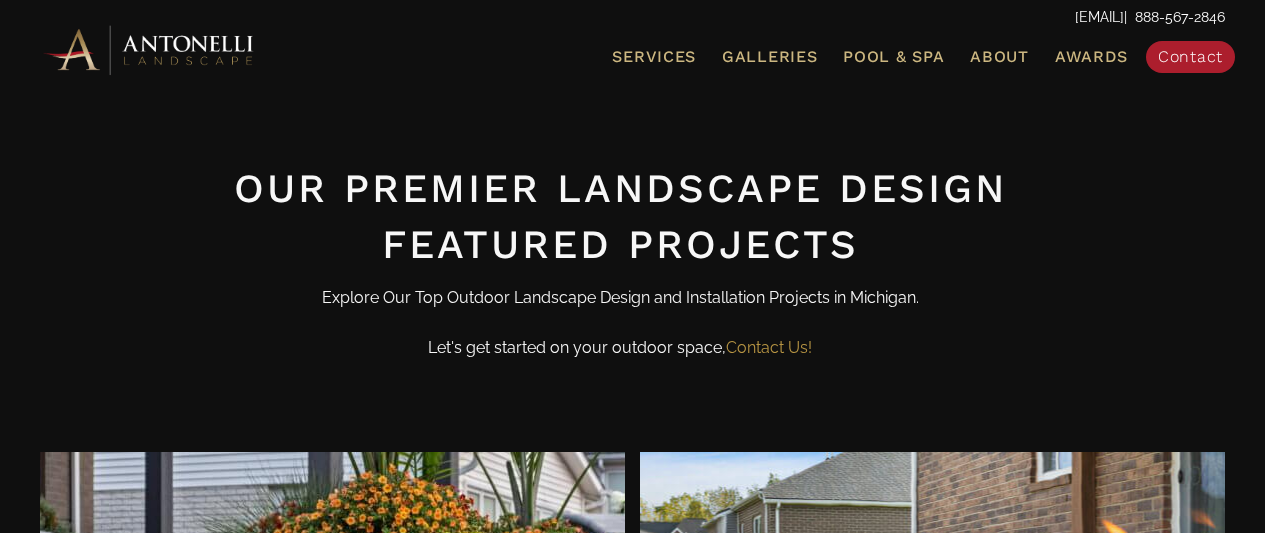 scroll, scrollTop: 0, scrollLeft: 0, axis: both 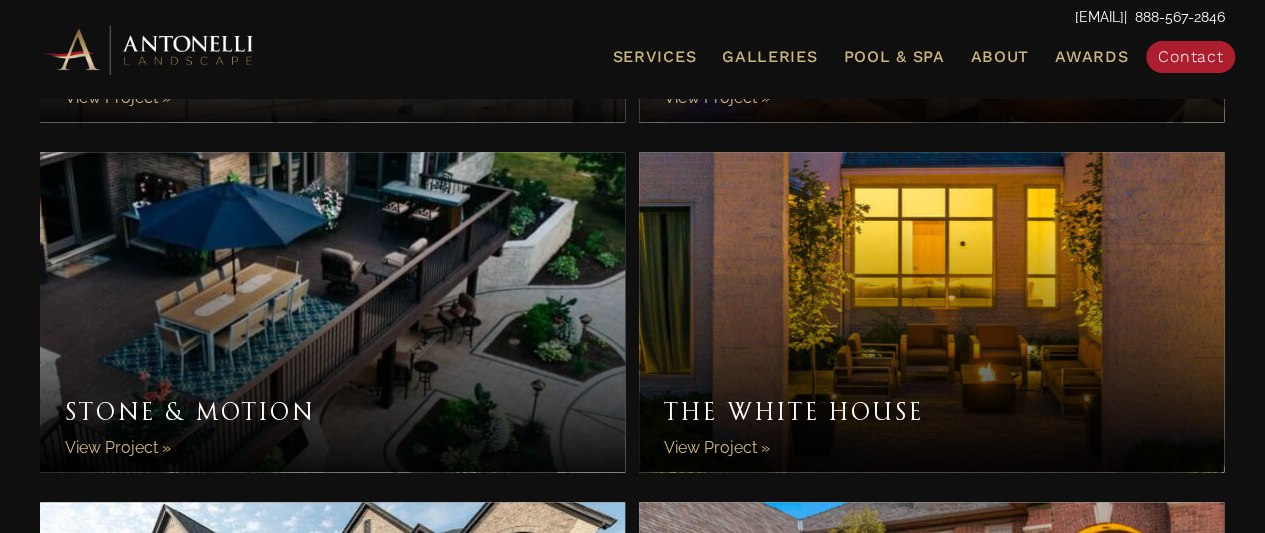 click on "Stone & Motion" at bounding box center [332, 312] 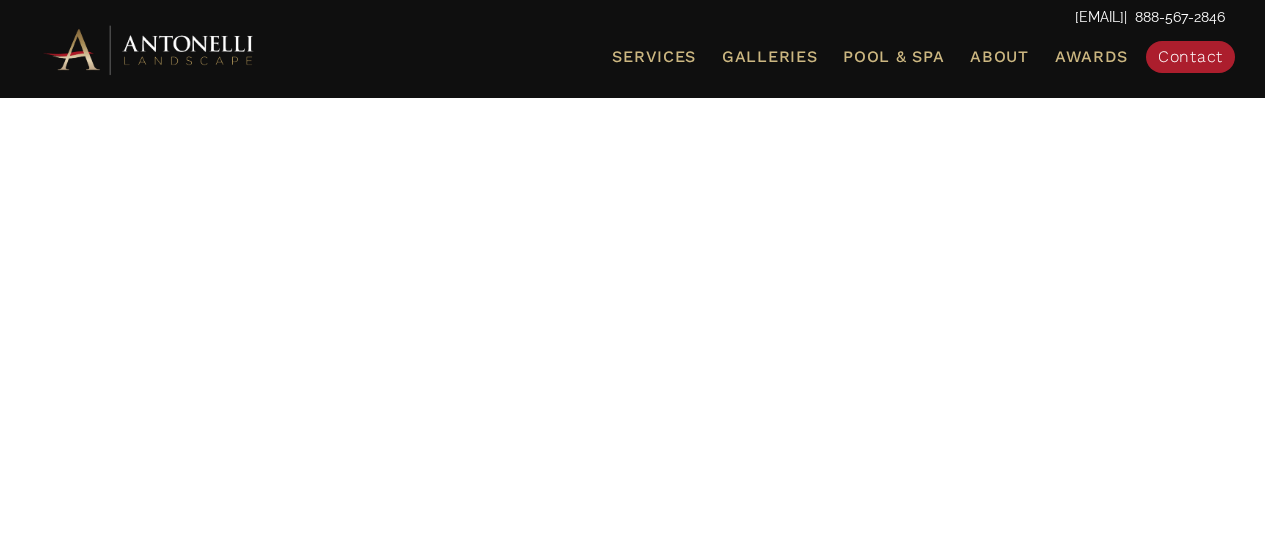scroll, scrollTop: 0, scrollLeft: 0, axis: both 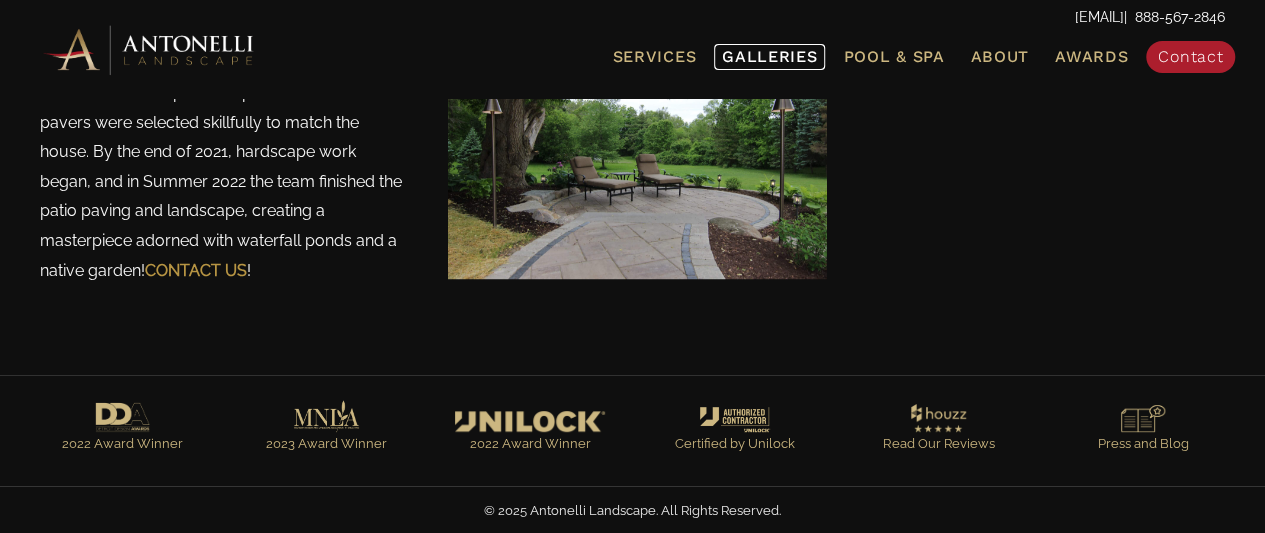 click on "Galleries" at bounding box center (769, 56) 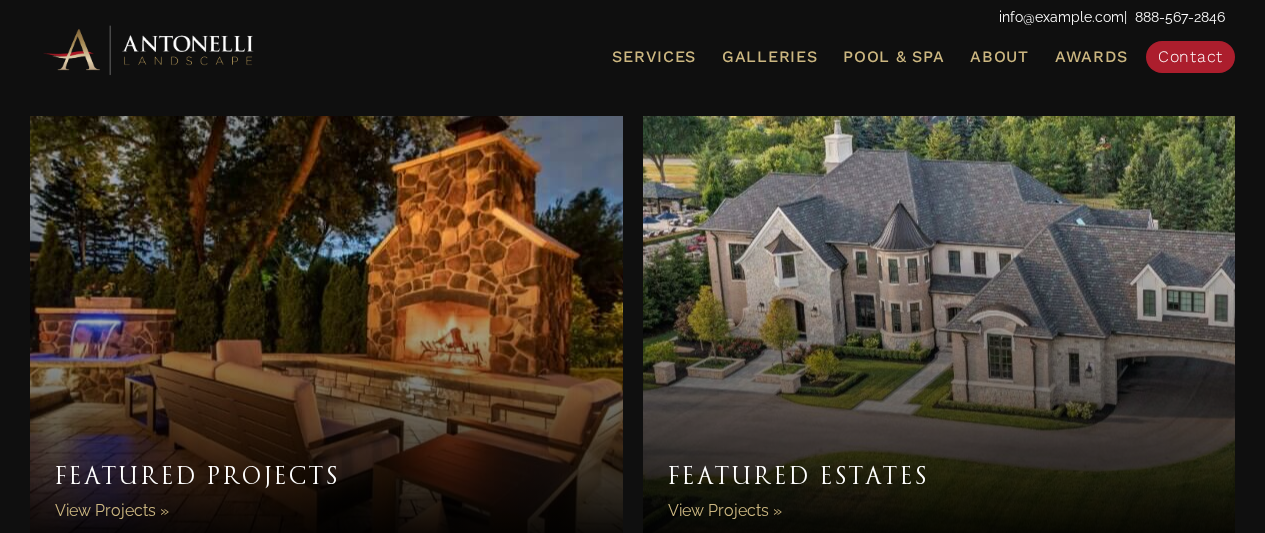 scroll, scrollTop: 0, scrollLeft: 0, axis: both 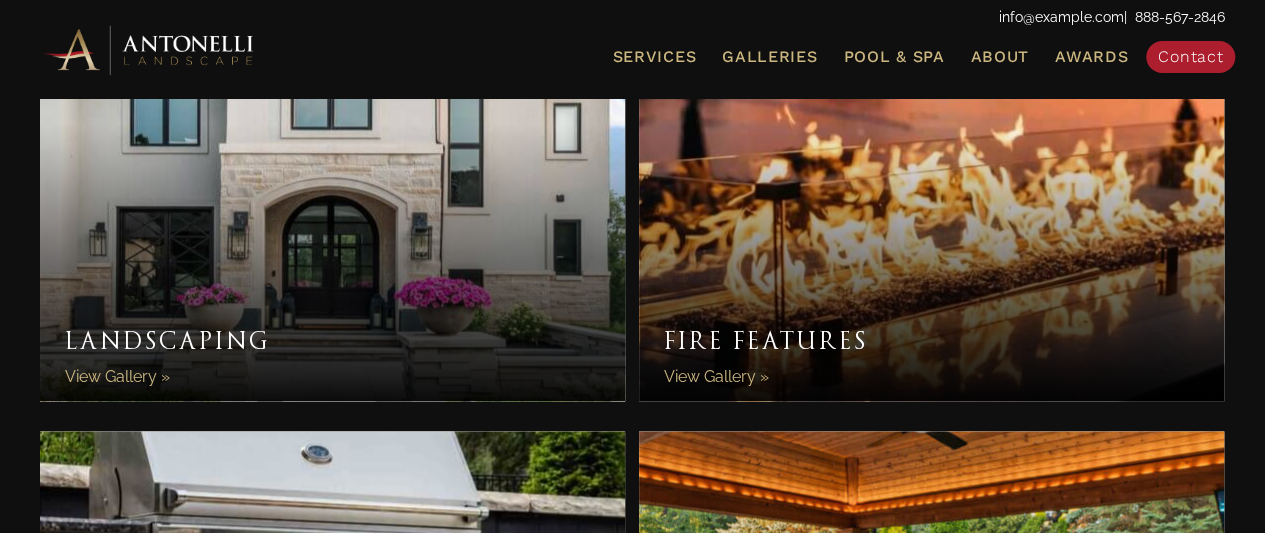 click on "Landscaping" at bounding box center [332, 221] 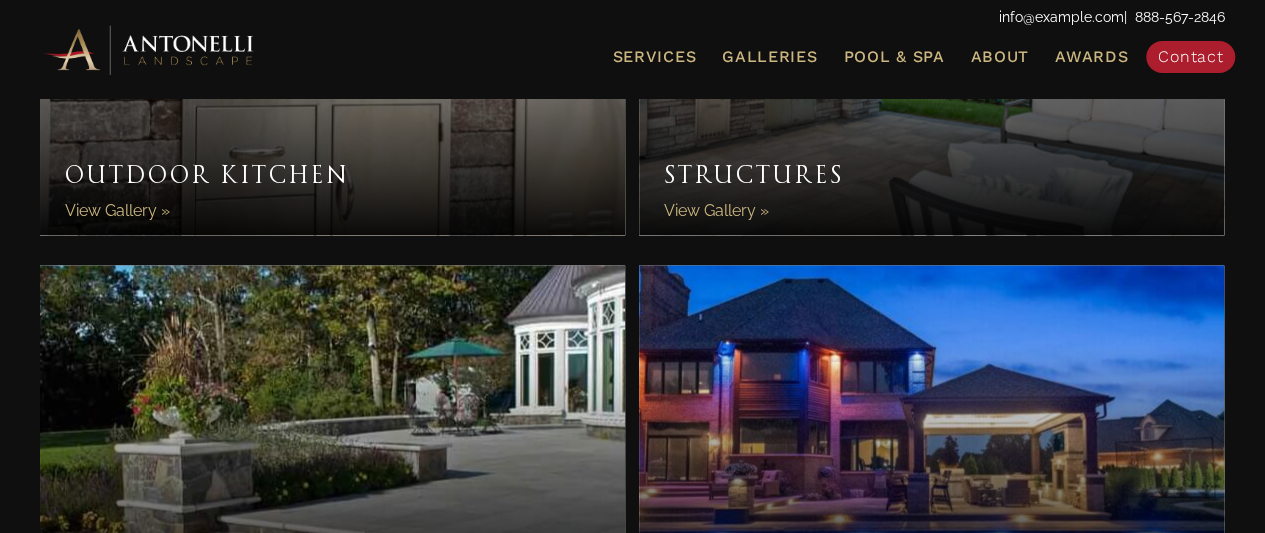 scroll, scrollTop: 1900, scrollLeft: 0, axis: vertical 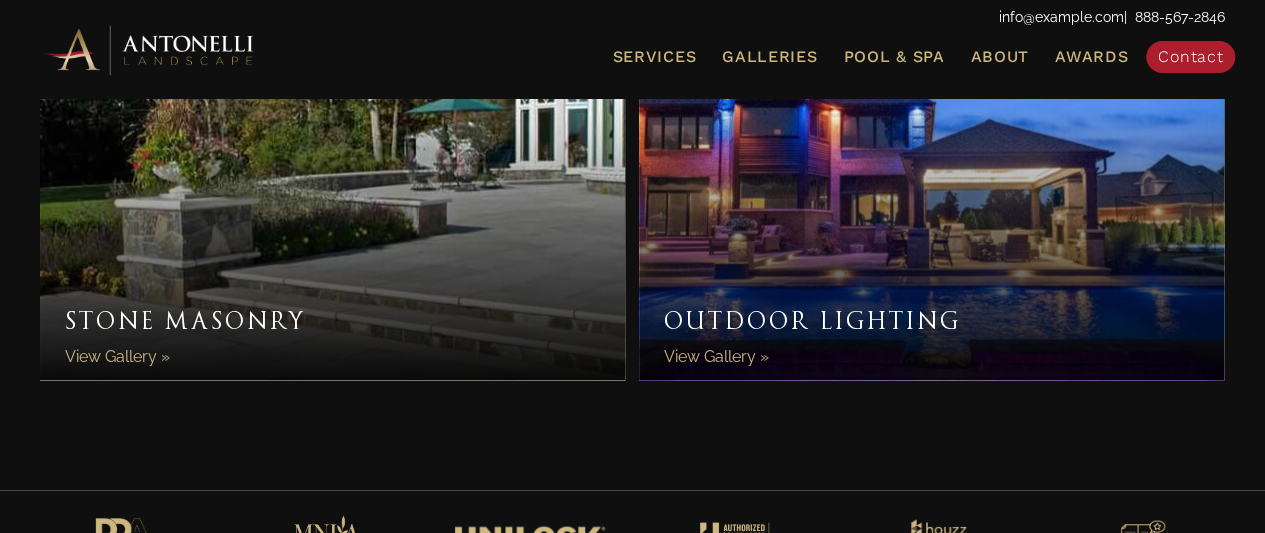 click on "Outdoor Lighting" at bounding box center [931, 201] 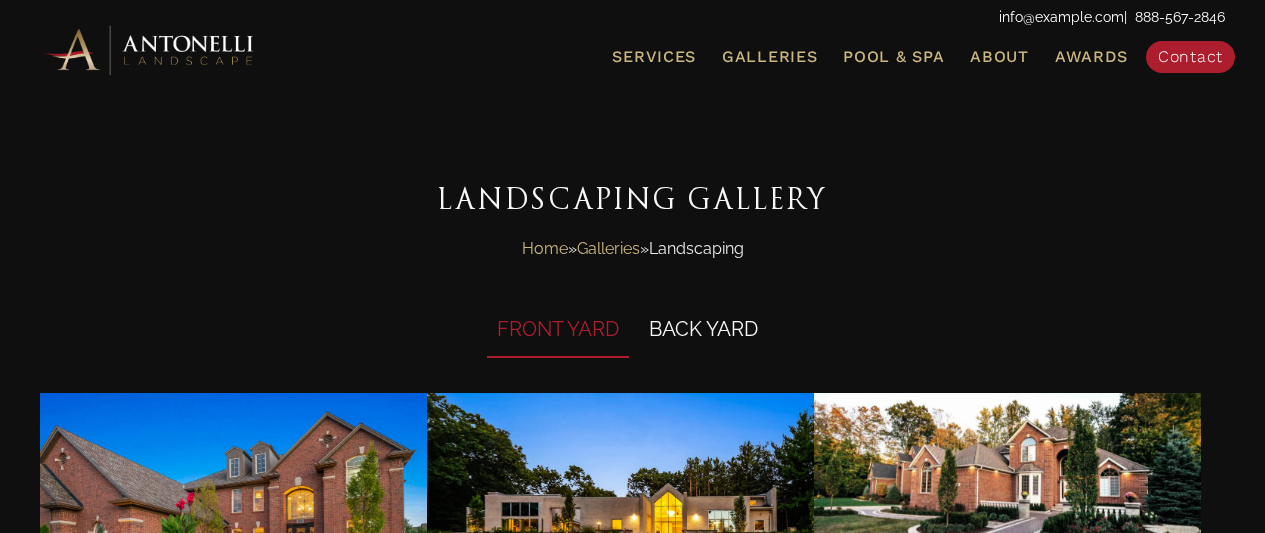 scroll, scrollTop: 0, scrollLeft: 0, axis: both 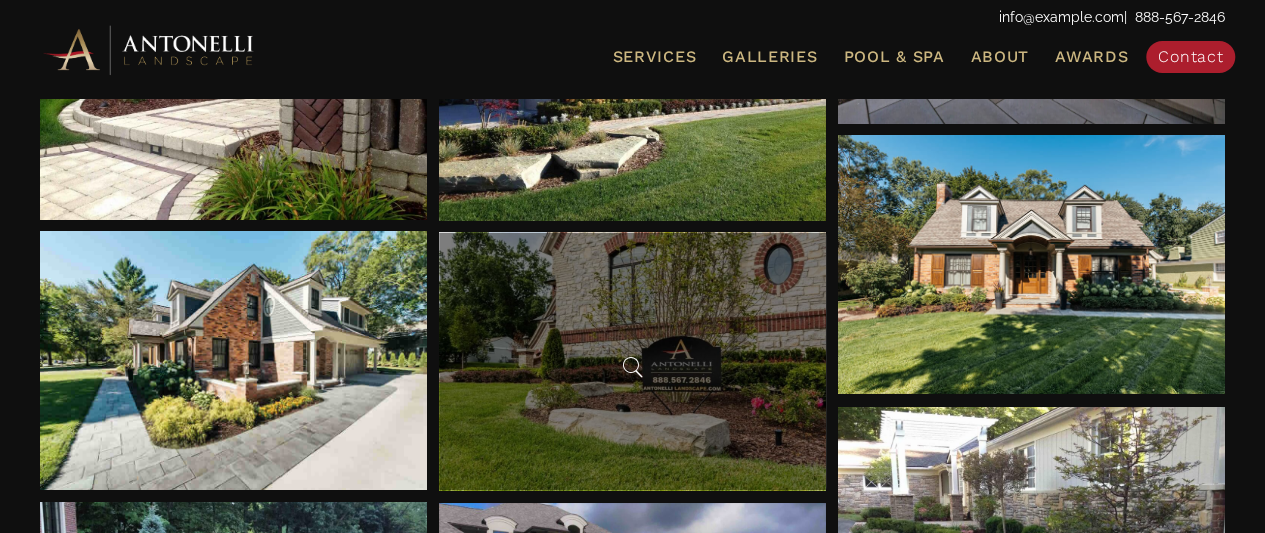 click at bounding box center [632, 361] 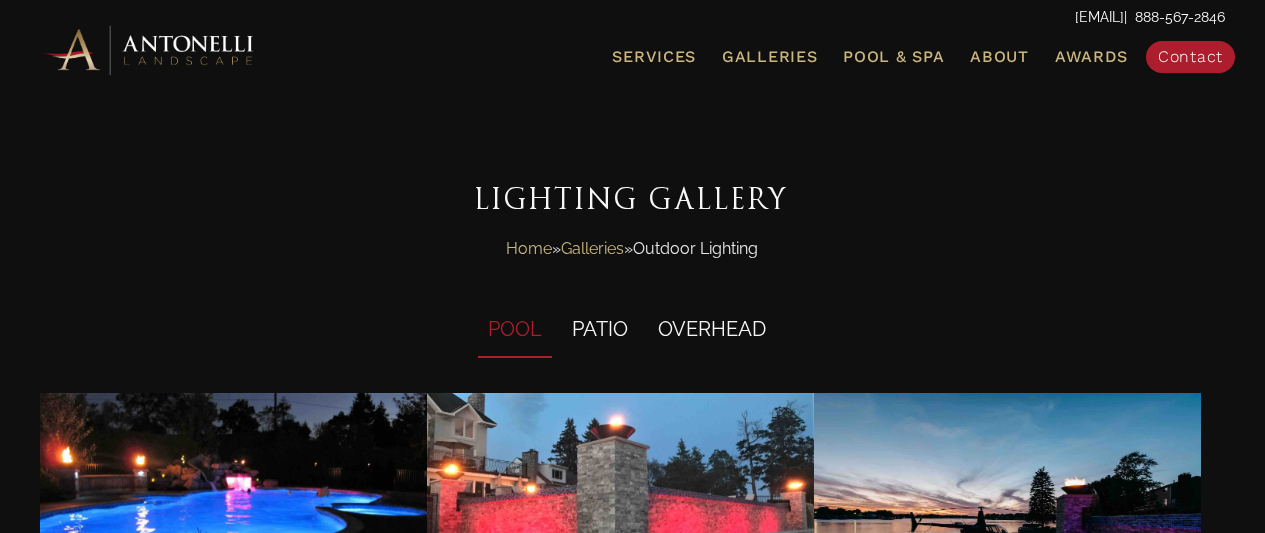 scroll, scrollTop: 0, scrollLeft: 0, axis: both 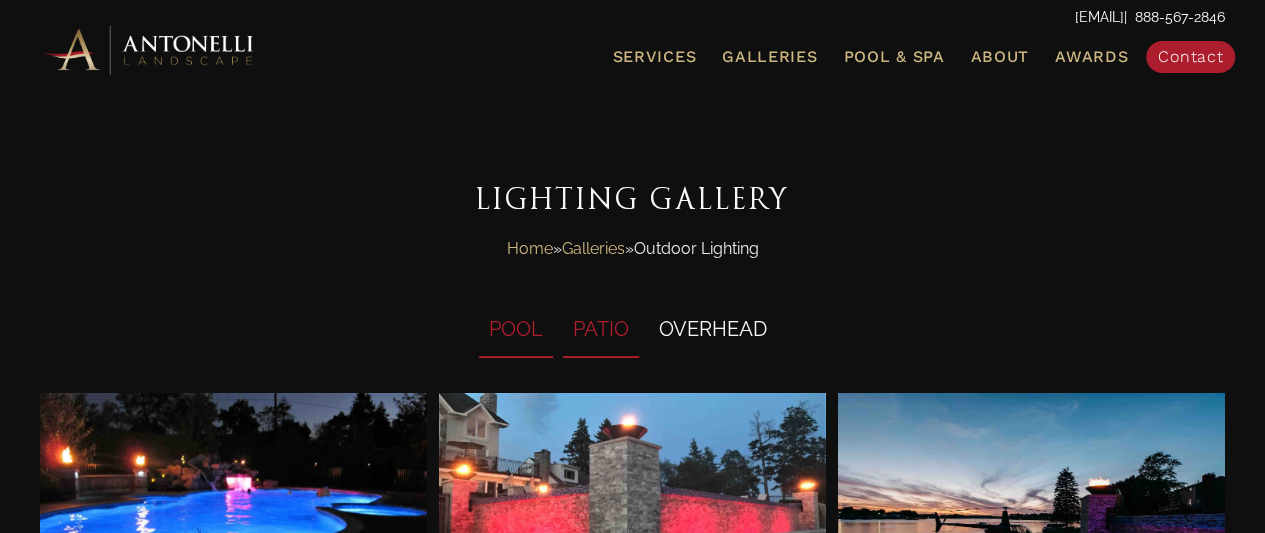 click on "PATIO" at bounding box center [601, 330] 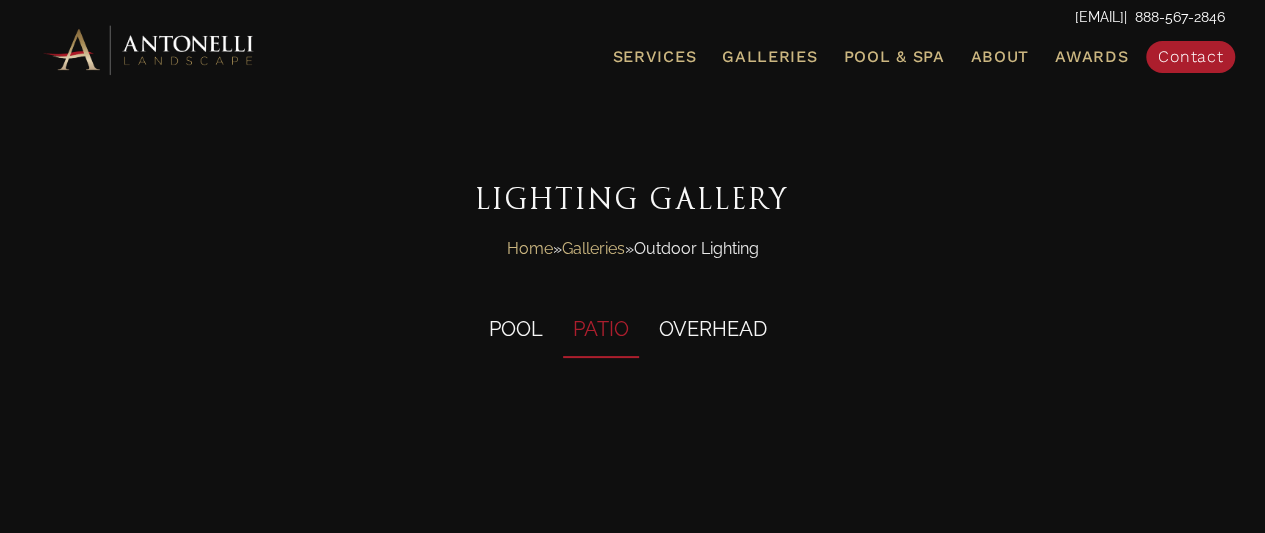 scroll, scrollTop: 0, scrollLeft: 0, axis: both 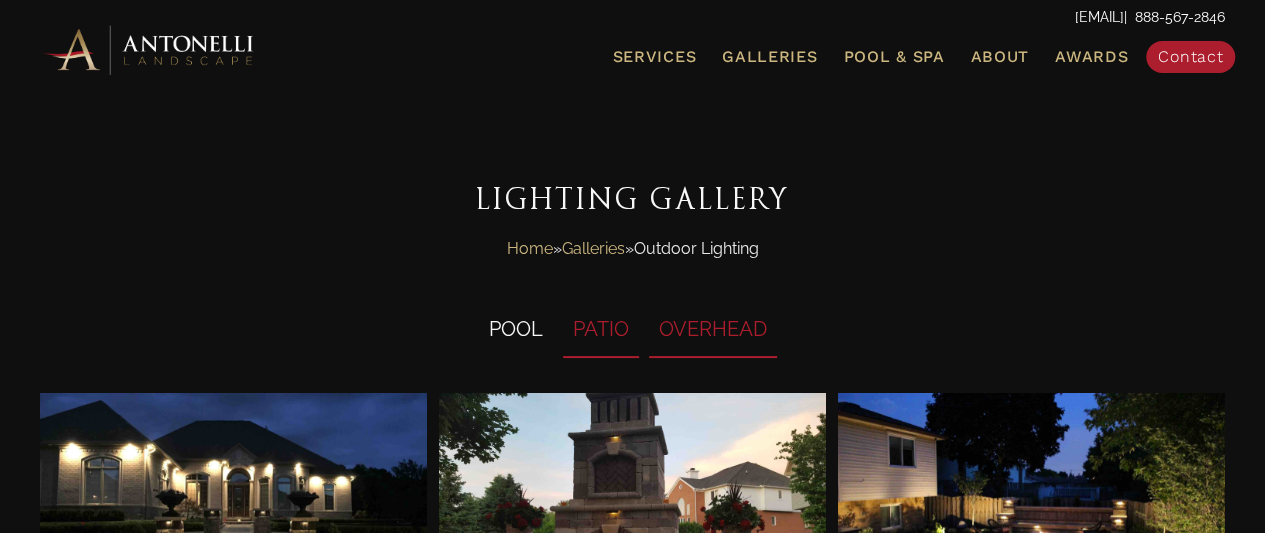 click on "OVERHEAD" at bounding box center [713, 330] 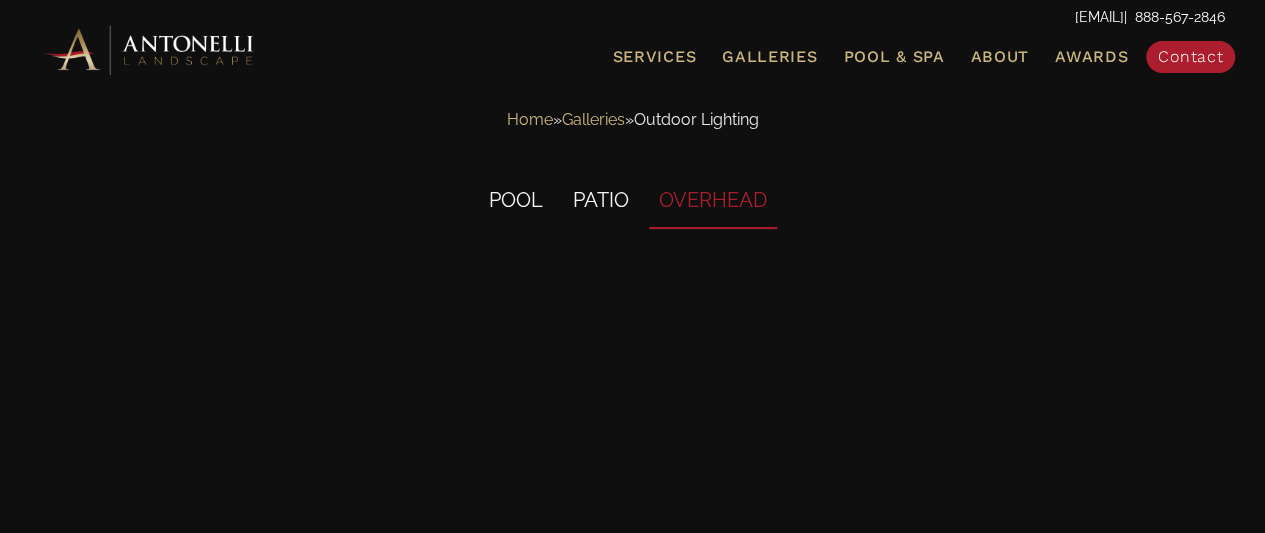 scroll, scrollTop: 0, scrollLeft: 0, axis: both 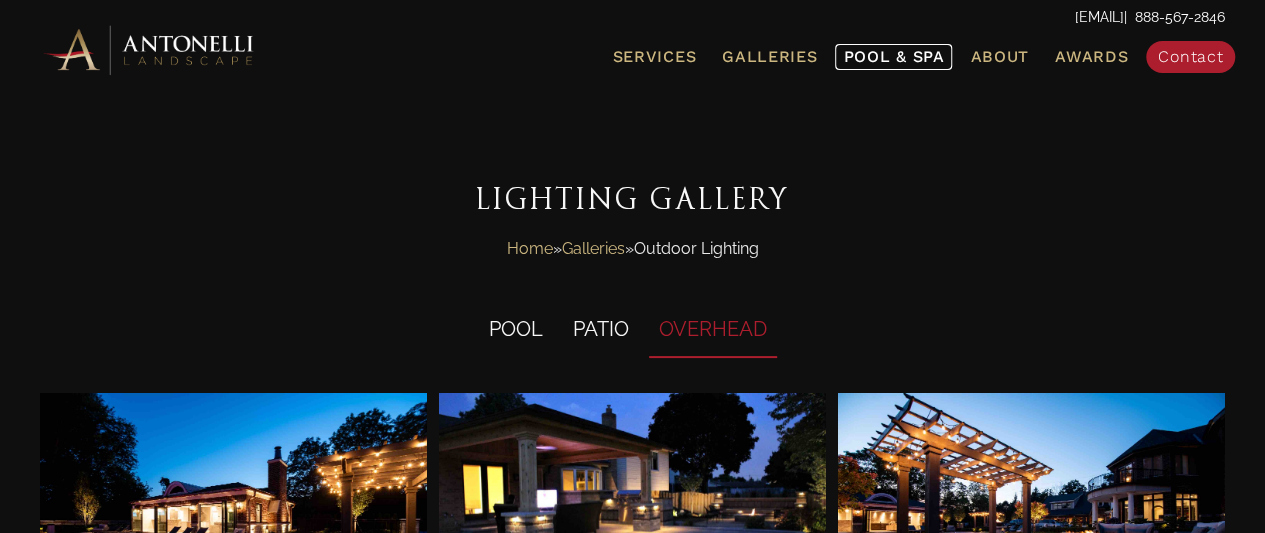 click on "Pool & Spa" at bounding box center [893, 56] 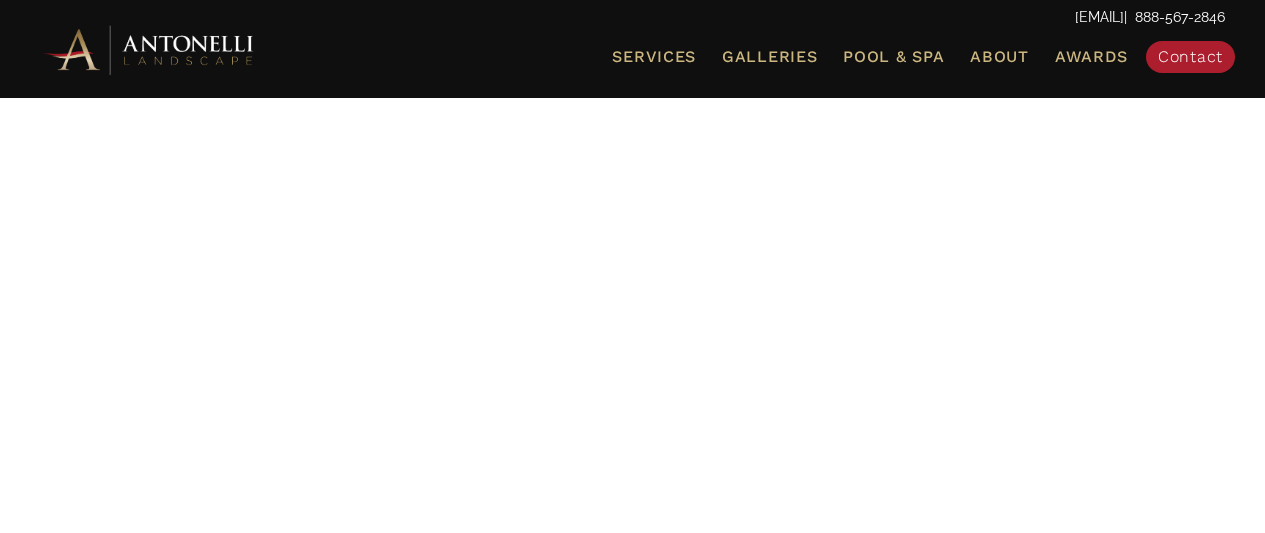 scroll, scrollTop: 0, scrollLeft: 0, axis: both 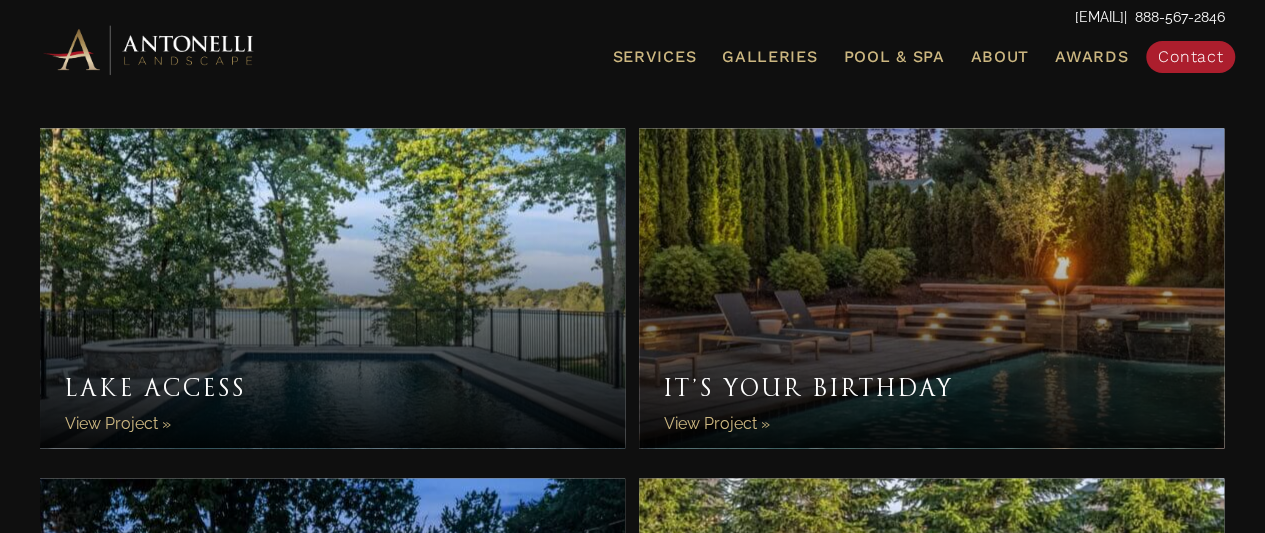 click on "It’s Your Birthday" at bounding box center (931, 288) 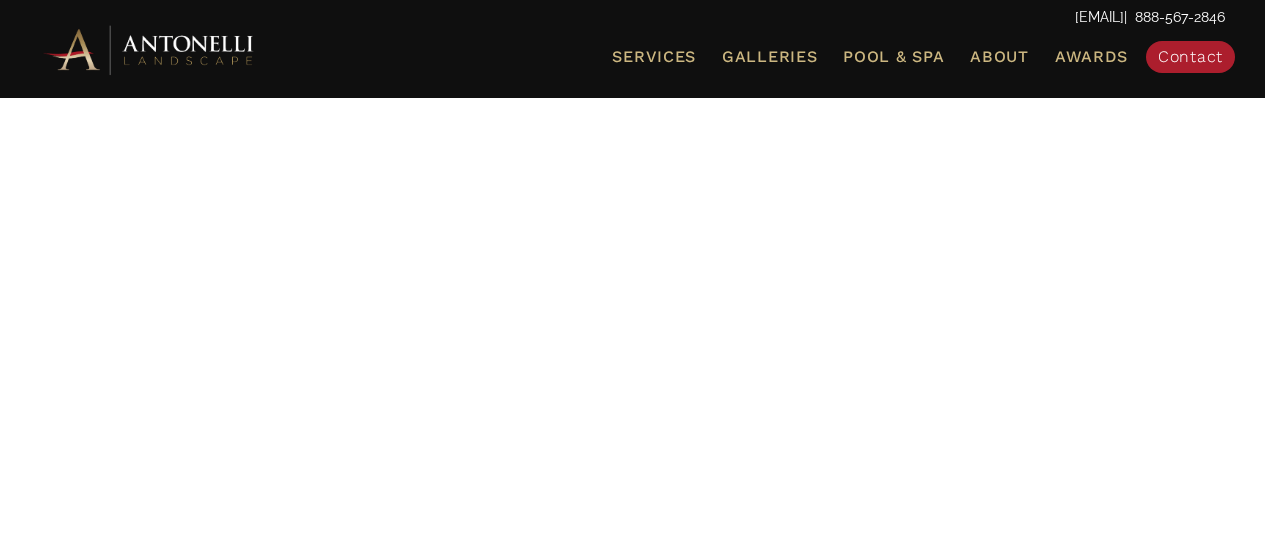 scroll, scrollTop: 0, scrollLeft: 0, axis: both 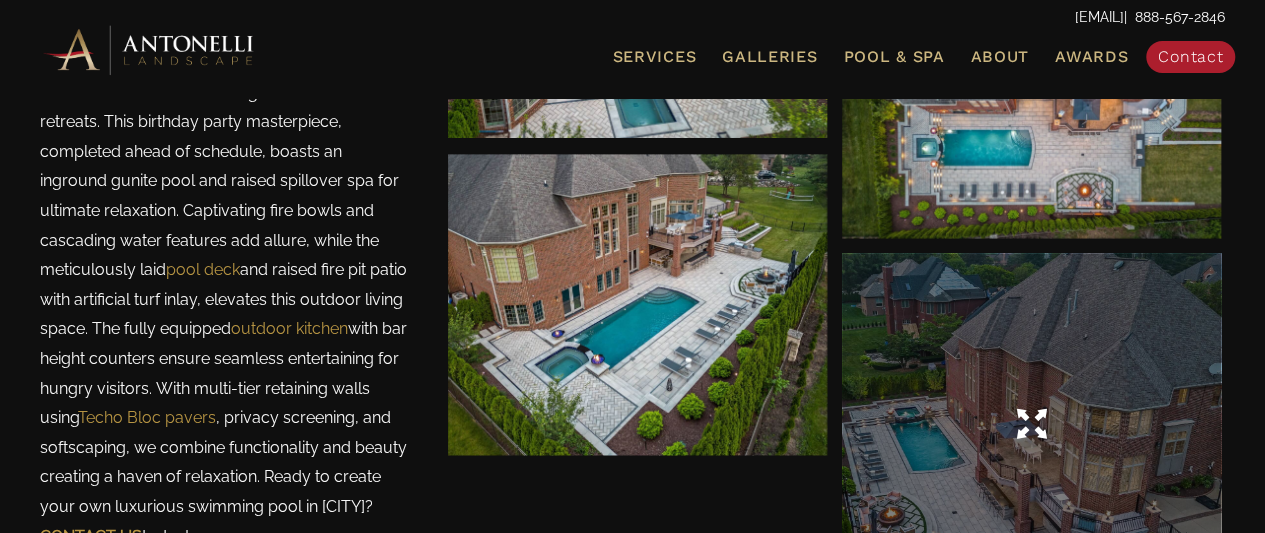 click at bounding box center (1031, 424) 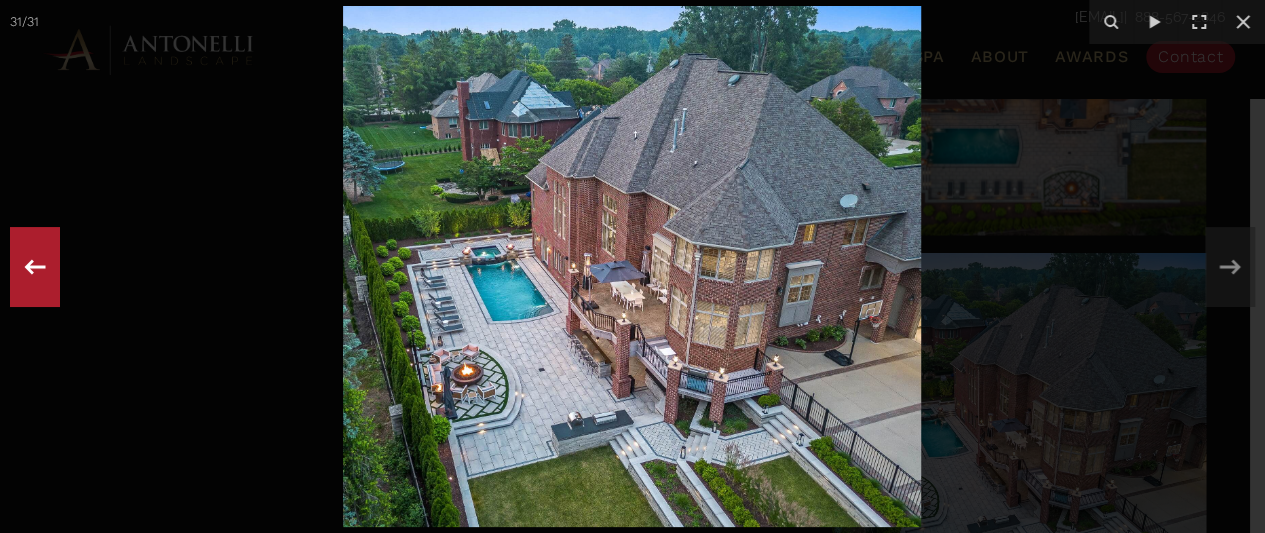 click 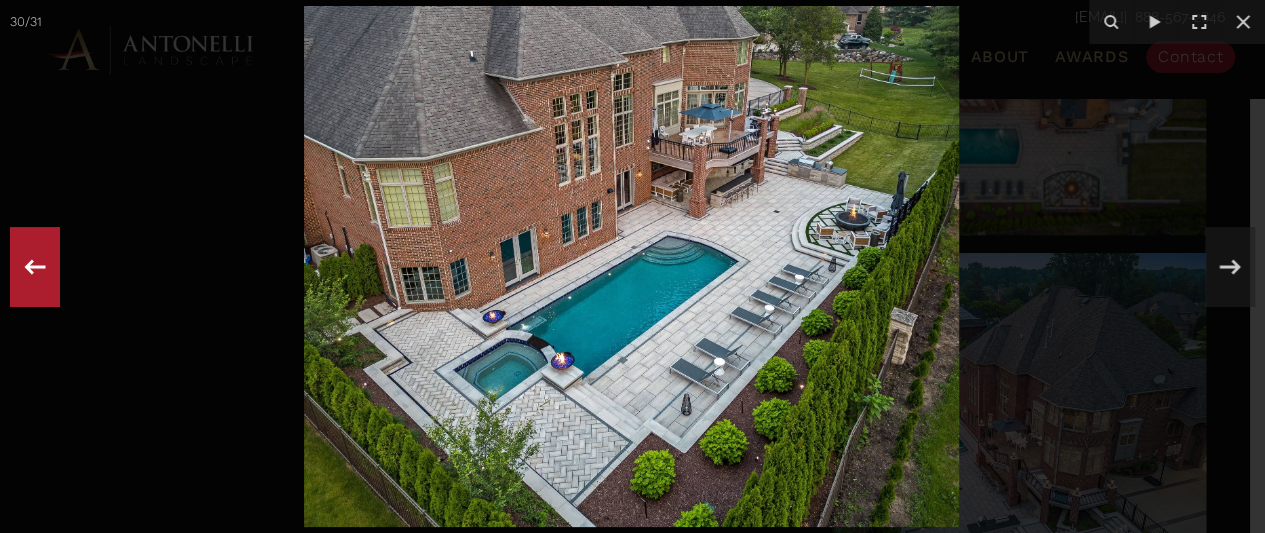 click on "30  /  31" at bounding box center (632, 266) 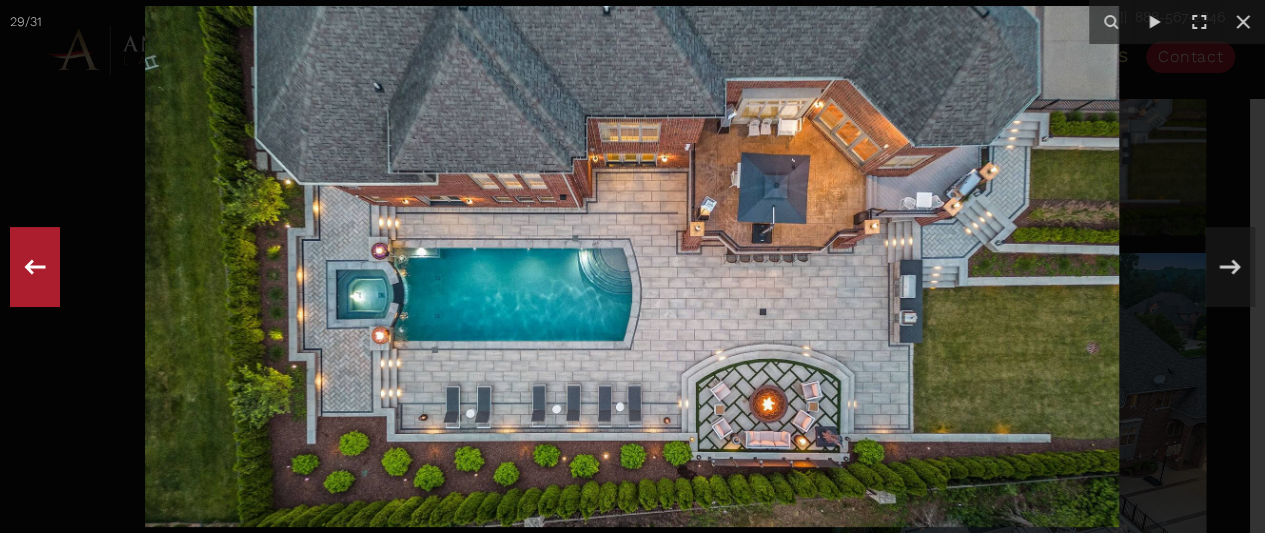 click 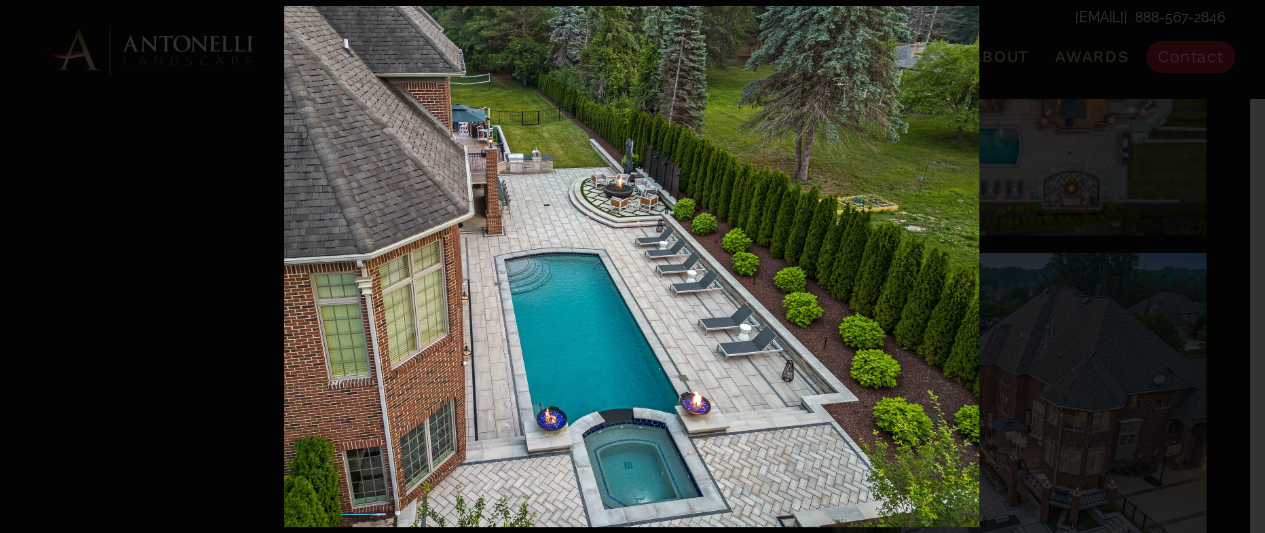 click on "28  /  31" at bounding box center [632, 266] 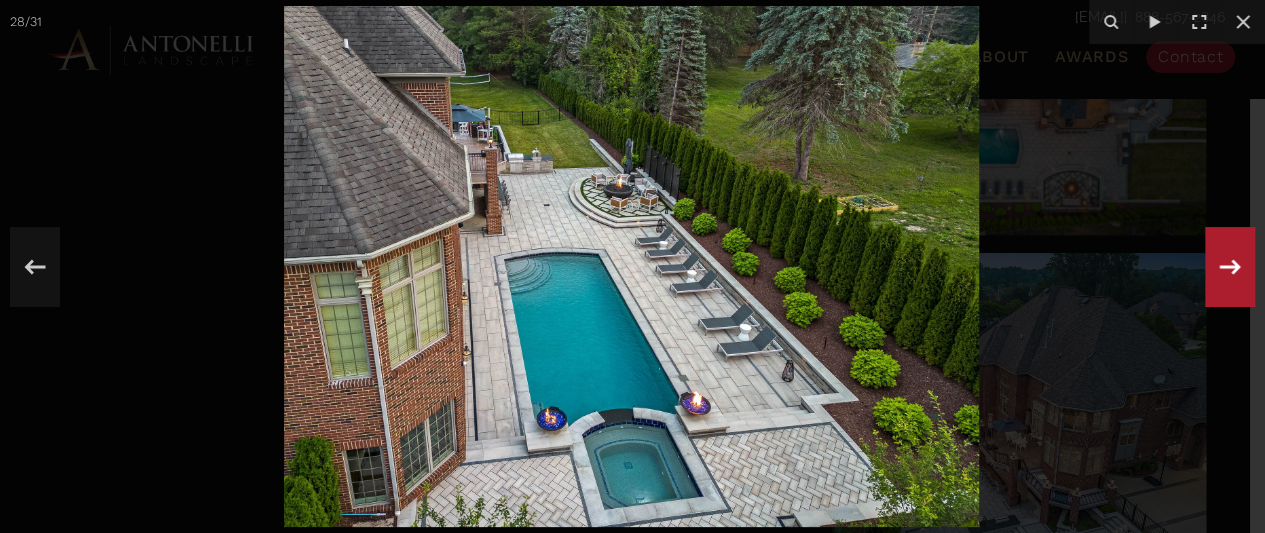 click 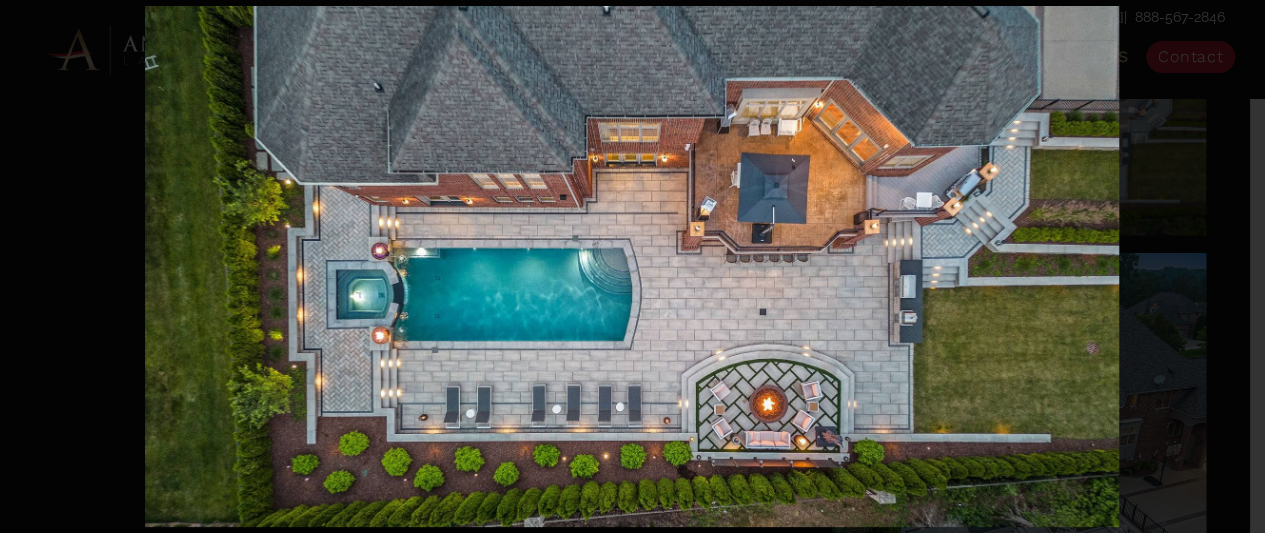 click on "29  /  31" at bounding box center [632, 266] 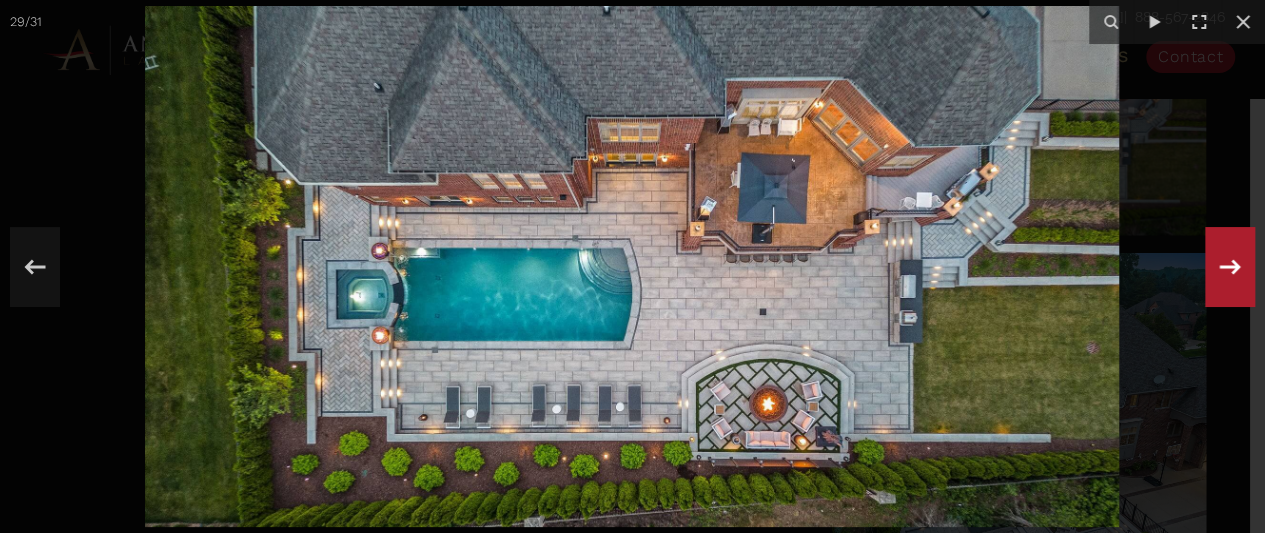 click 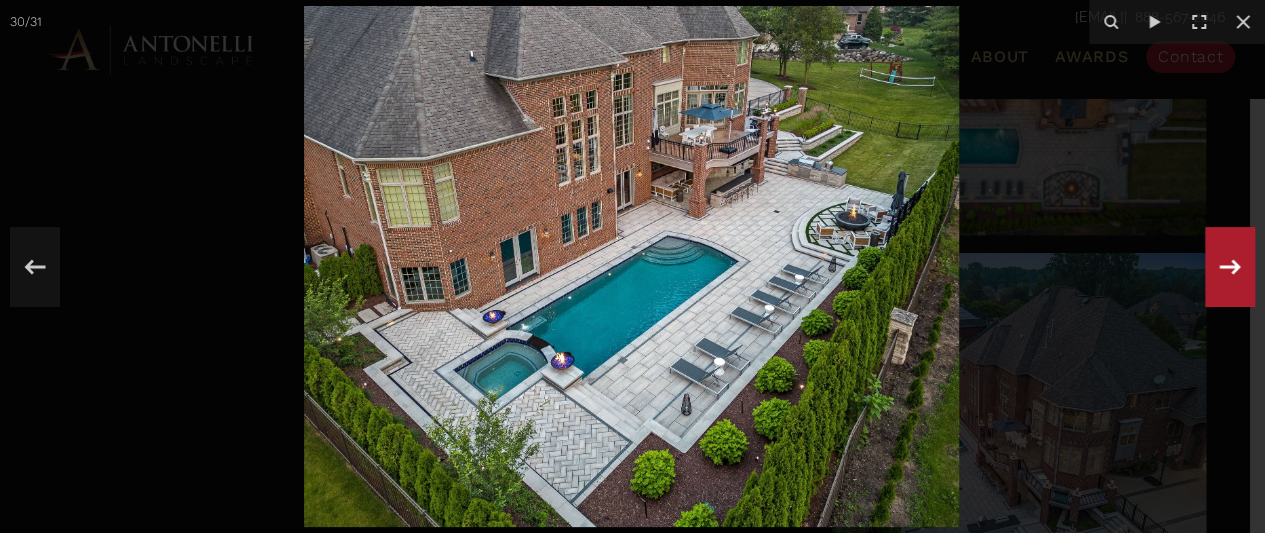 click 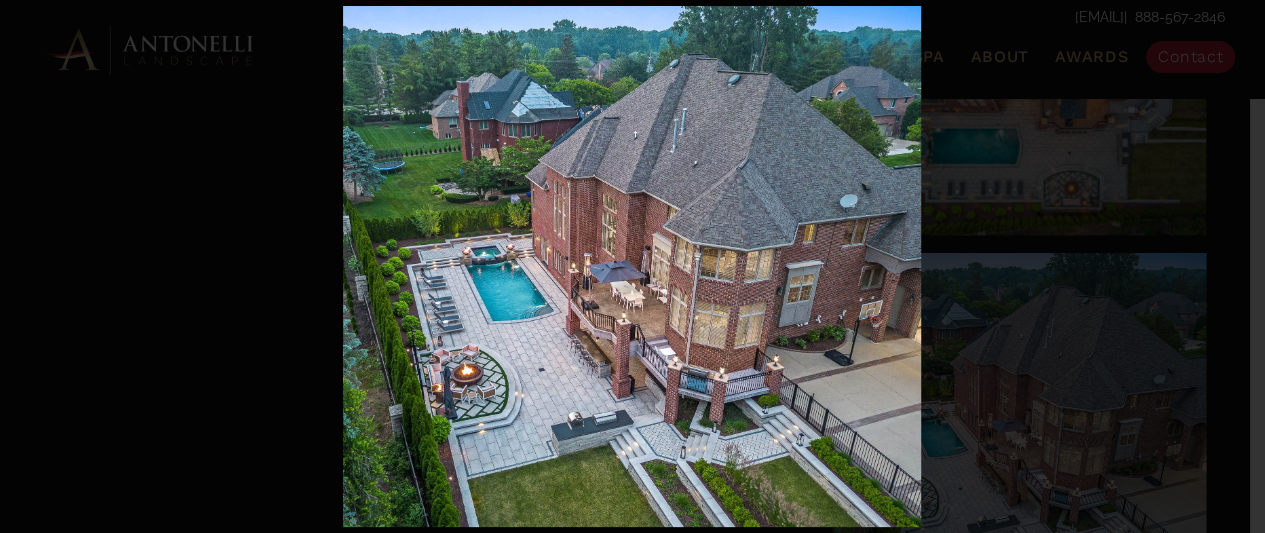click on "31  /  31" at bounding box center (632, 266) 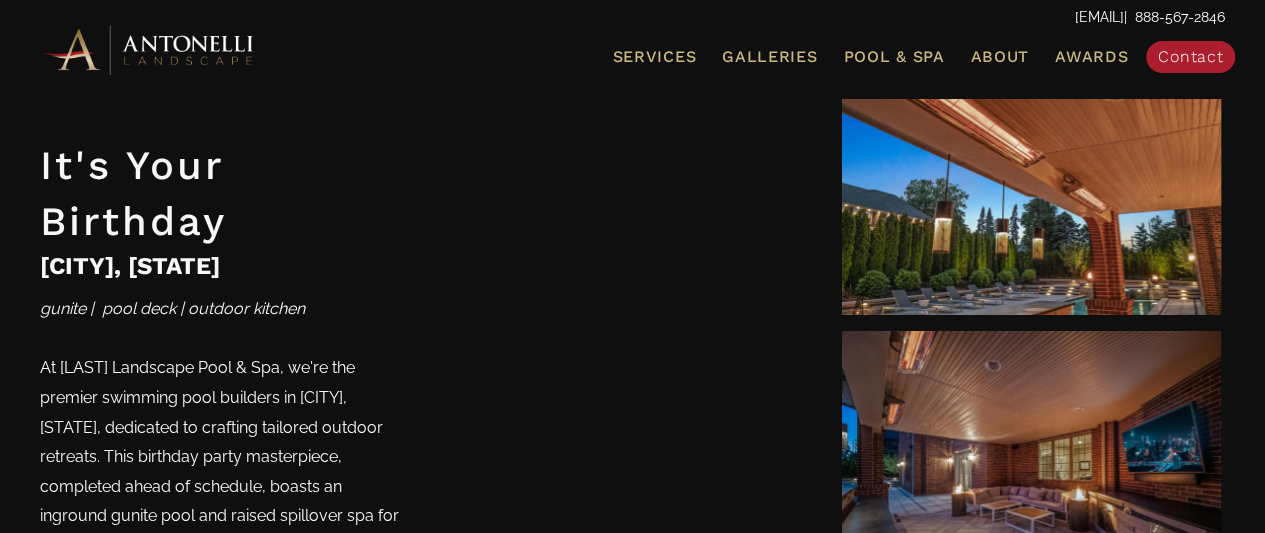 scroll, scrollTop: 2722, scrollLeft: 0, axis: vertical 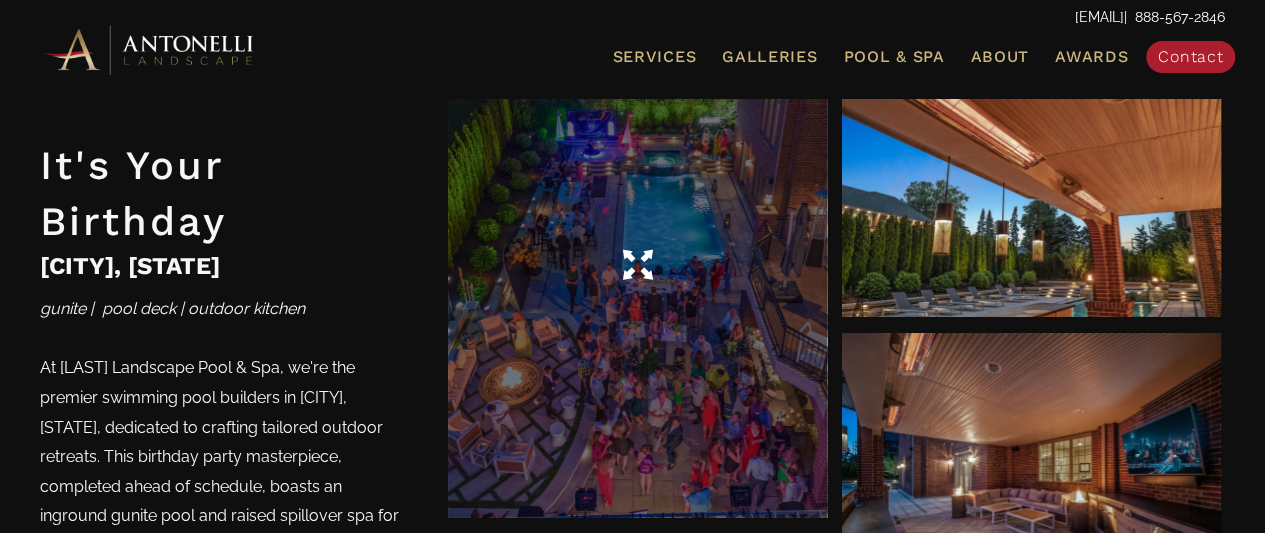 click at bounding box center [637, 265] 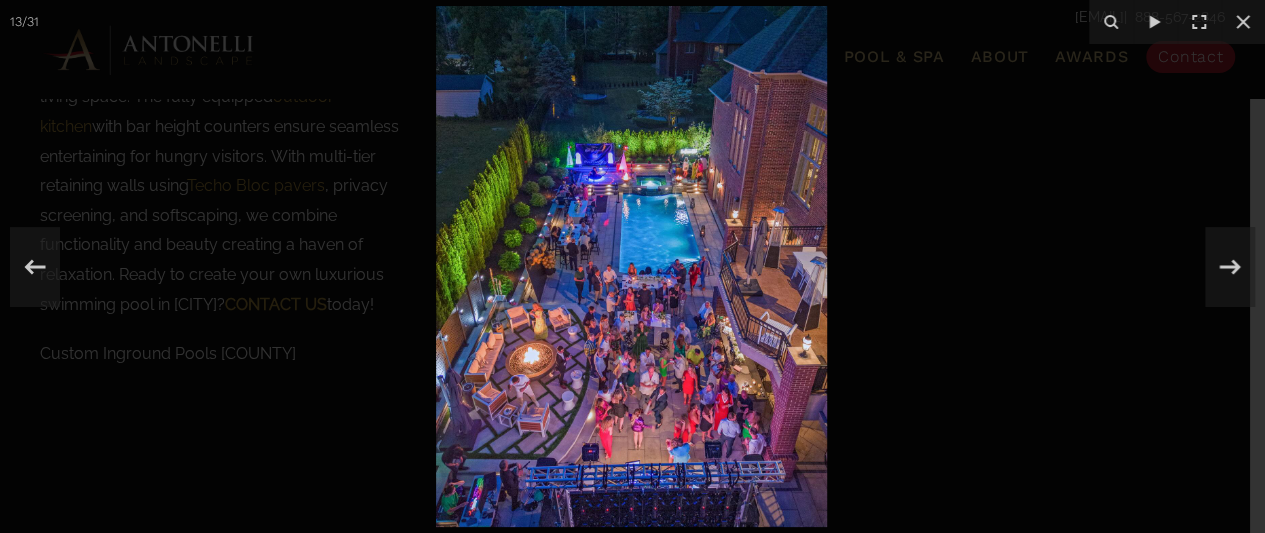 scroll, scrollTop: 1222, scrollLeft: 0, axis: vertical 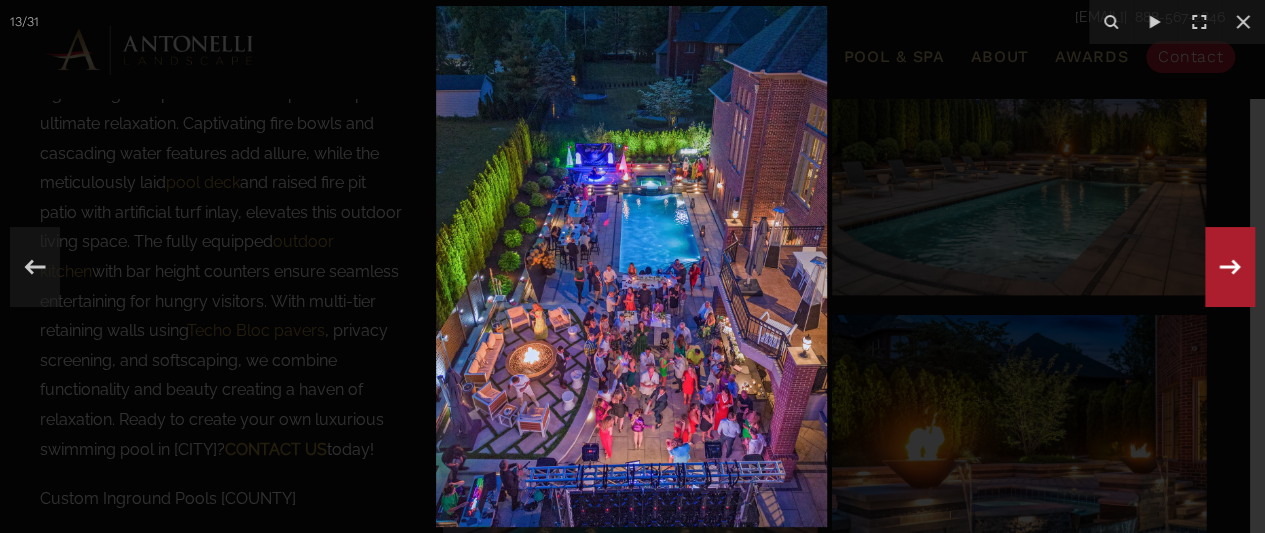 click 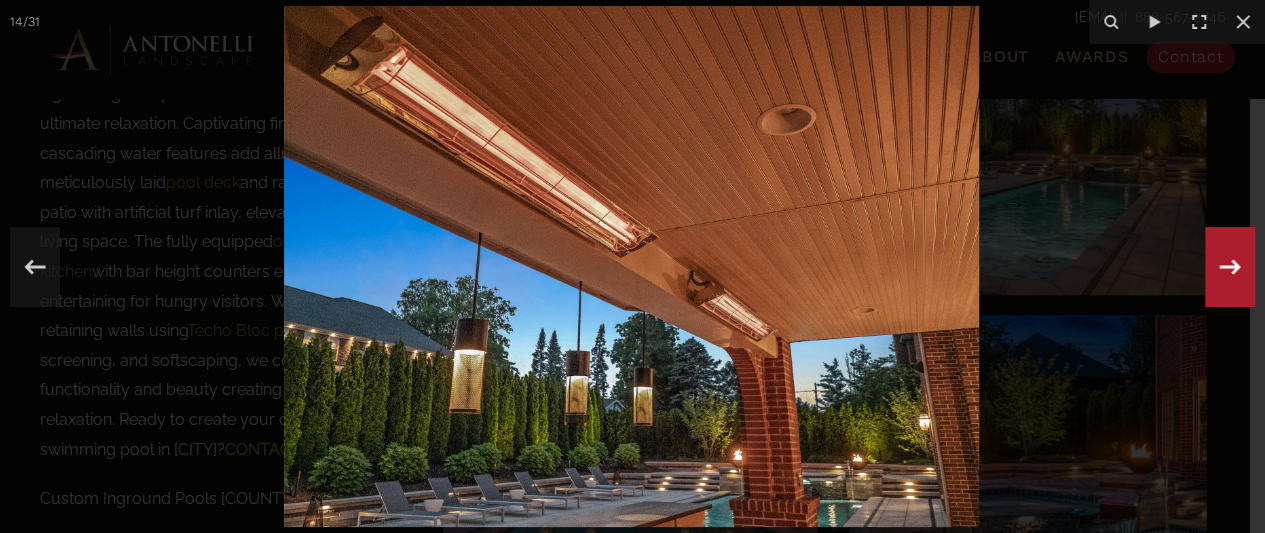 click 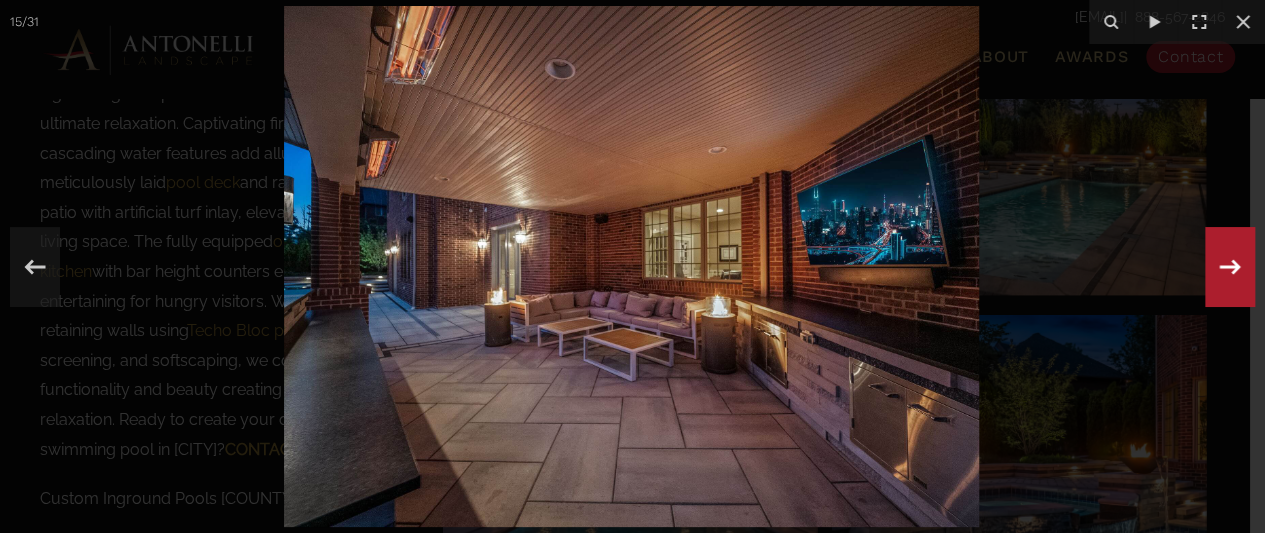 click 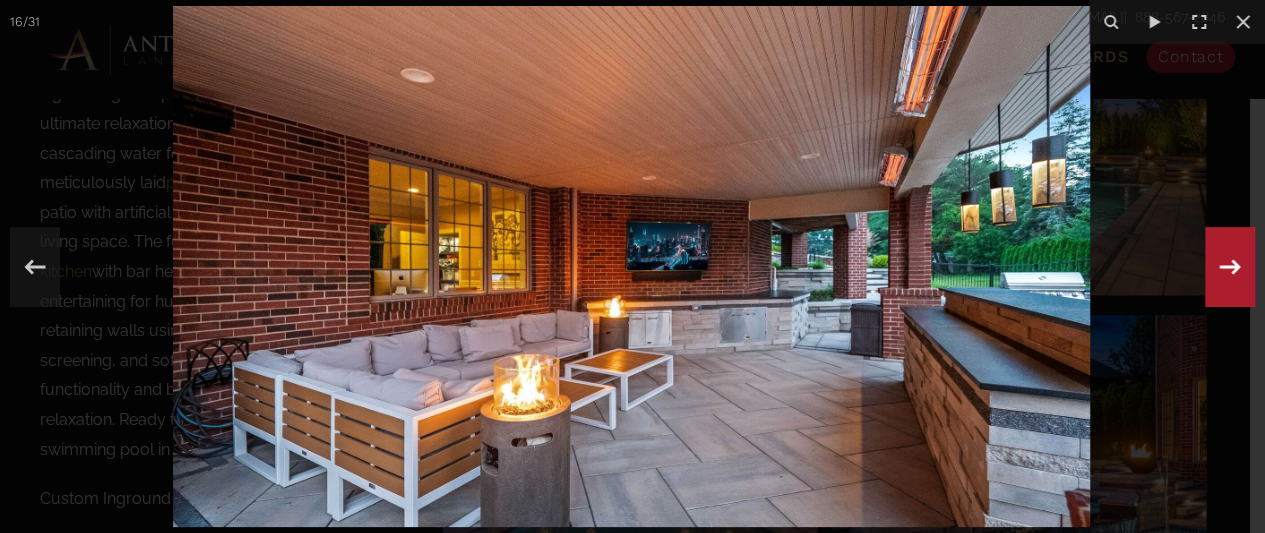 click 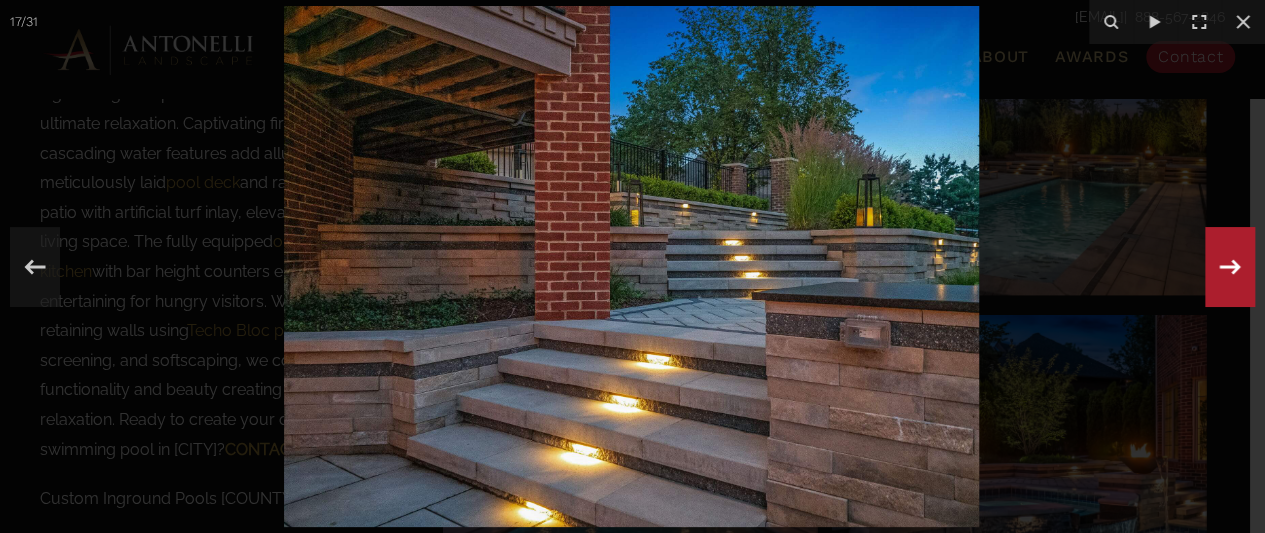 click 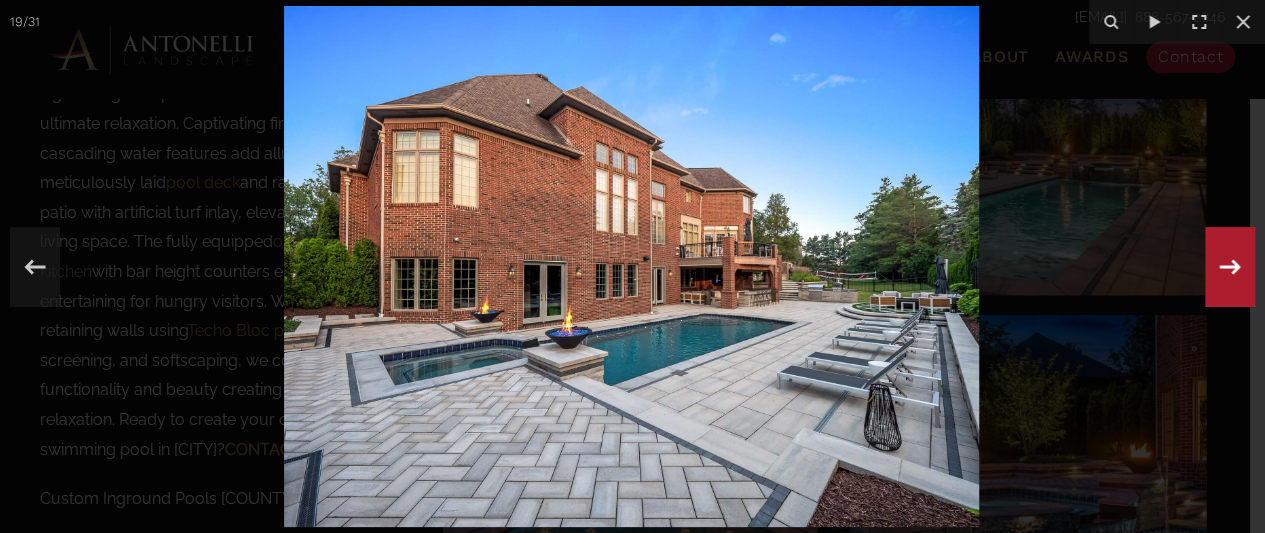 click 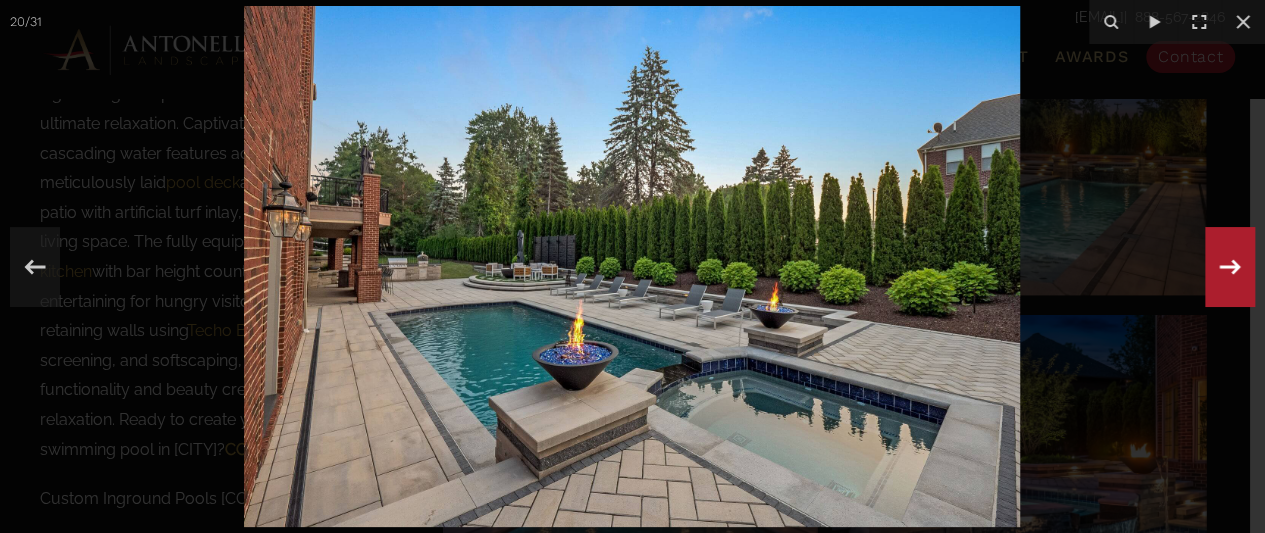 click 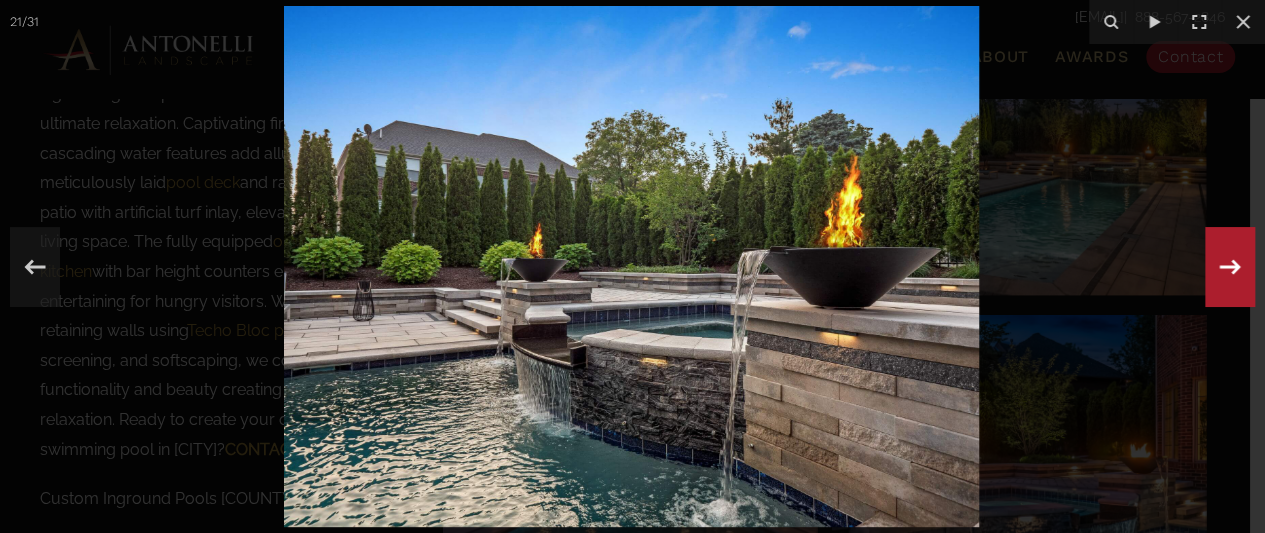click 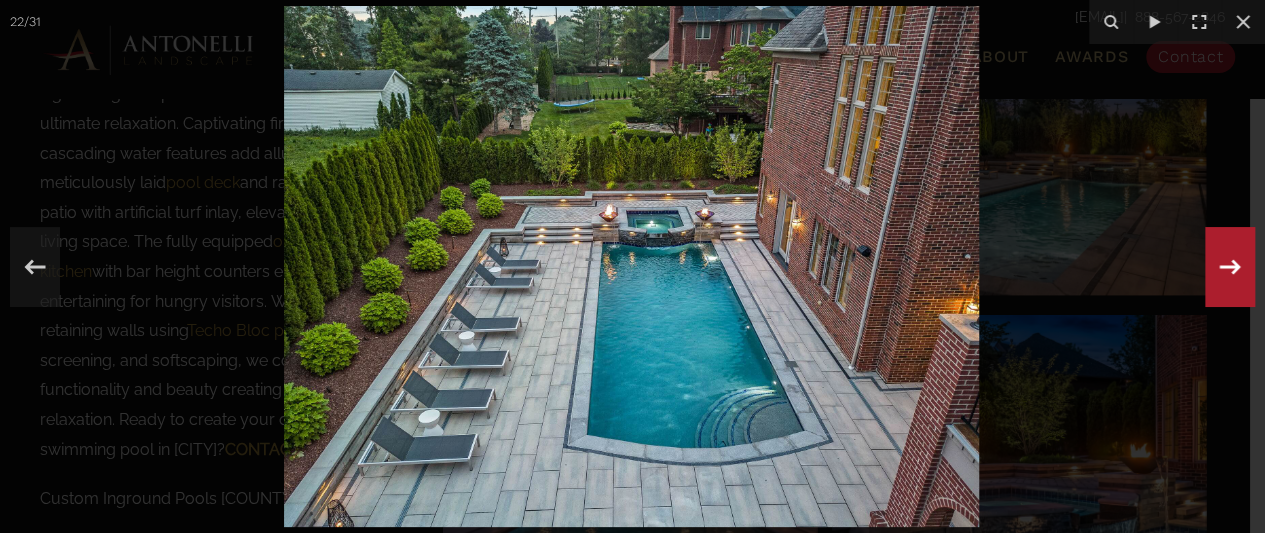 click 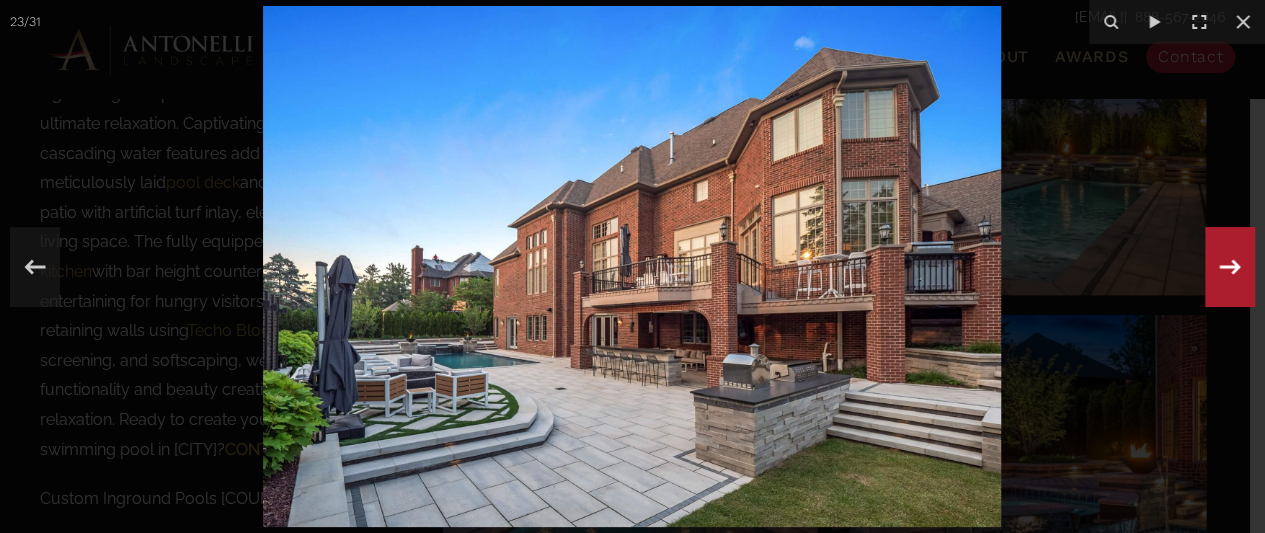 click 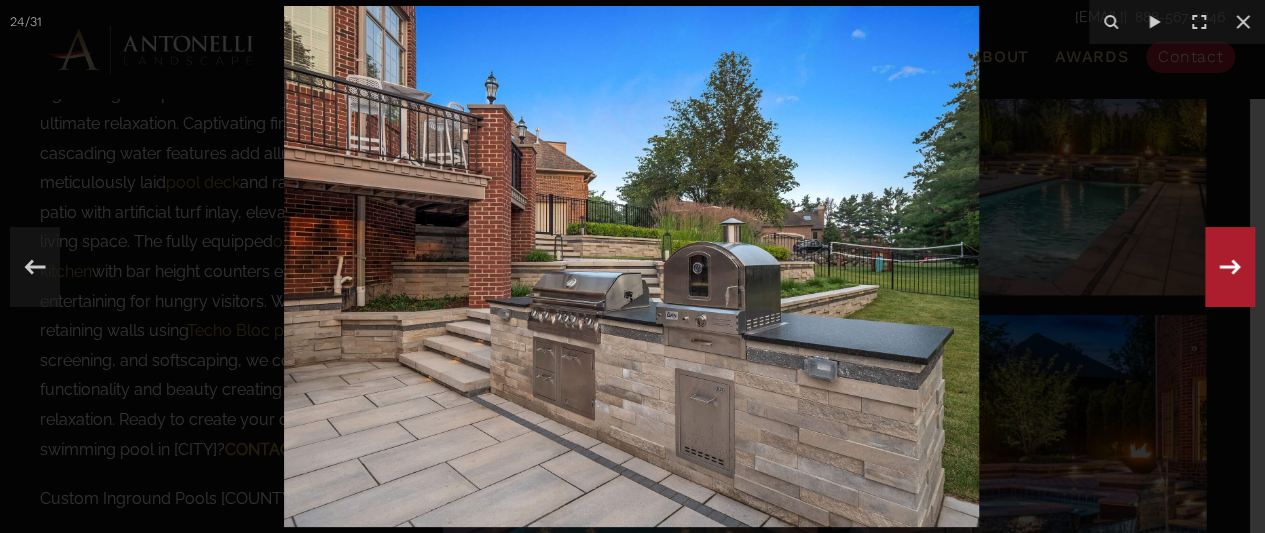 click 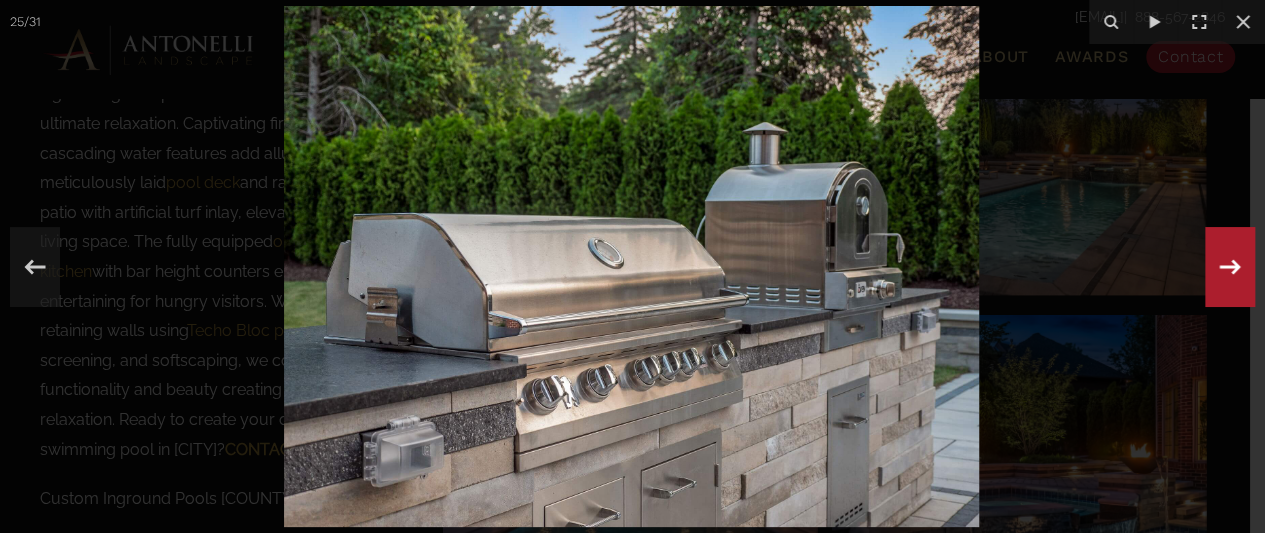 click 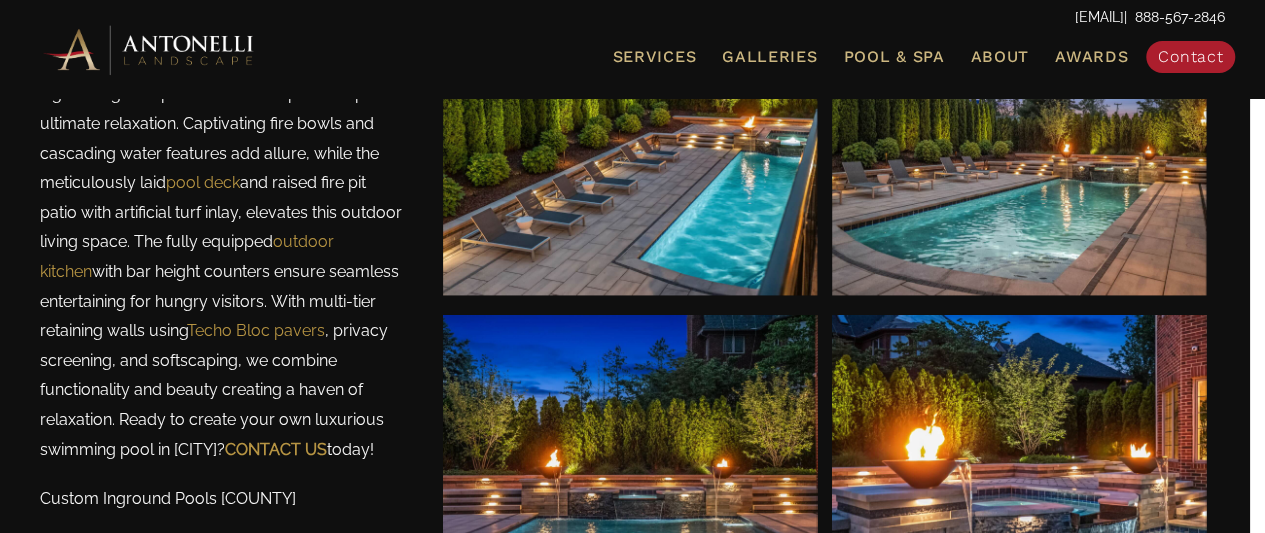 scroll, scrollTop: 2722, scrollLeft: 0, axis: vertical 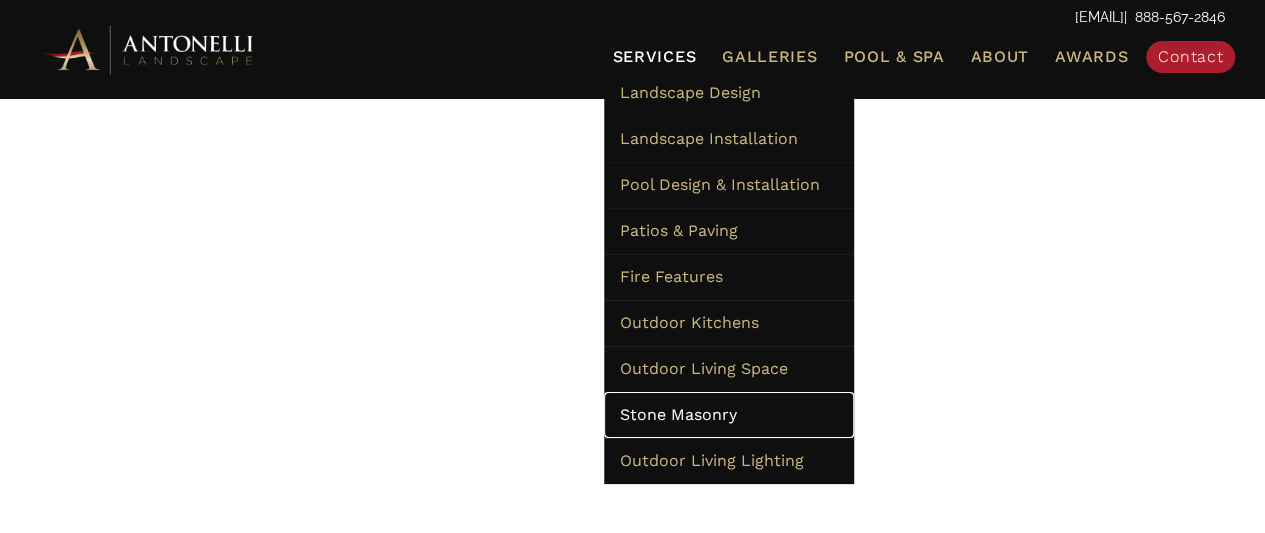 click on "Stone Masonry" at bounding box center (677, 414) 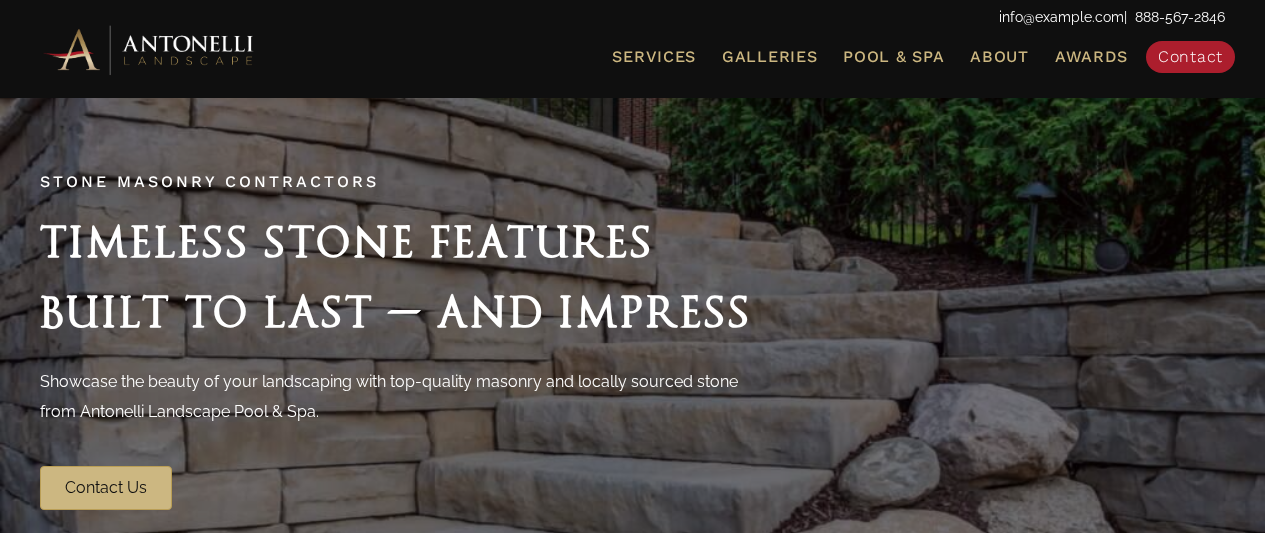 scroll, scrollTop: 0, scrollLeft: 0, axis: both 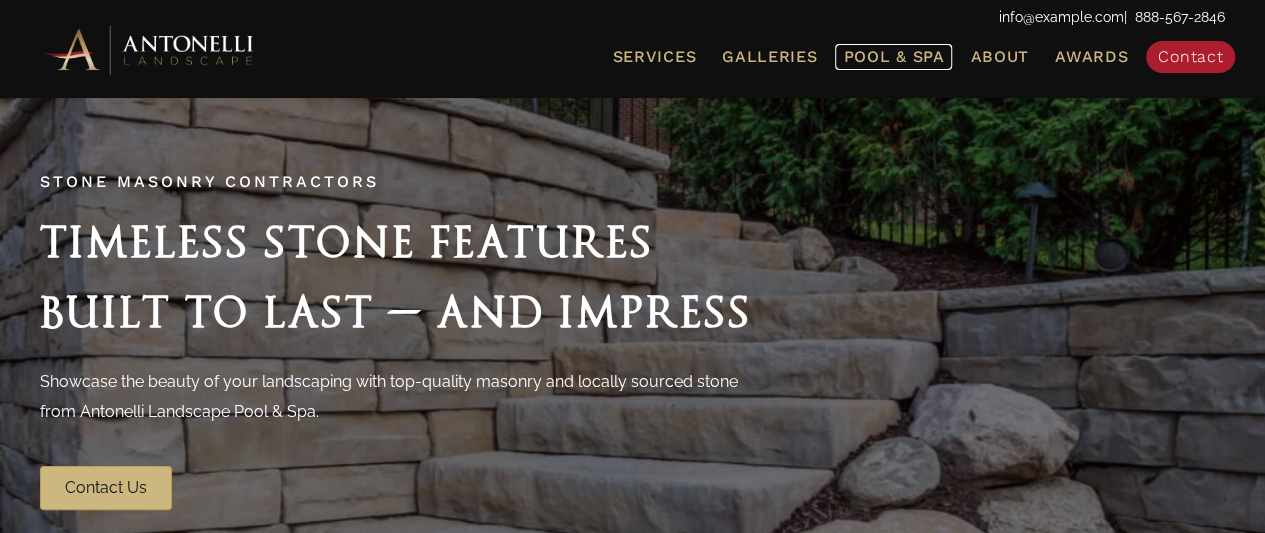 click on "Pool & Spa" at bounding box center (893, 56) 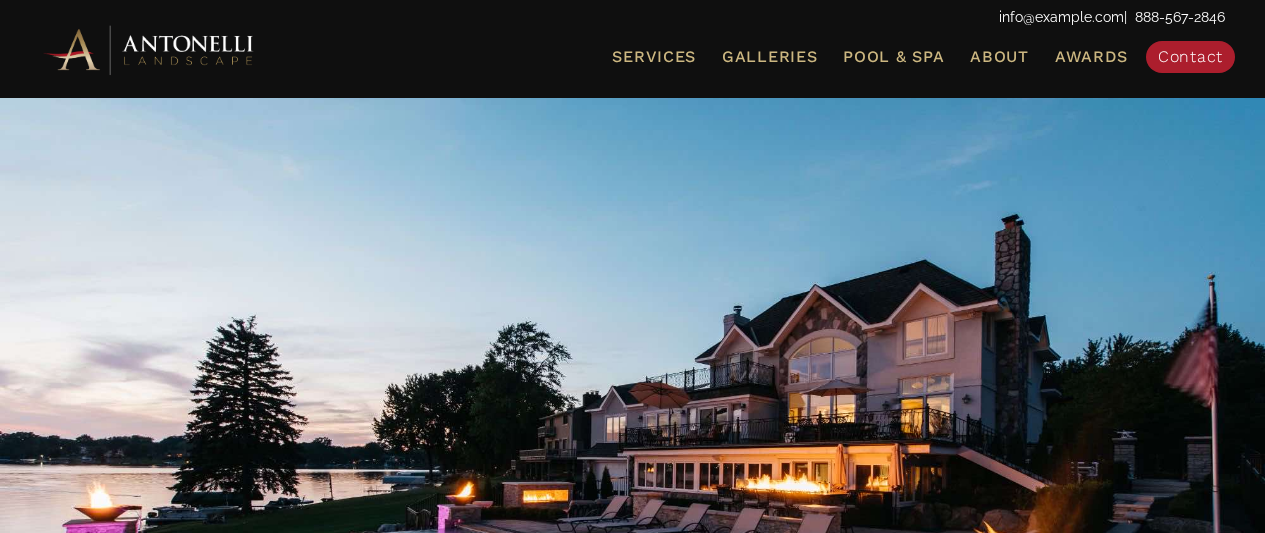 scroll, scrollTop: 0, scrollLeft: 0, axis: both 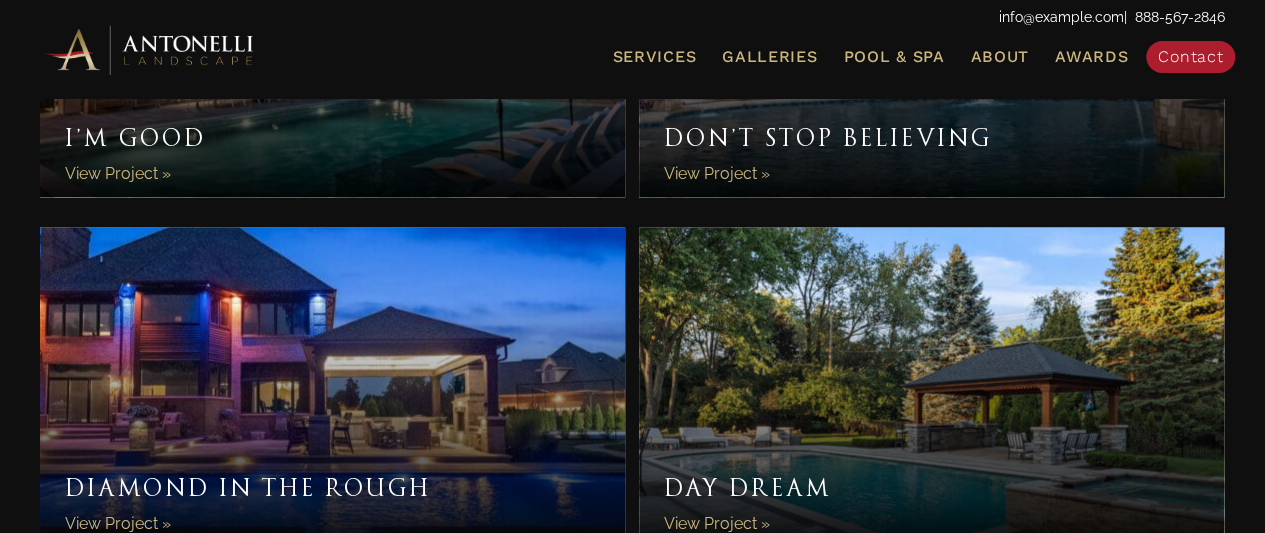 click on "Don’t Stop Believing" at bounding box center [931, 38] 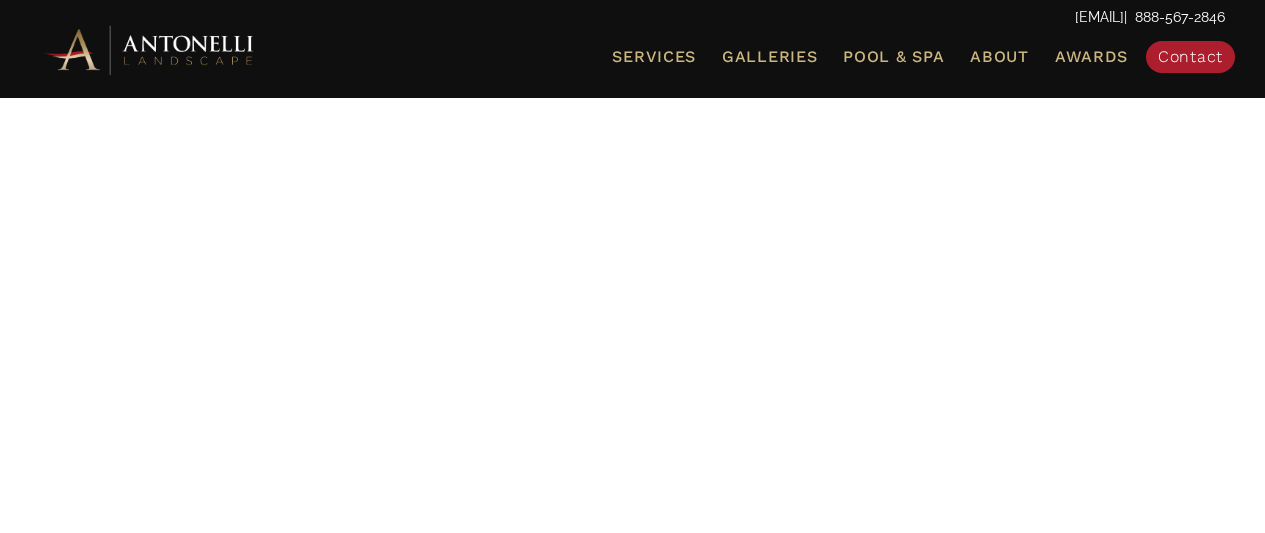 scroll, scrollTop: 0, scrollLeft: 0, axis: both 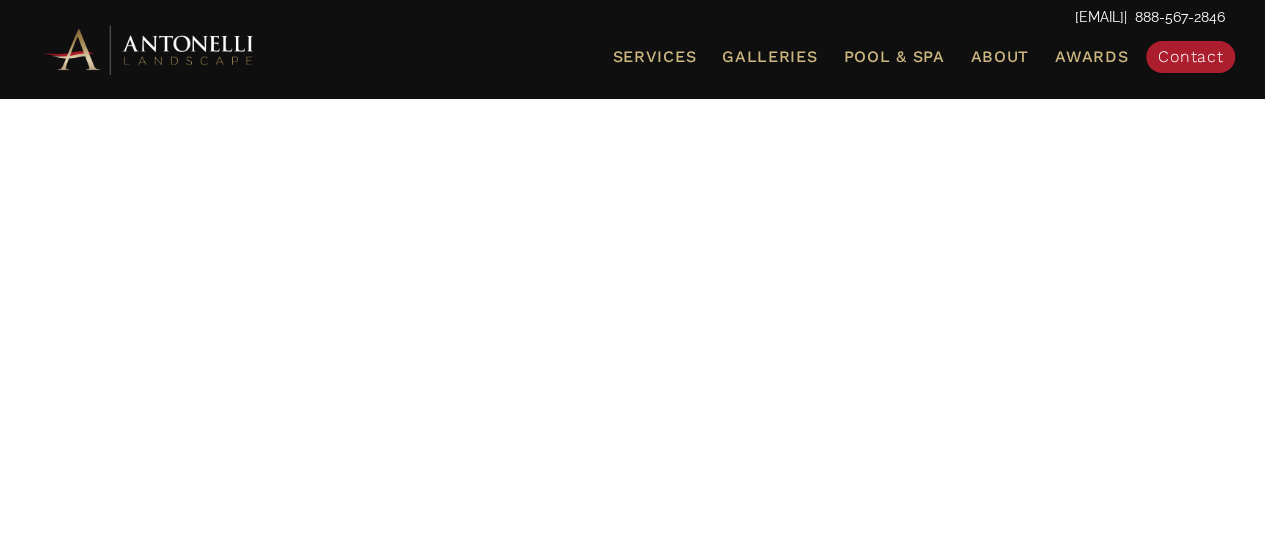 click at bounding box center (632, 461) 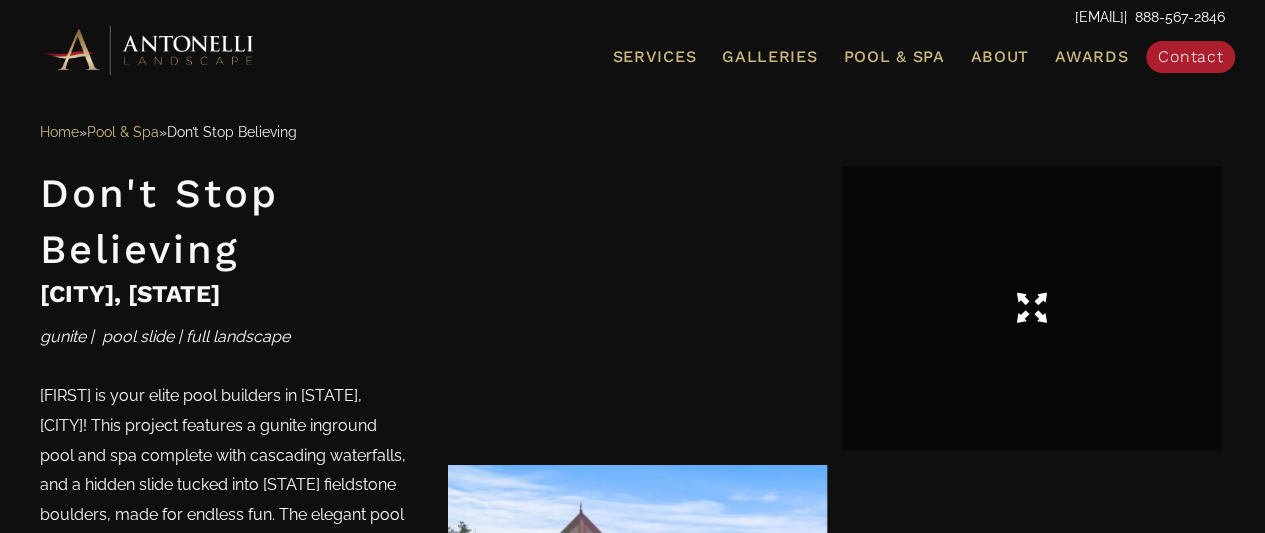scroll, scrollTop: 1000, scrollLeft: 0, axis: vertical 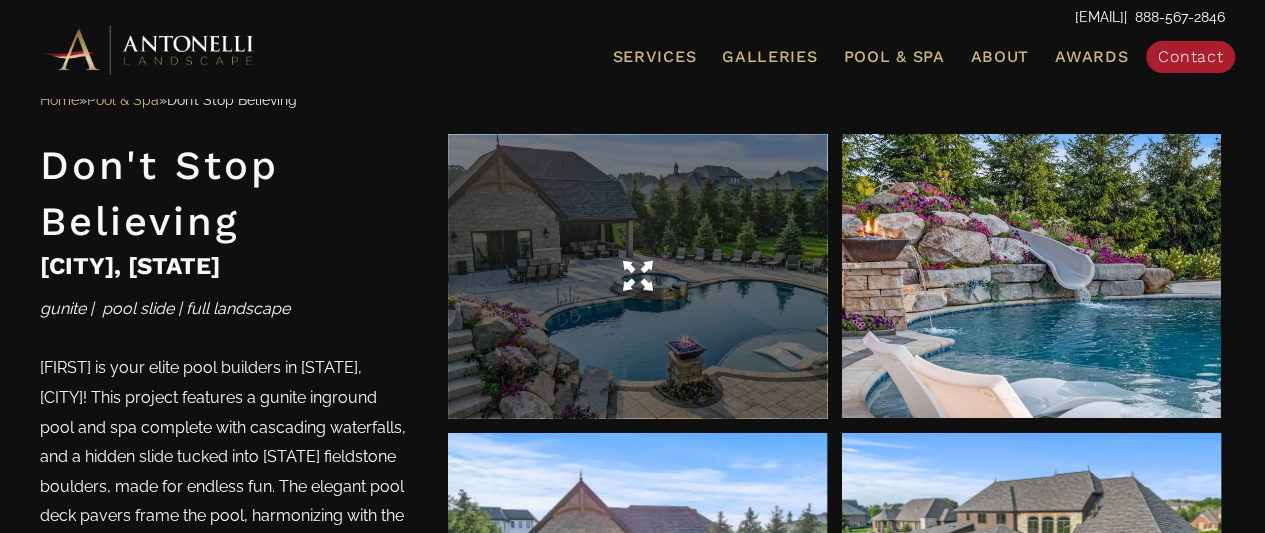click at bounding box center (637, 276) 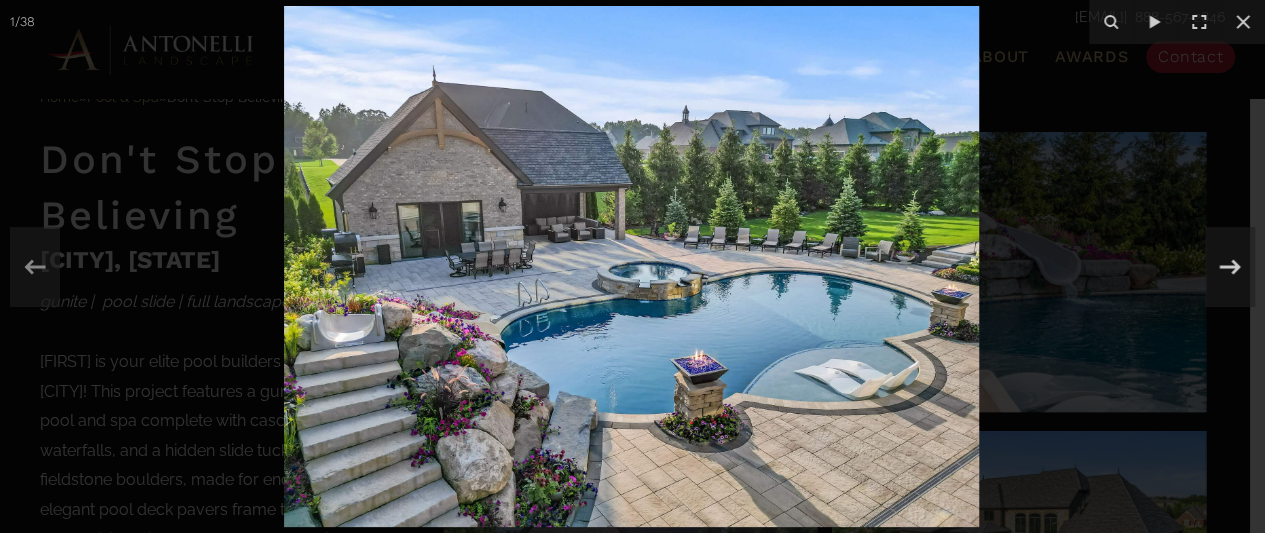 drag, startPoint x: 461, startPoint y: 241, endPoint x: 439, endPoint y: 241, distance: 22 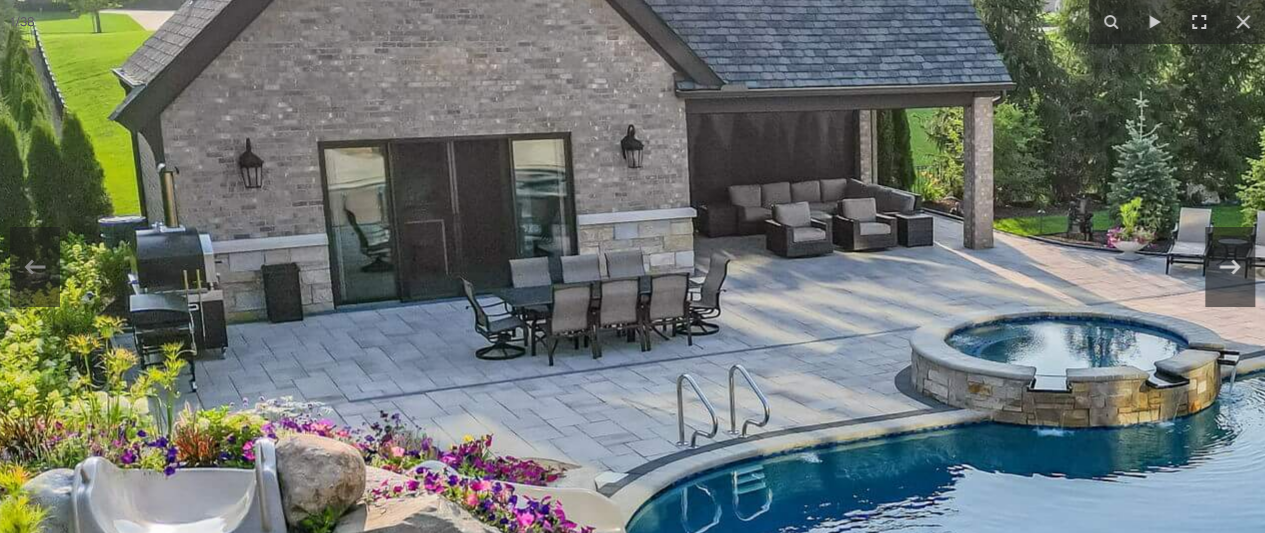 scroll, scrollTop: 1000, scrollLeft: 0, axis: vertical 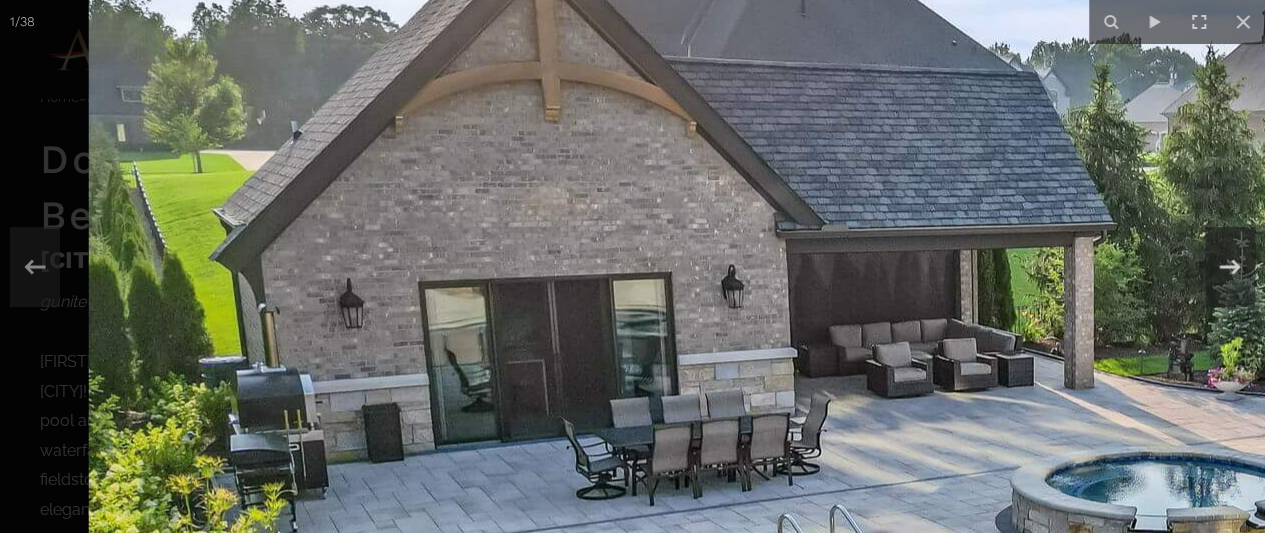 drag, startPoint x: 706, startPoint y: 205, endPoint x: 1038, endPoint y: 336, distance: 356.91034 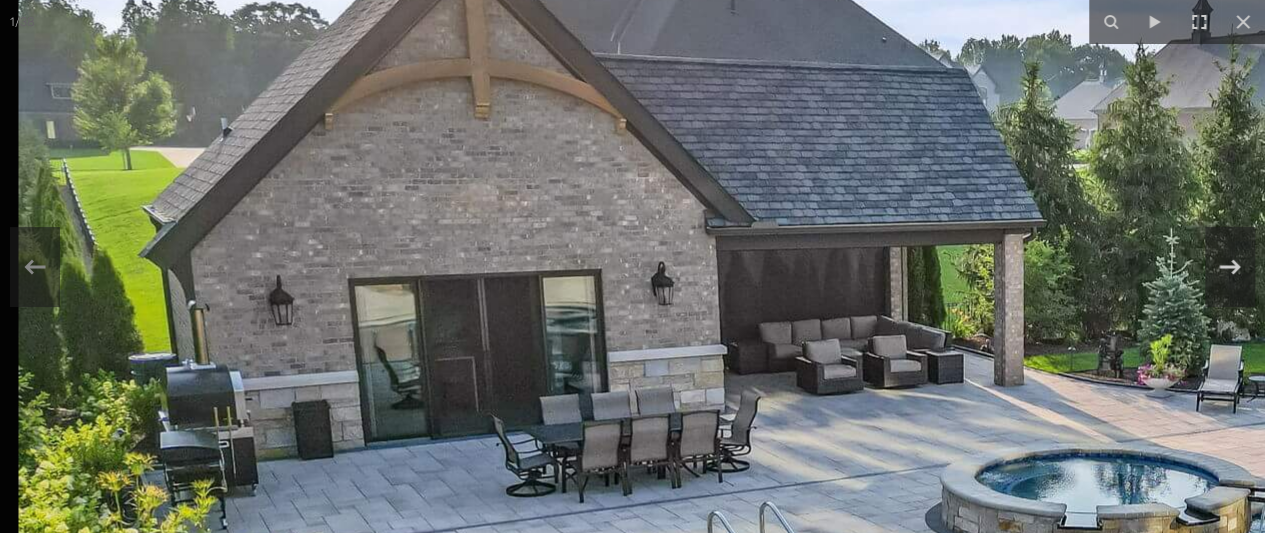 drag, startPoint x: 330, startPoint y: 171, endPoint x: 500, endPoint y: 180, distance: 170.23807 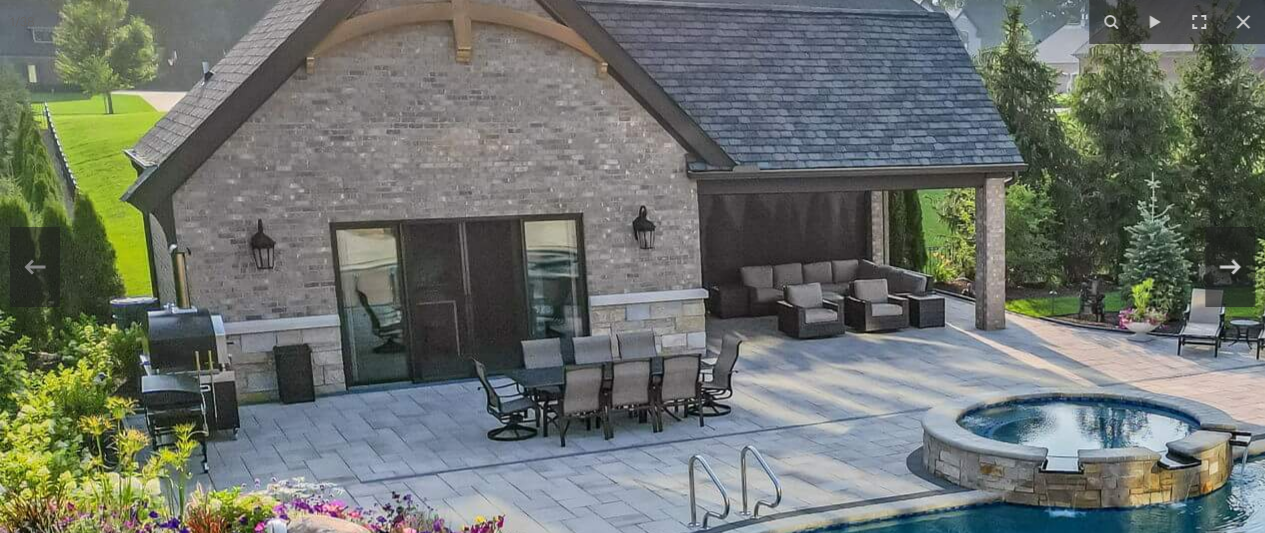 drag, startPoint x: 670, startPoint y: 309, endPoint x: 672, endPoint y: 139, distance: 170.01176 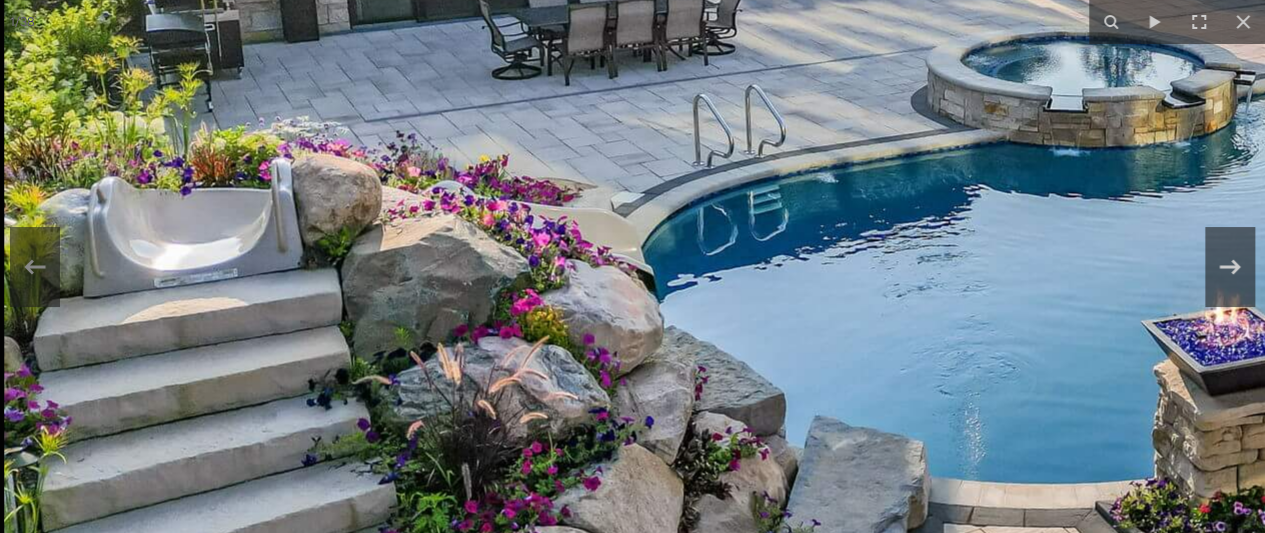 drag, startPoint x: 671, startPoint y: 329, endPoint x: 686, endPoint y: 141, distance: 188.59746 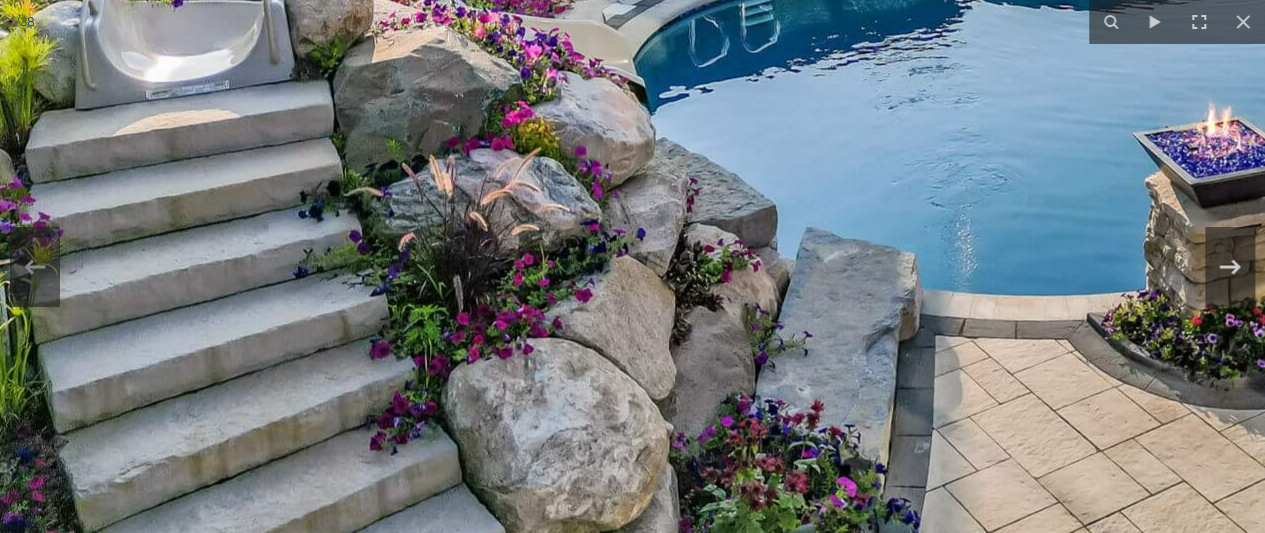 drag, startPoint x: 681, startPoint y: 342, endPoint x: 679, endPoint y: 197, distance: 145.0138 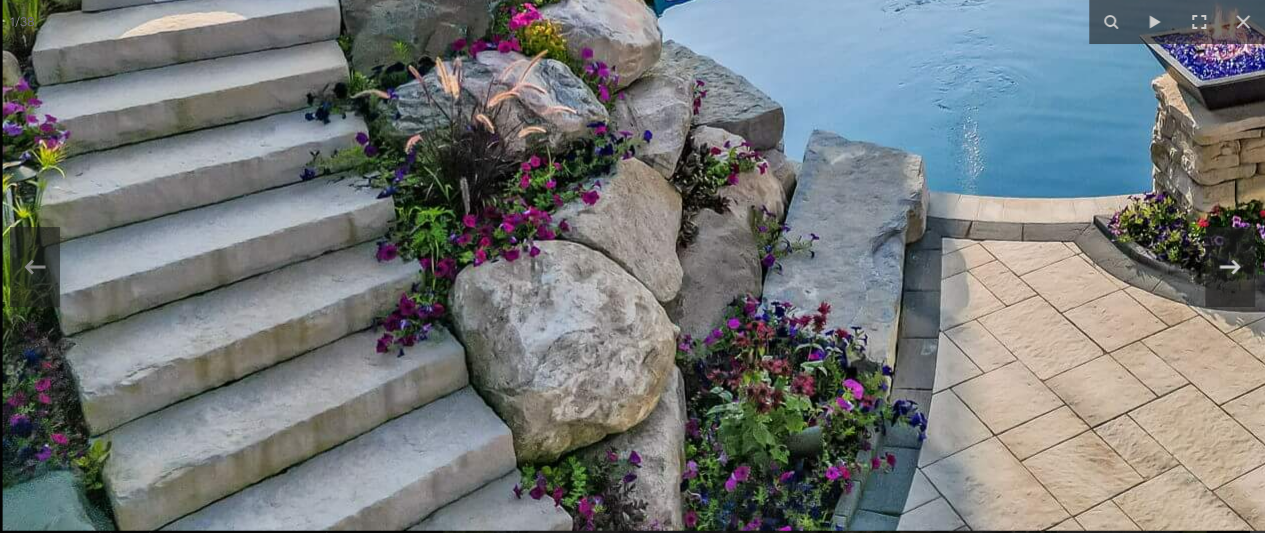 drag, startPoint x: 672, startPoint y: 379, endPoint x: 694, endPoint y: 215, distance: 165.46902 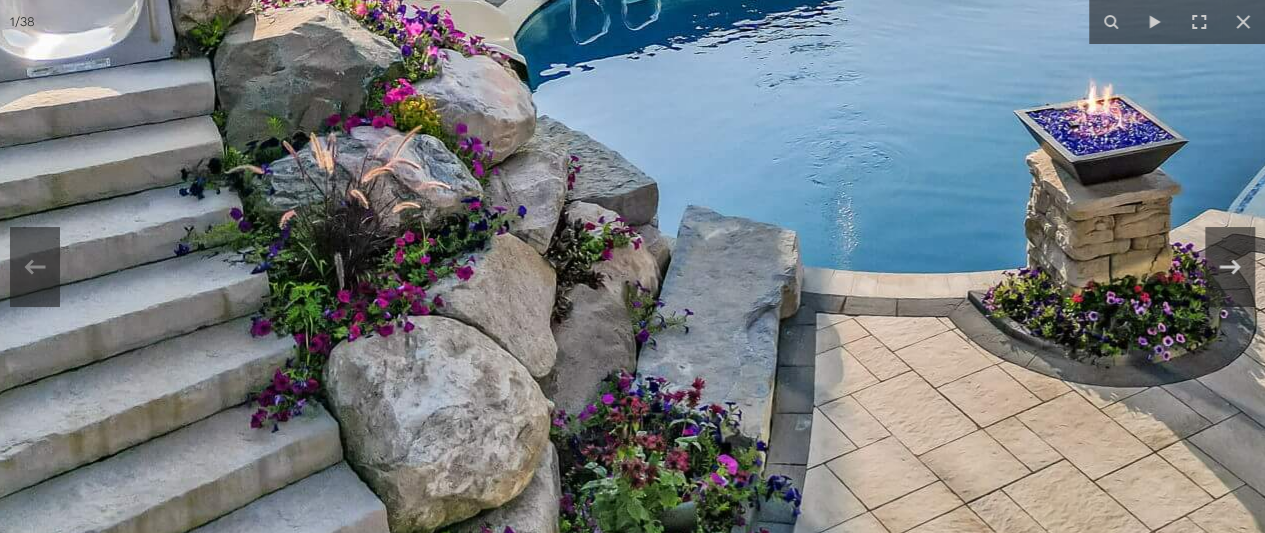 drag, startPoint x: 659, startPoint y: 360, endPoint x: 484, endPoint y: 489, distance: 217.40746 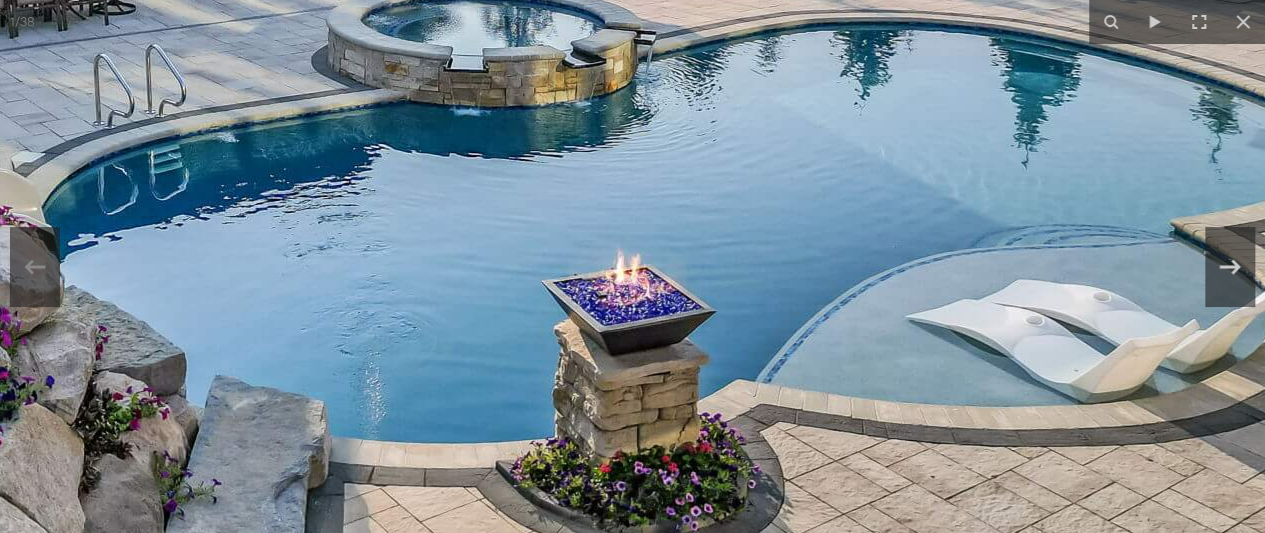 drag, startPoint x: 637, startPoint y: 345, endPoint x: 436, endPoint y: 374, distance: 203.08127 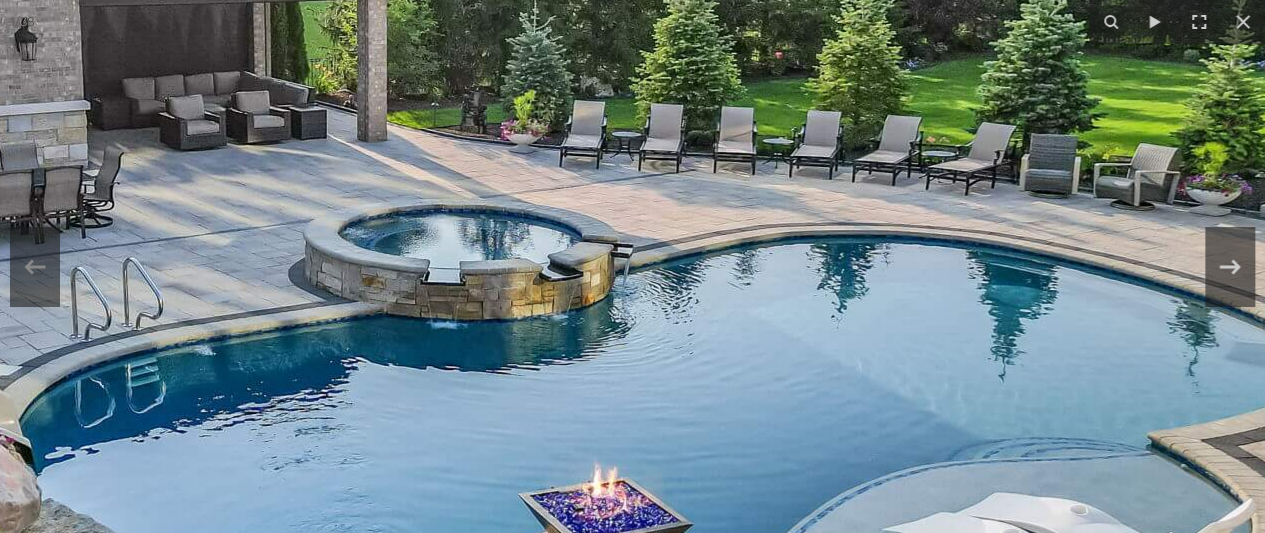 drag, startPoint x: 756, startPoint y: 261, endPoint x: 746, endPoint y: 435, distance: 174.28712 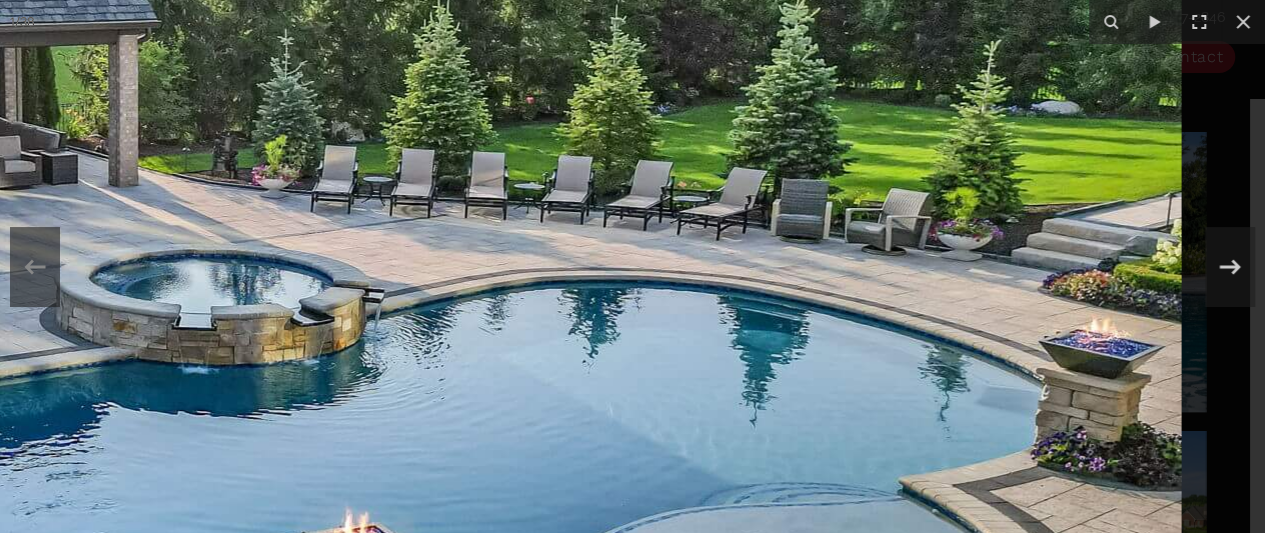 drag, startPoint x: 787, startPoint y: 178, endPoint x: 365, endPoint y: 227, distance: 424.83527 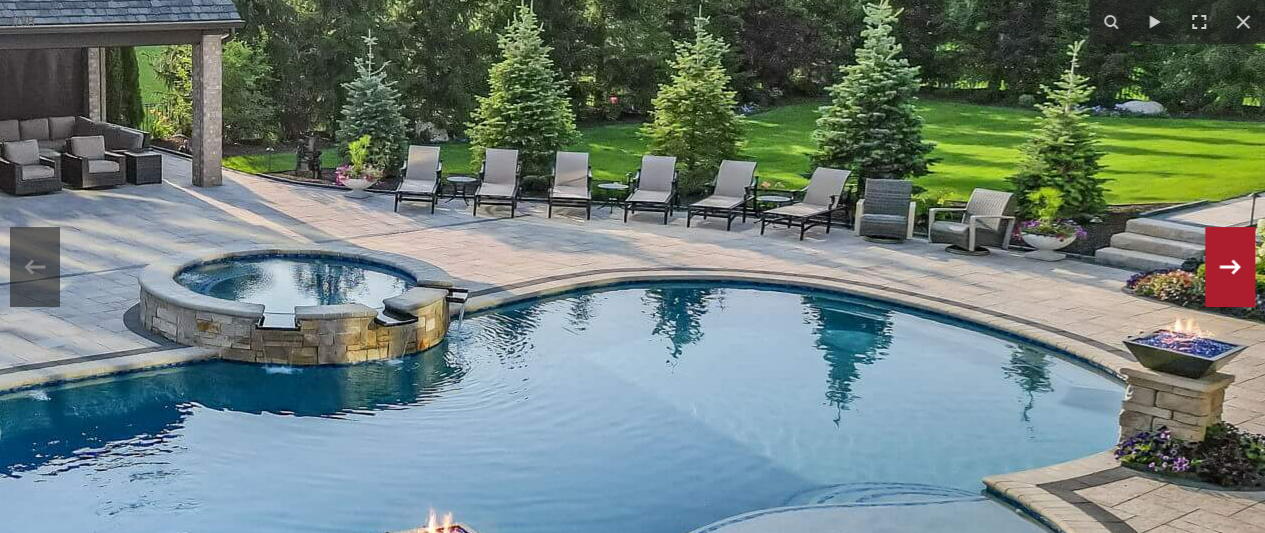 click 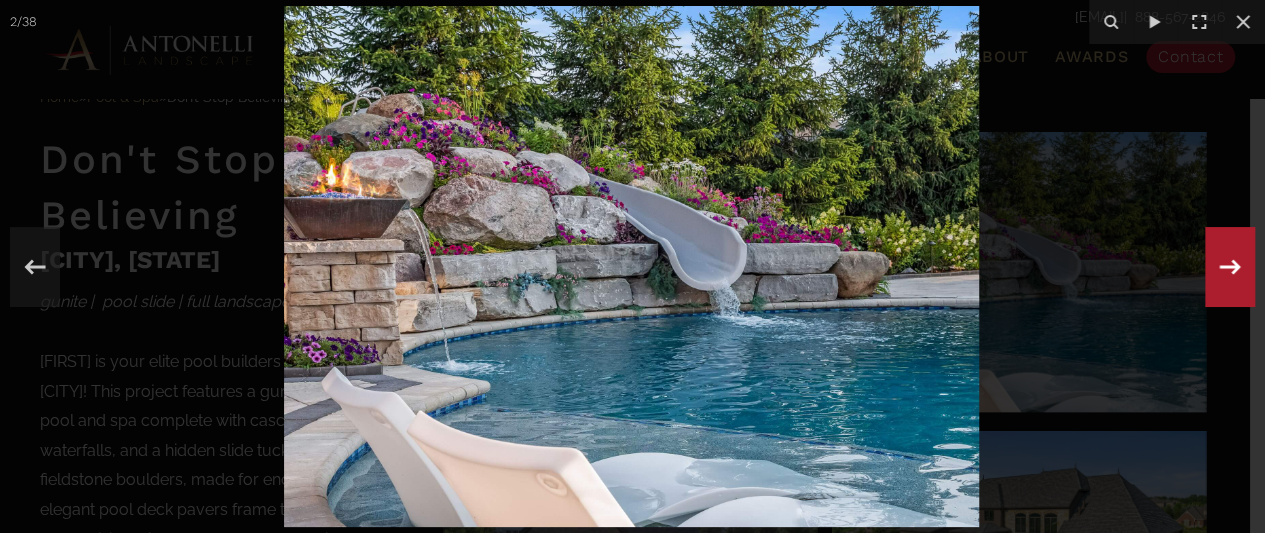 click 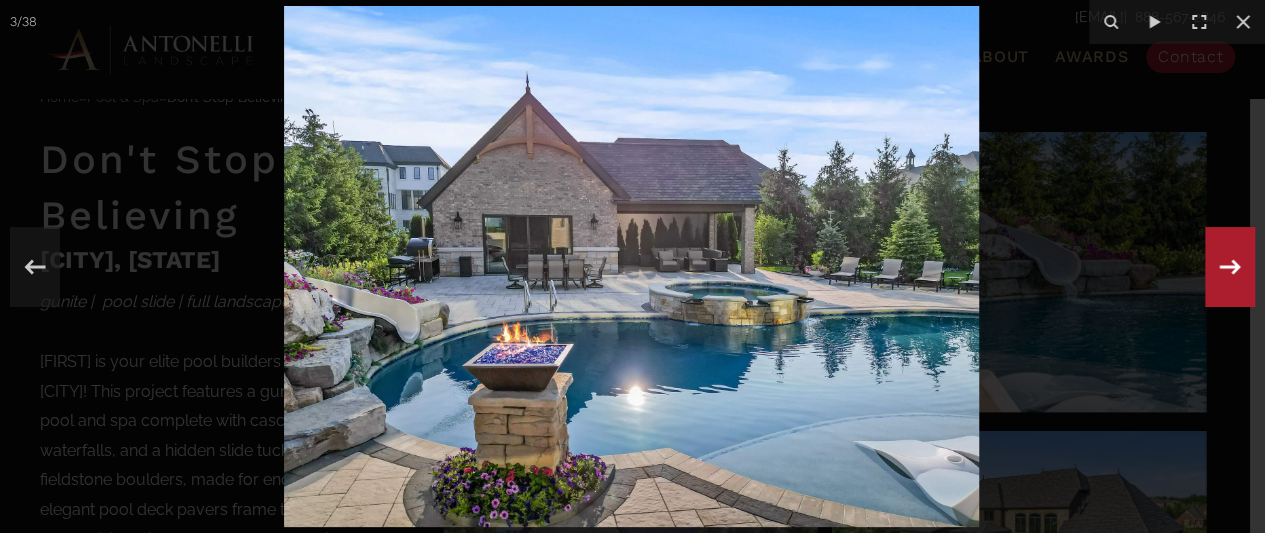 click 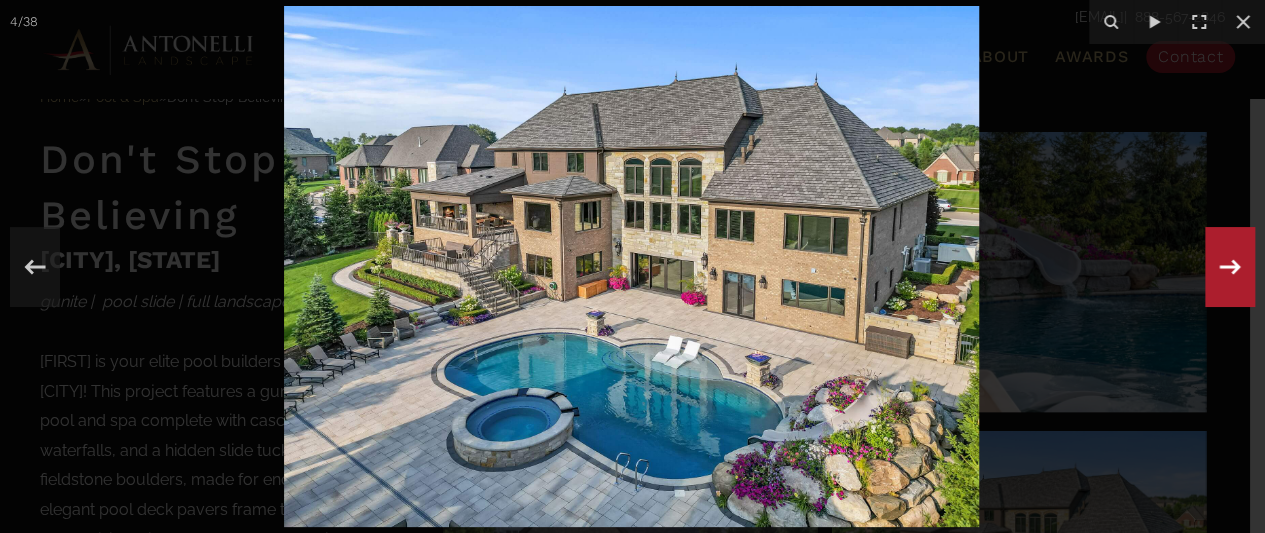 click at bounding box center (631, 266) 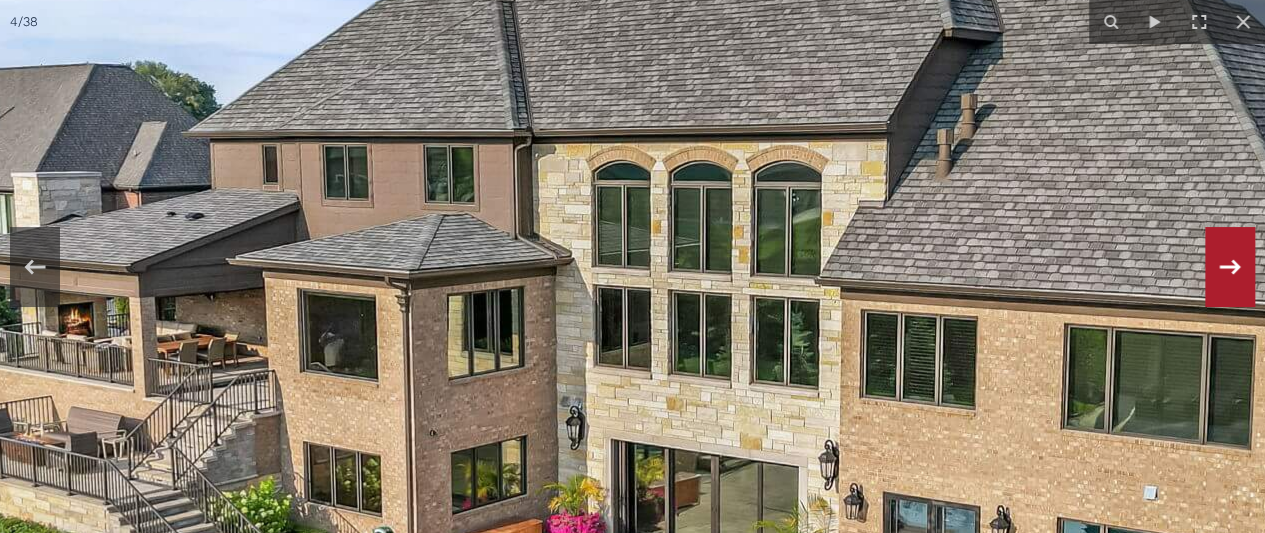 drag, startPoint x: 526, startPoint y: 186, endPoint x: 800, endPoint y: 440, distance: 373.62012 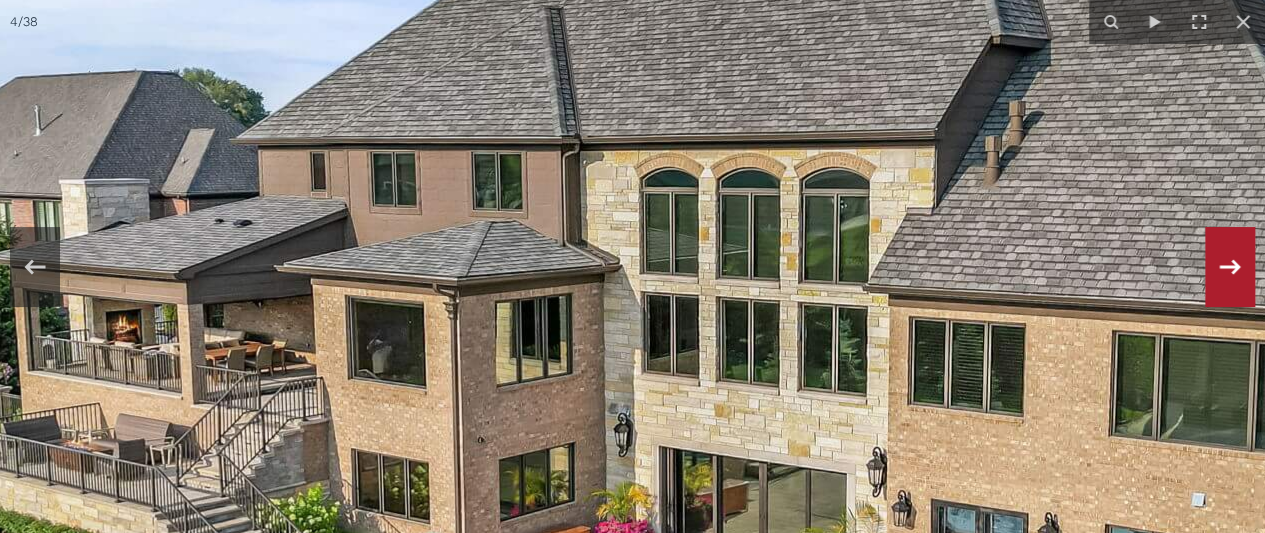 drag, startPoint x: 604, startPoint y: 215, endPoint x: 672, endPoint y: 183, distance: 75.153175 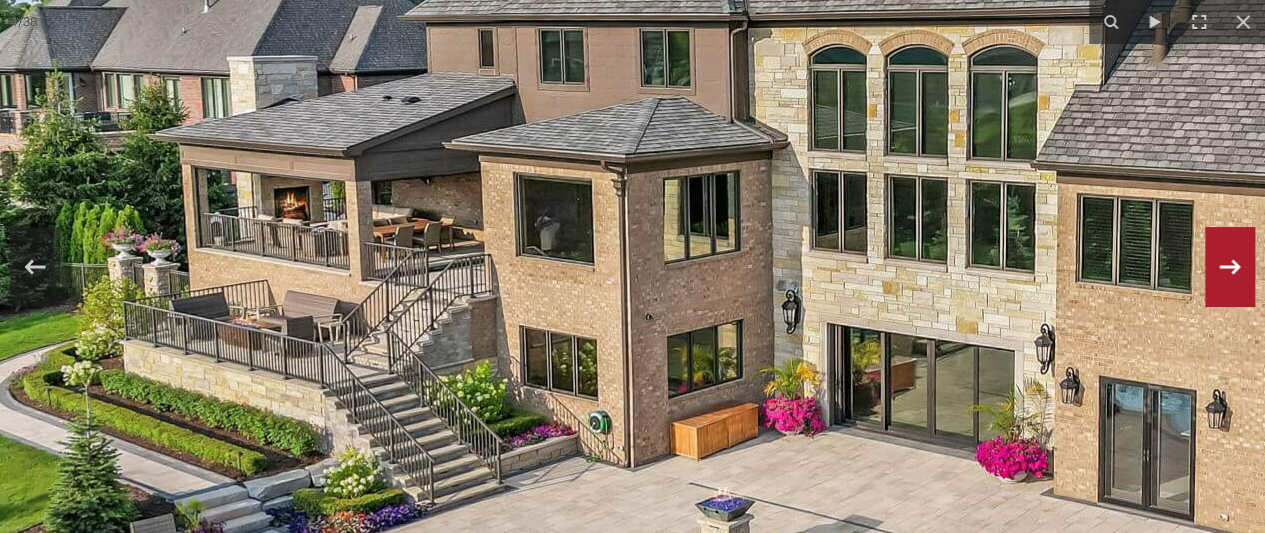 drag, startPoint x: 368, startPoint y: 323, endPoint x: 529, endPoint y: 211, distance: 196.12495 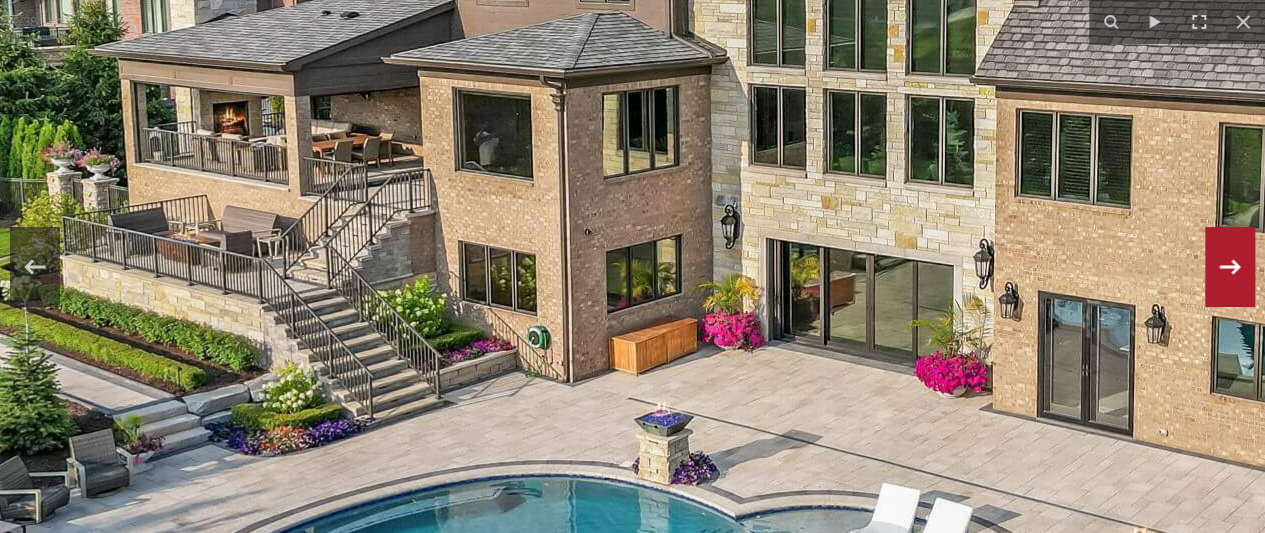 drag, startPoint x: 371, startPoint y: 215, endPoint x: 202, endPoint y: 185, distance: 171.64207 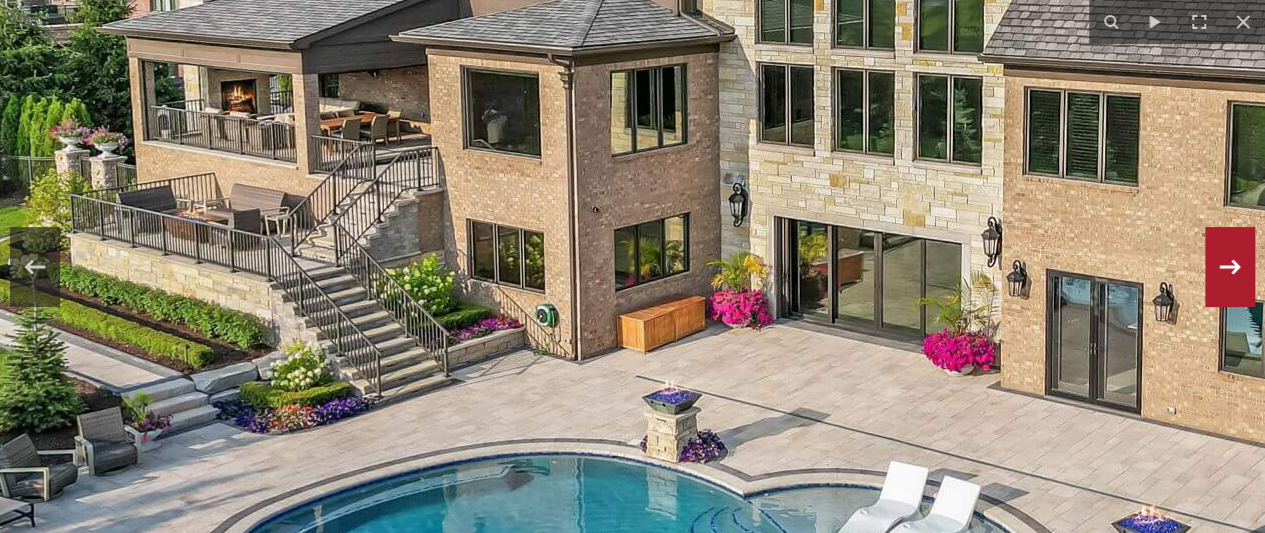 drag, startPoint x: 411, startPoint y: 238, endPoint x: 322, endPoint y: 285, distance: 100.6479 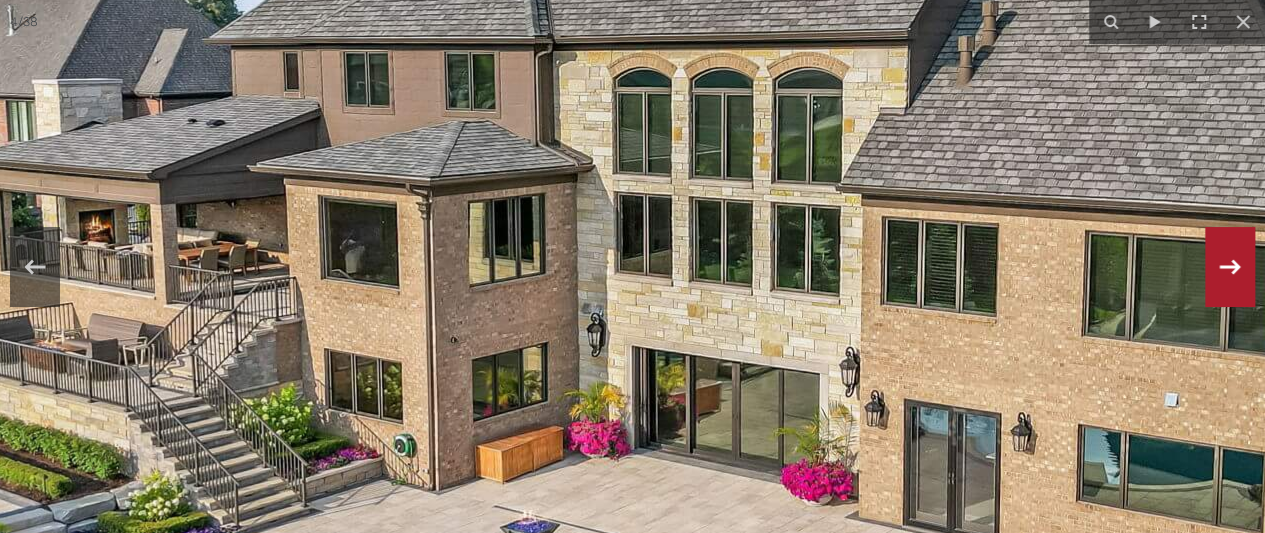 drag, startPoint x: 466, startPoint y: 269, endPoint x: 363, endPoint y: 331, distance: 120.22063 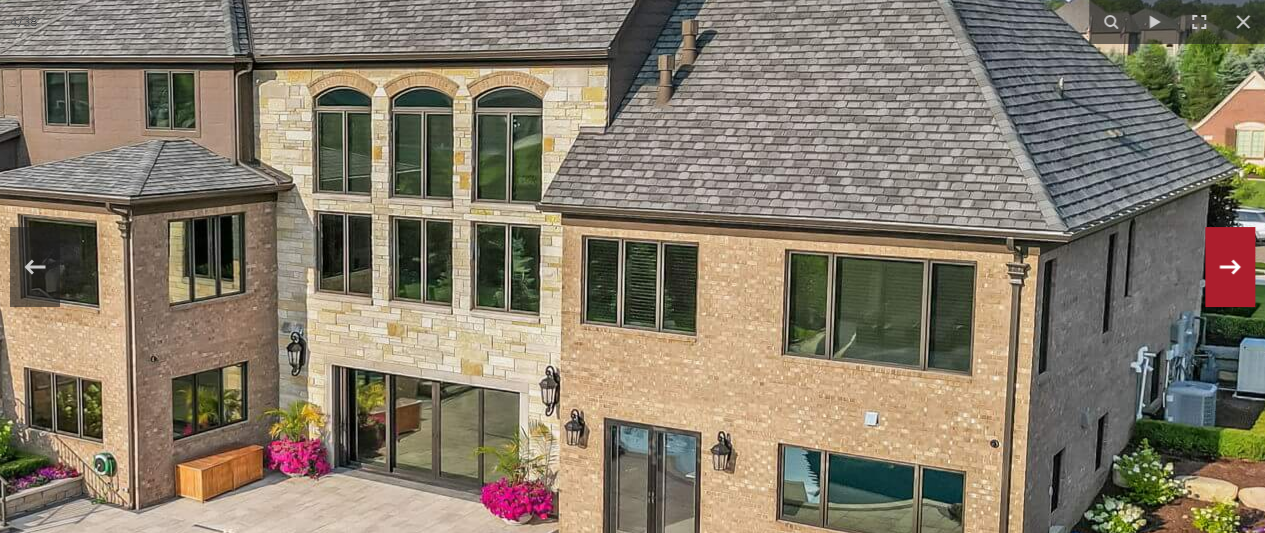 drag, startPoint x: 636, startPoint y: 185, endPoint x: 341, endPoint y: 201, distance: 295.4336 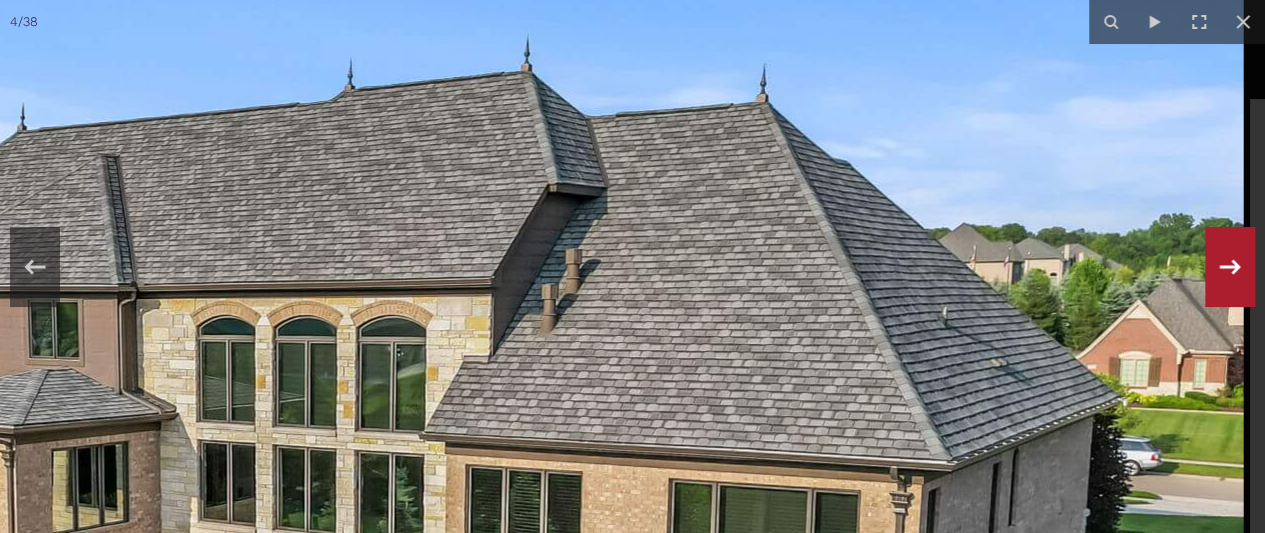 drag, startPoint x: 554, startPoint y: 211, endPoint x: 563, endPoint y: 123, distance: 88.45903 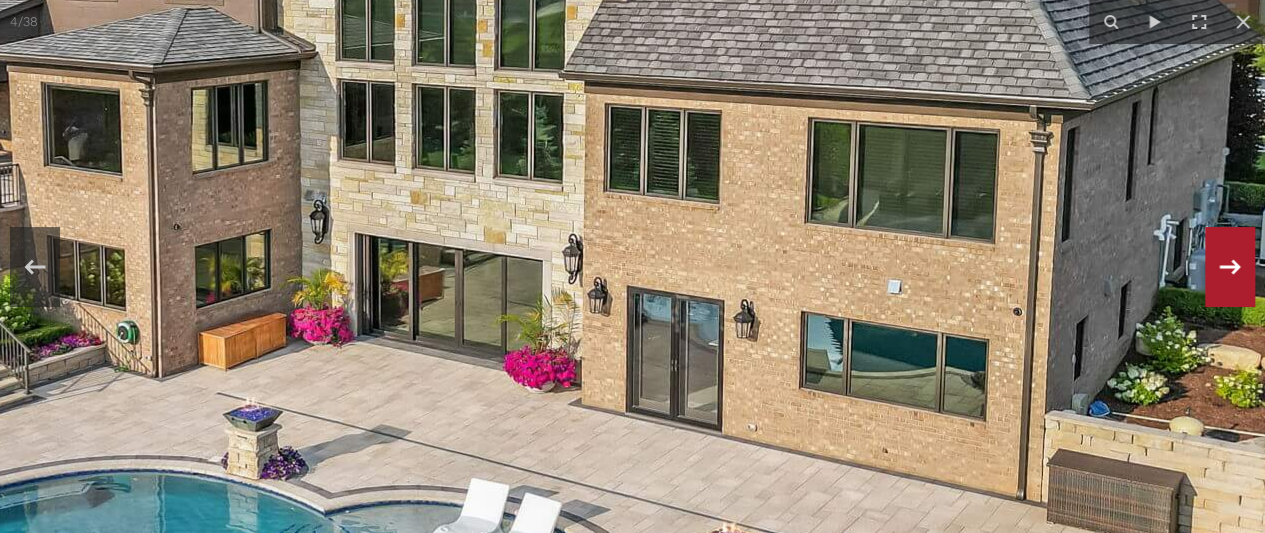 drag, startPoint x: 652, startPoint y: 327, endPoint x: 740, endPoint y: 155, distance: 193.20456 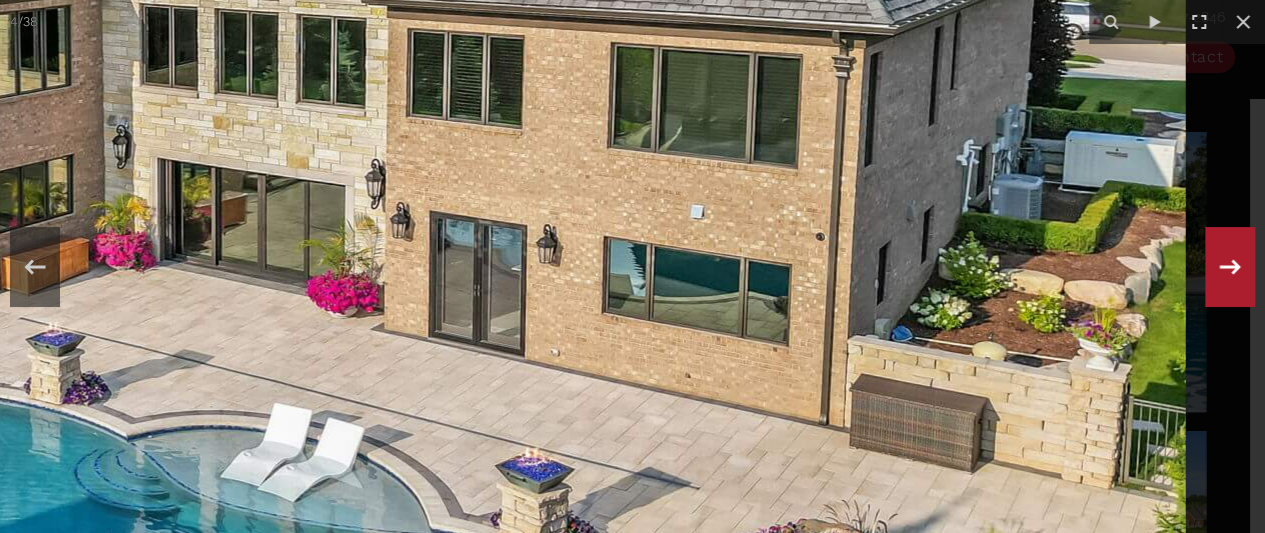 drag, startPoint x: 959, startPoint y: 194, endPoint x: 604, endPoint y: 116, distance: 363.46802 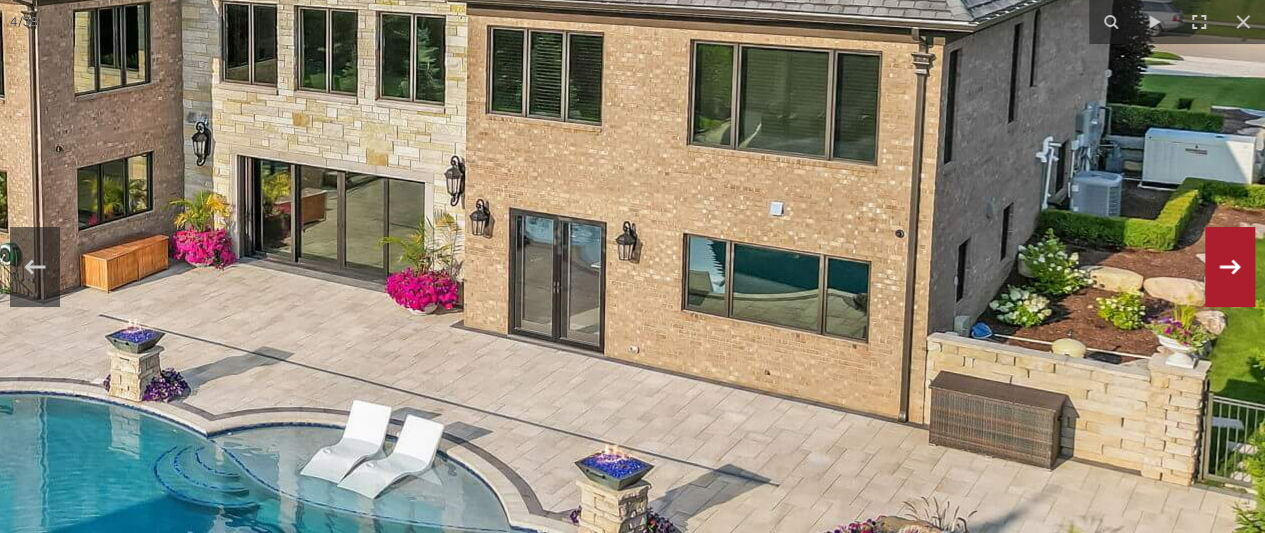 click 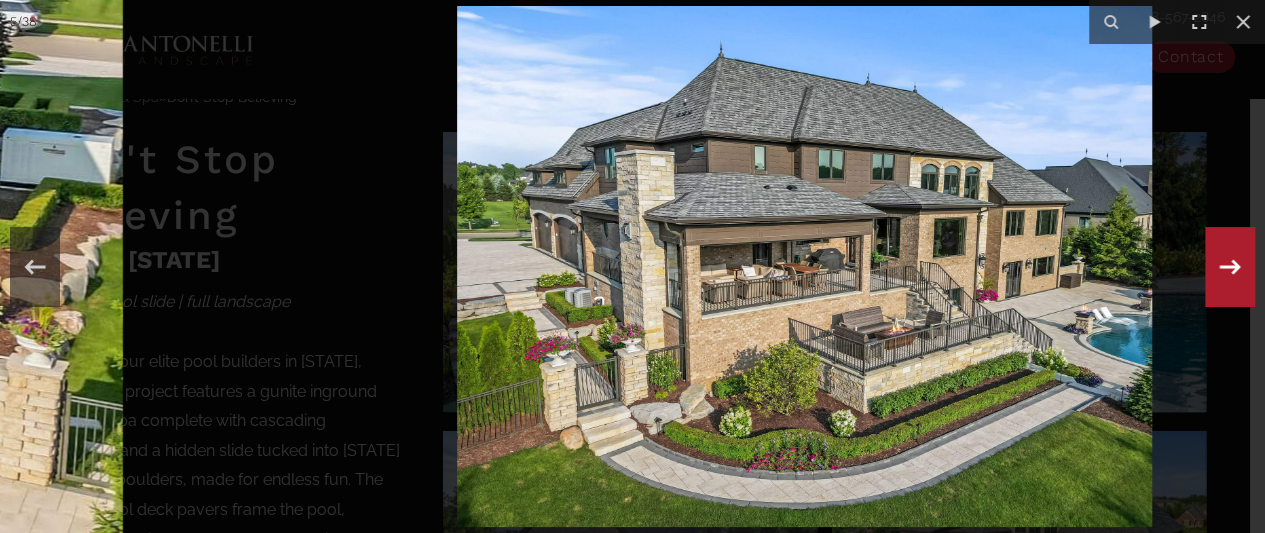 drag, startPoint x: 362, startPoint y: 291, endPoint x: 555, endPoint y: 301, distance: 193.2589 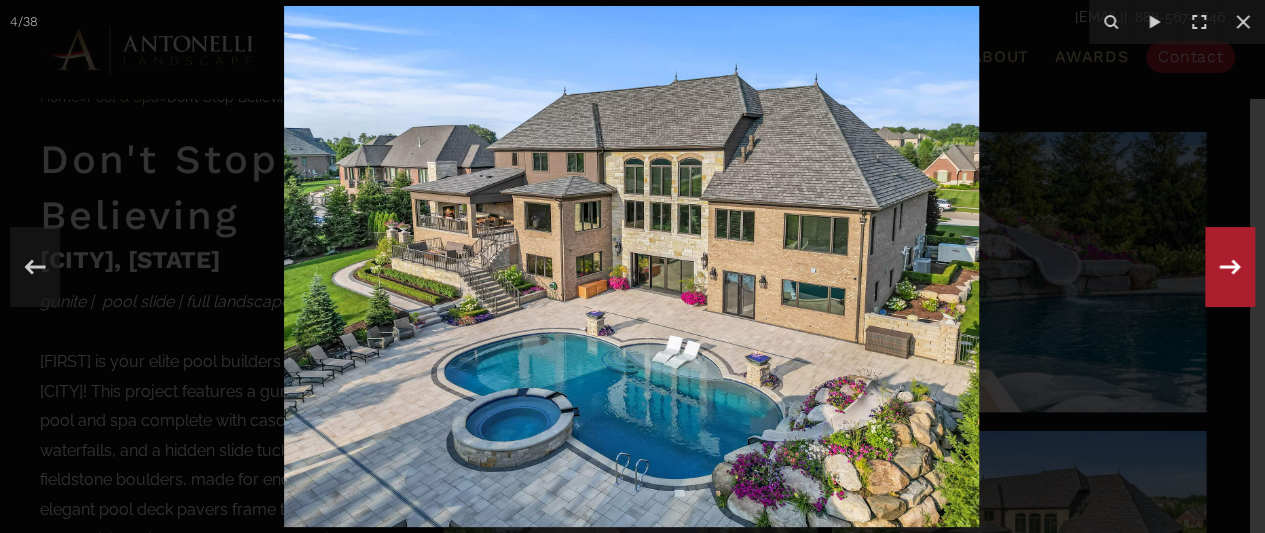 drag, startPoint x: 640, startPoint y: 277, endPoint x: 163, endPoint y: 289, distance: 477.1509 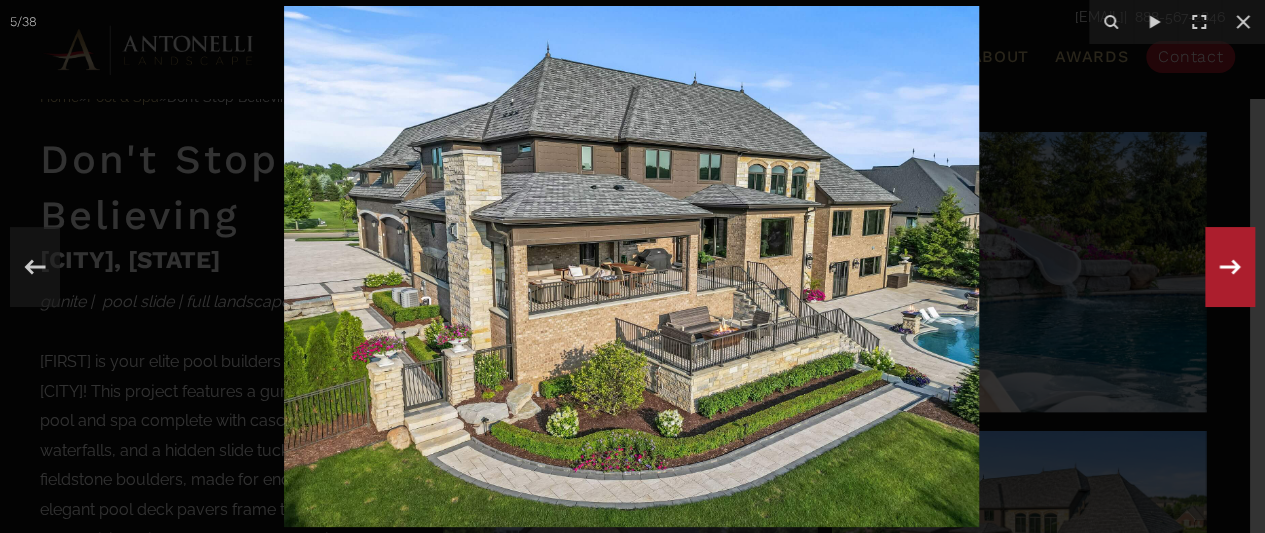 click at bounding box center [631, 266] 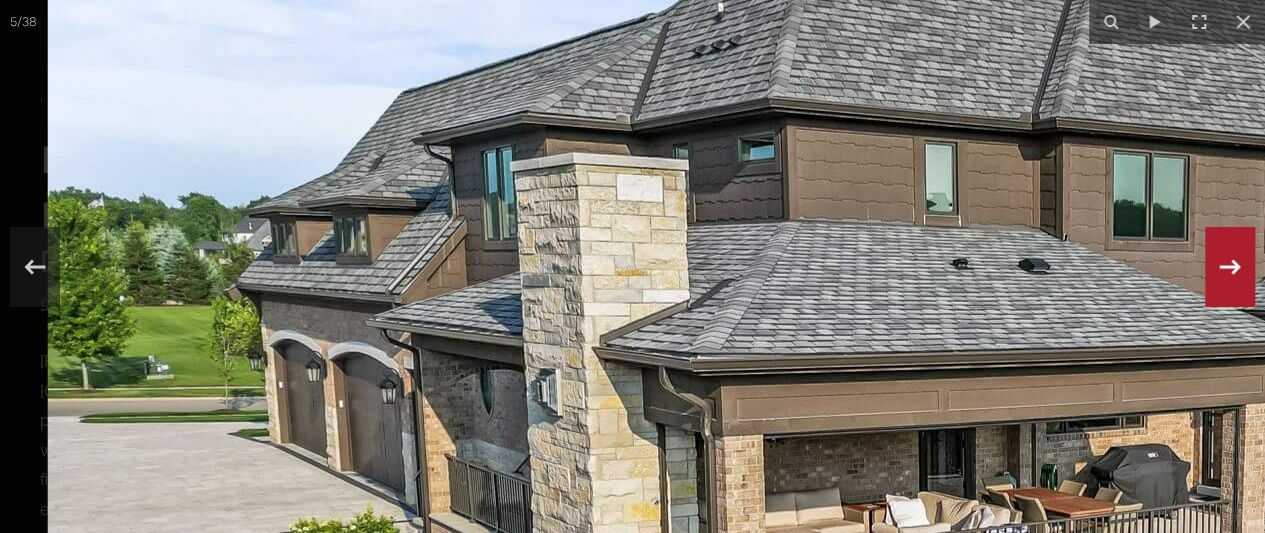 drag, startPoint x: 353, startPoint y: 271, endPoint x: 488, endPoint y: 454, distance: 227.40712 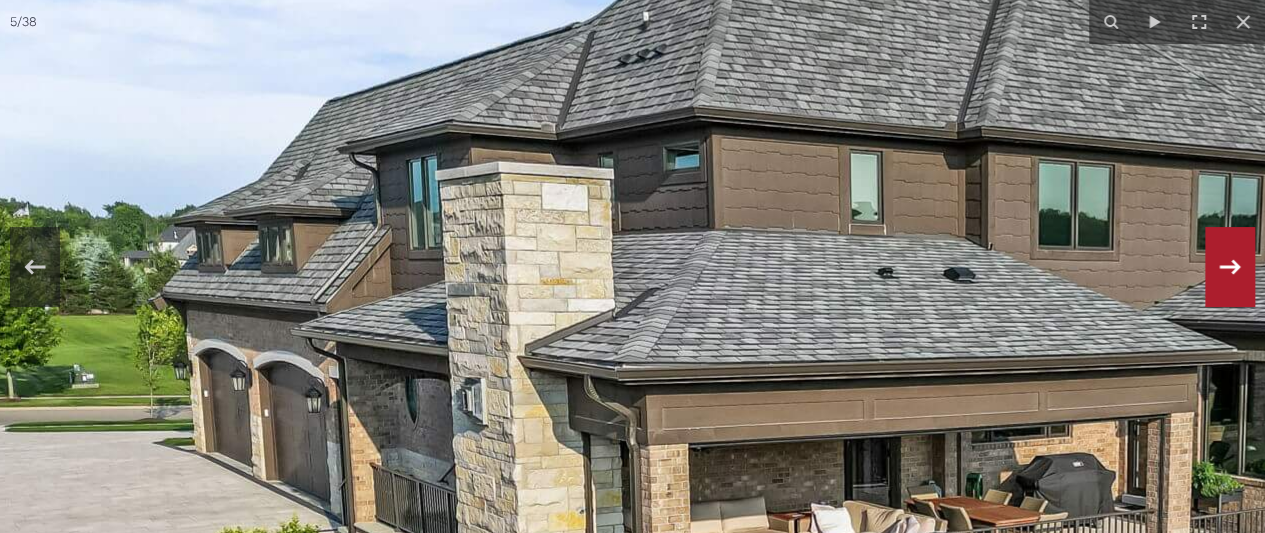 drag, startPoint x: 517, startPoint y: 238, endPoint x: 502, endPoint y: 177, distance: 62.817196 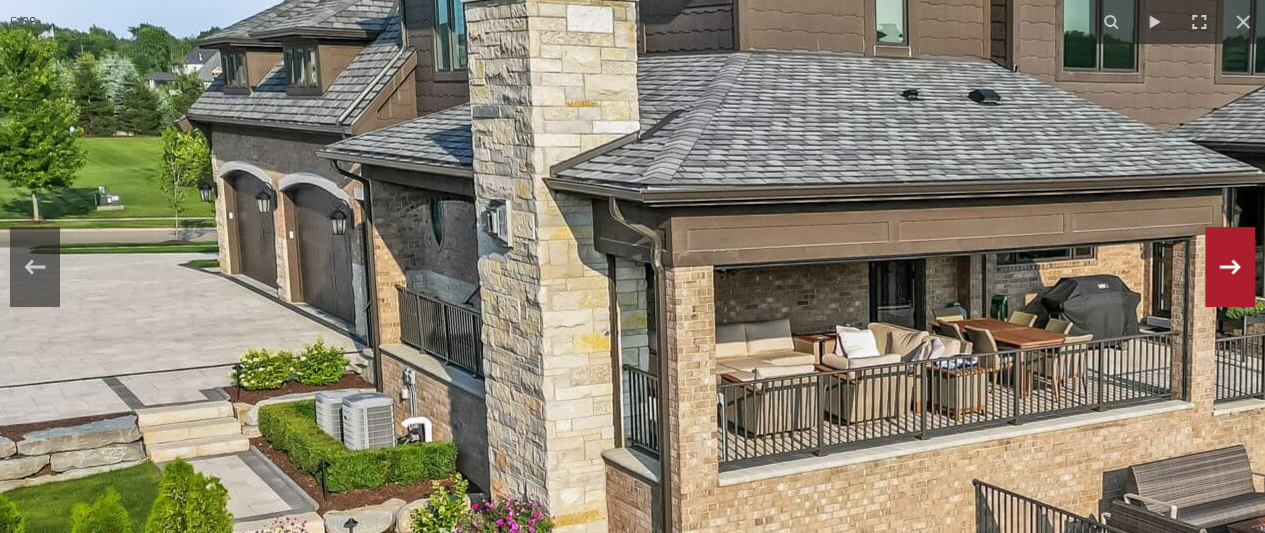 drag, startPoint x: 436, startPoint y: 366, endPoint x: 455, endPoint y: 231, distance: 136.33047 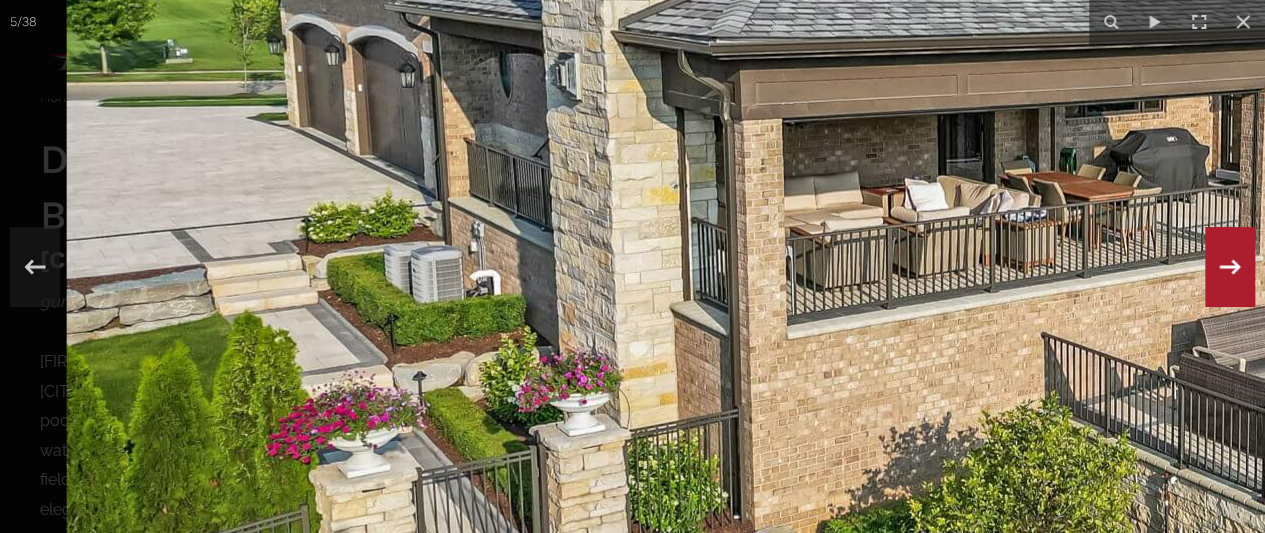 drag, startPoint x: 386, startPoint y: 419, endPoint x: 609, endPoint y: 259, distance: 274.4613 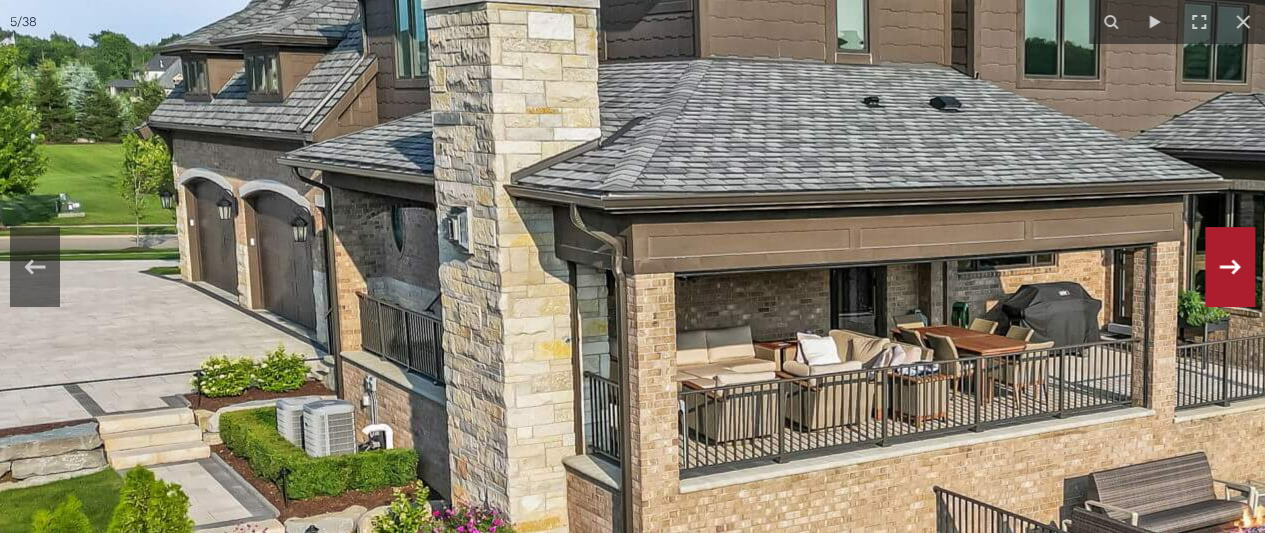 drag, startPoint x: 318, startPoint y: 288, endPoint x: 352, endPoint y: 259, distance: 44.687805 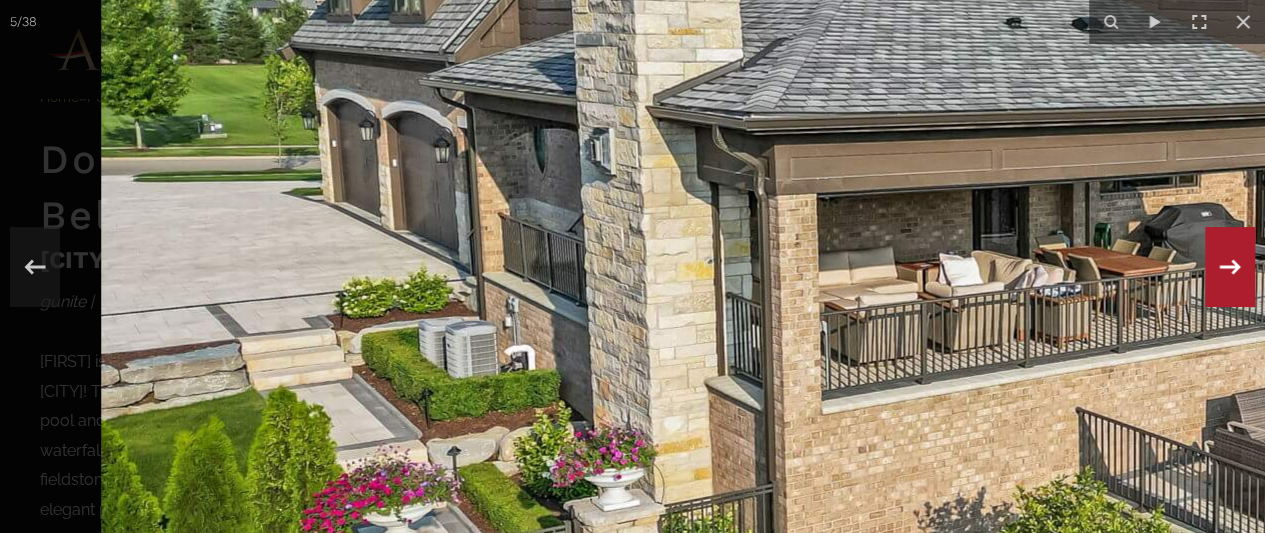 drag, startPoint x: 269, startPoint y: 181, endPoint x: 547, endPoint y: 207, distance: 279.21317 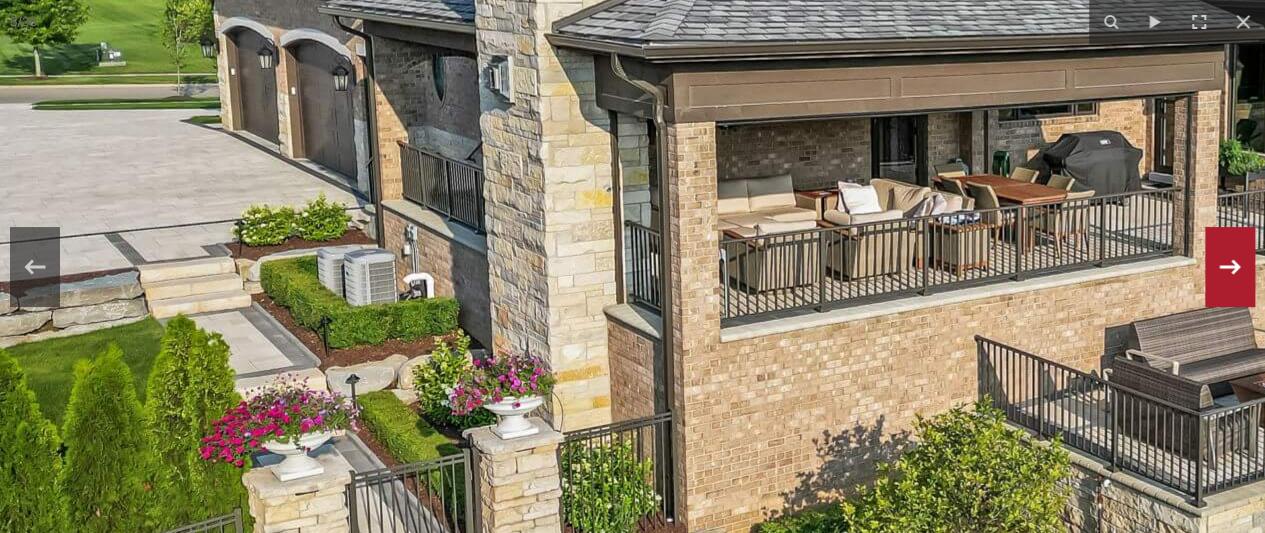 drag, startPoint x: 556, startPoint y: 386, endPoint x: 548, endPoint y: 194, distance: 192.1666 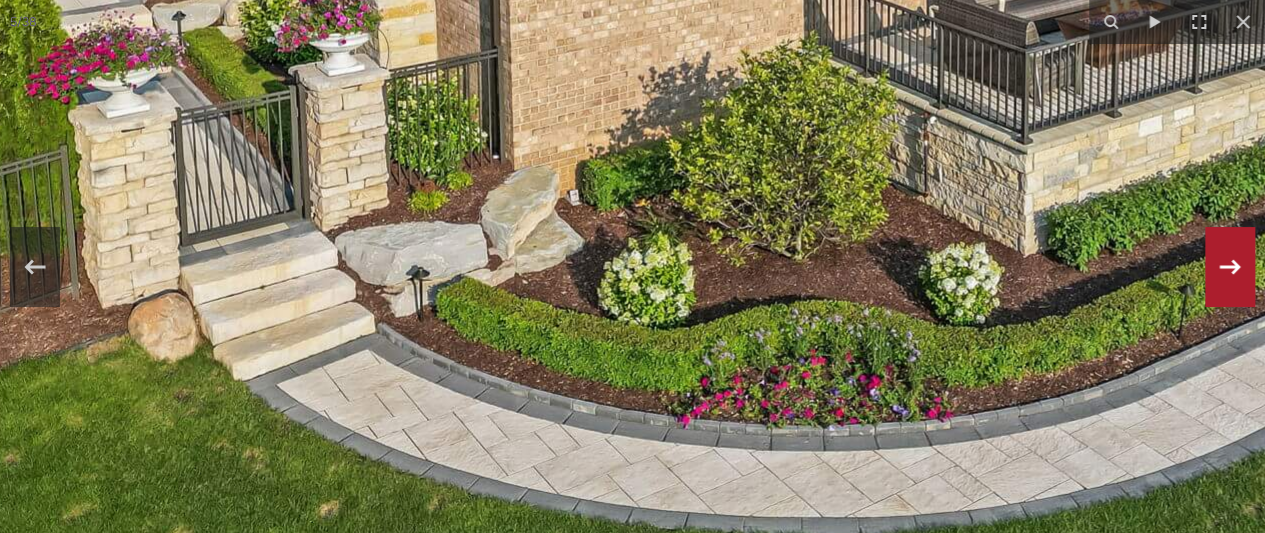 drag, startPoint x: 486, startPoint y: 213, endPoint x: 317, endPoint y: 237, distance: 170.69563 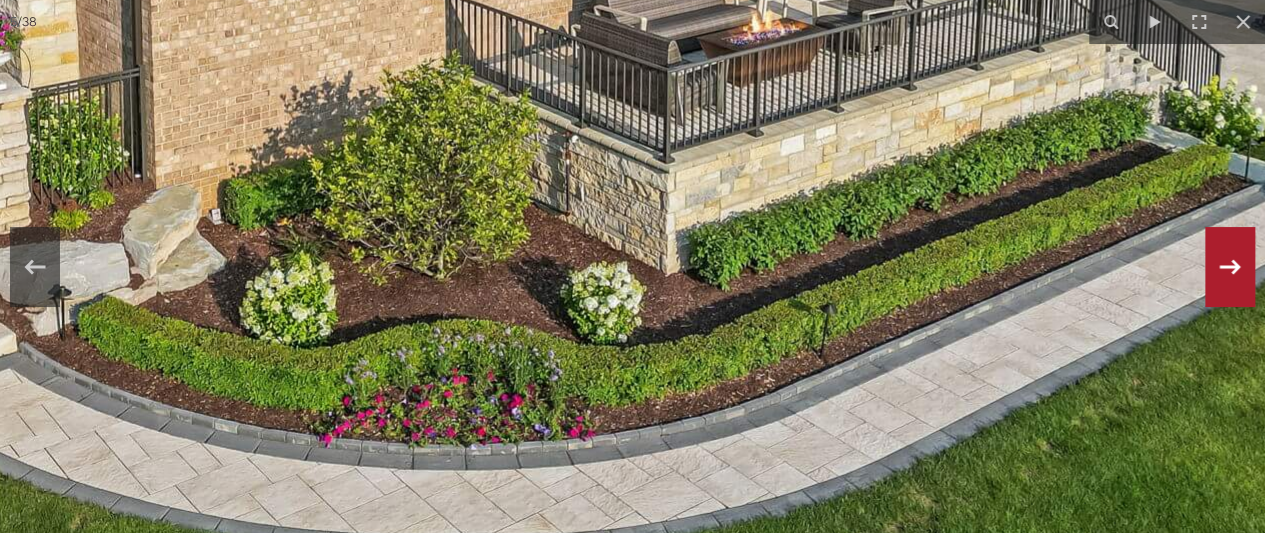 drag, startPoint x: 651, startPoint y: 321, endPoint x: 316, endPoint y: 335, distance: 335.29242 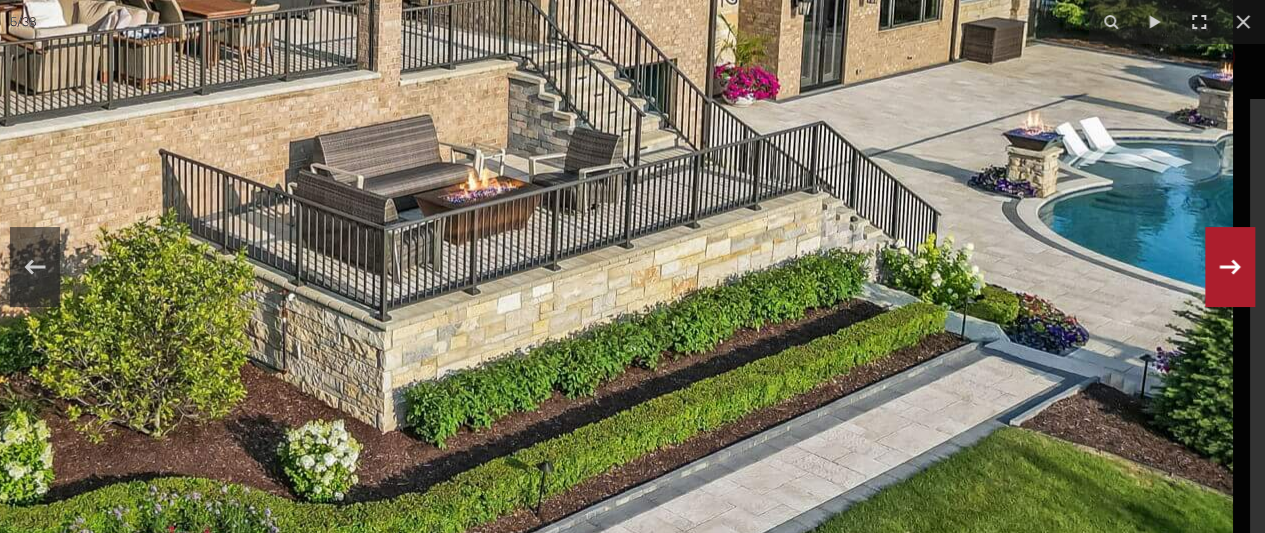 drag, startPoint x: 752, startPoint y: 212, endPoint x: 433, endPoint y: 371, distance: 356.4295 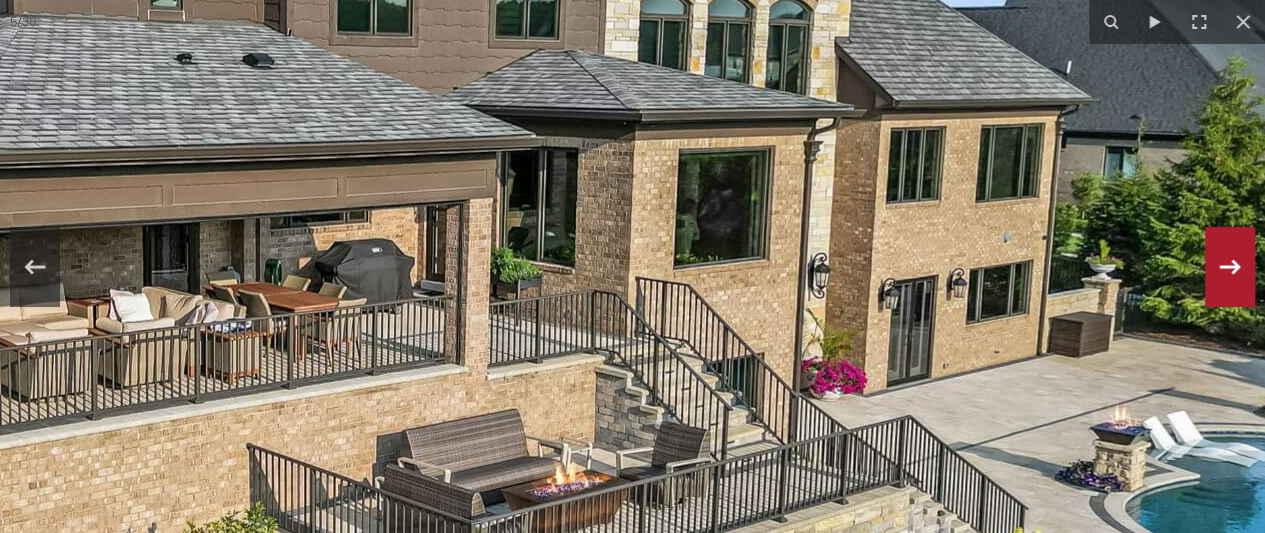 drag, startPoint x: 876, startPoint y: 195, endPoint x: 938, endPoint y: 481, distance: 292.64313 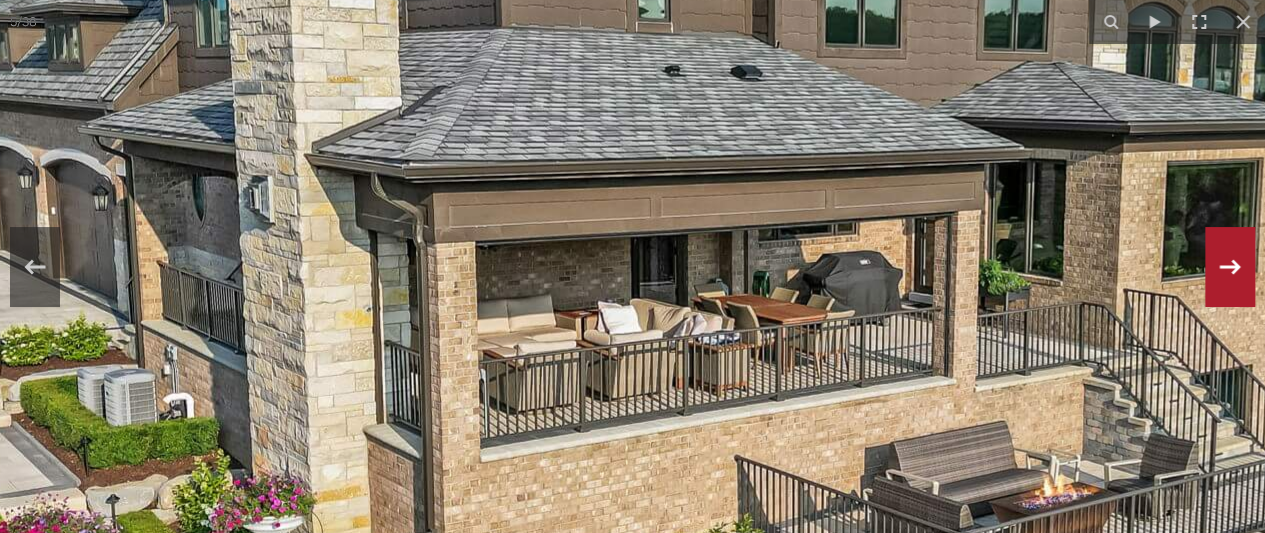 drag, startPoint x: 372, startPoint y: 337, endPoint x: 830, endPoint y: 349, distance: 458.15717 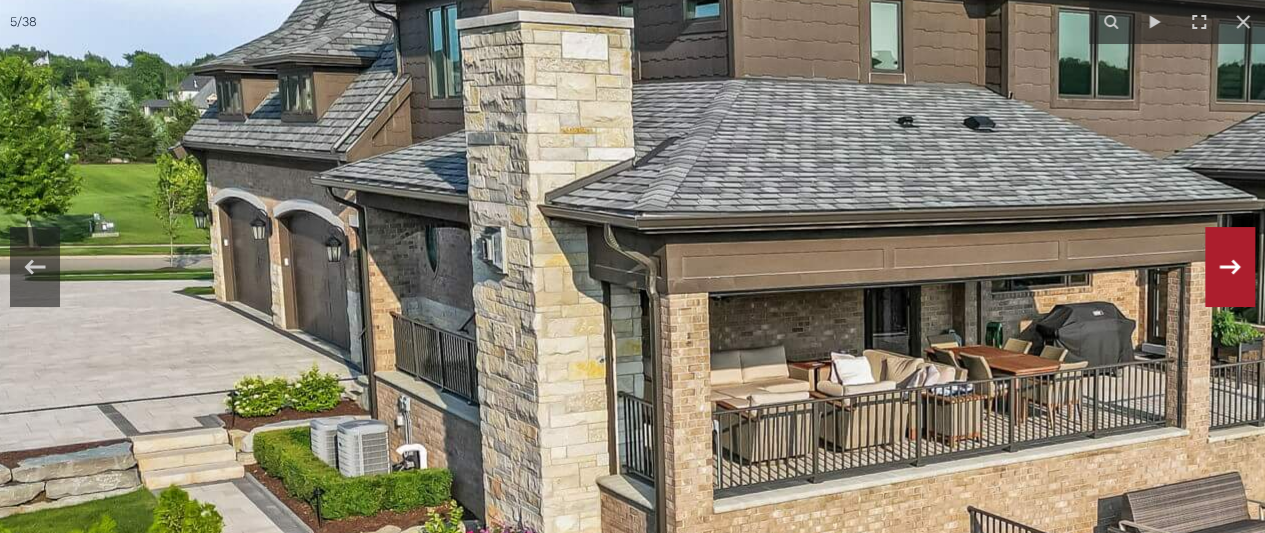 drag, startPoint x: 435, startPoint y: 306, endPoint x: 671, endPoint y: 357, distance: 241.44772 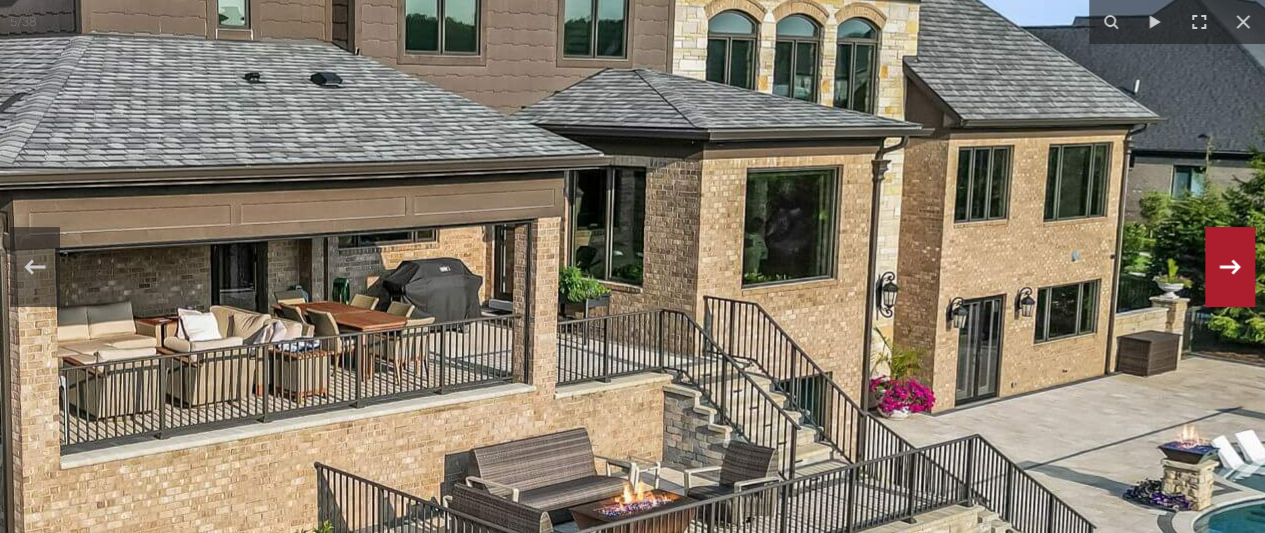 drag, startPoint x: 870, startPoint y: 259, endPoint x: 217, endPoint y: 215, distance: 654.4807 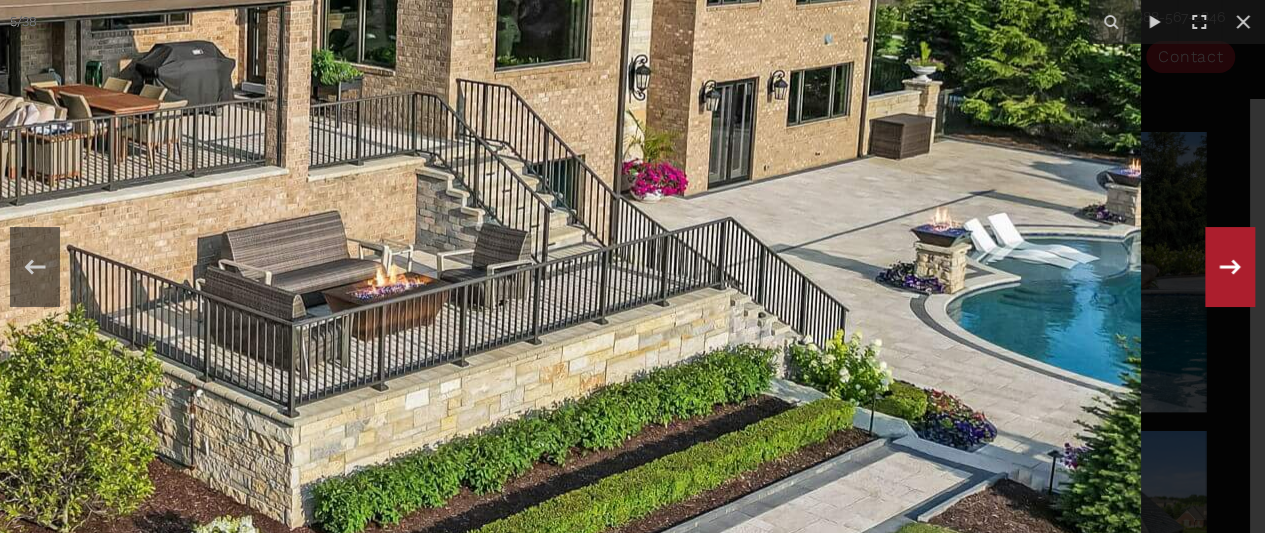 drag, startPoint x: 900, startPoint y: 477, endPoint x: 362, endPoint y: 254, distance: 582.3856 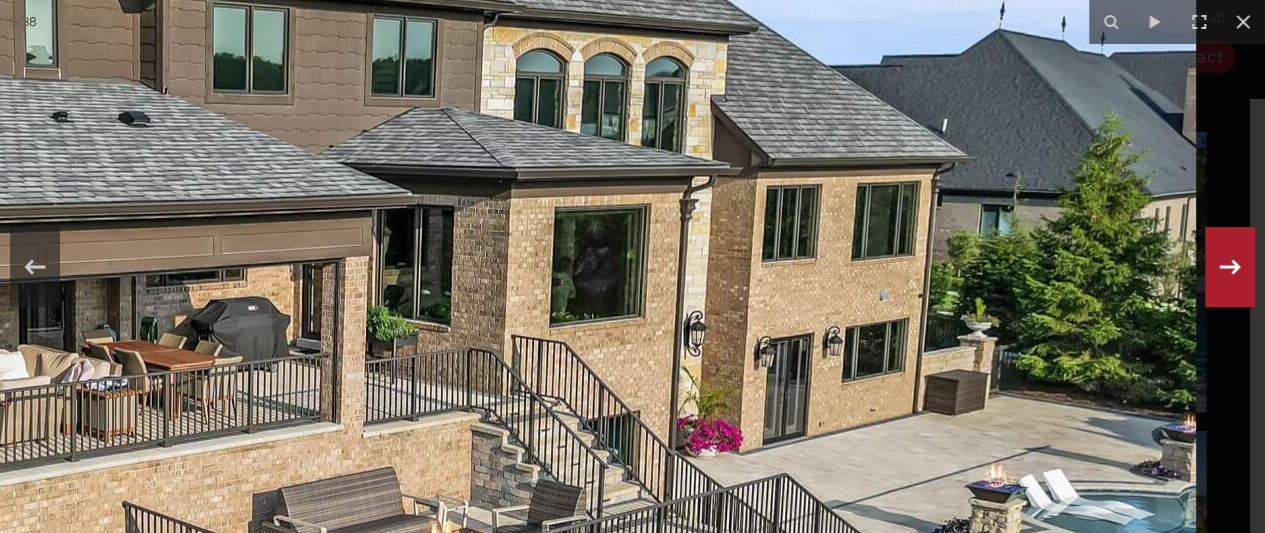drag, startPoint x: 941, startPoint y: 311, endPoint x: 738, endPoint y: 567, distance: 326.71854 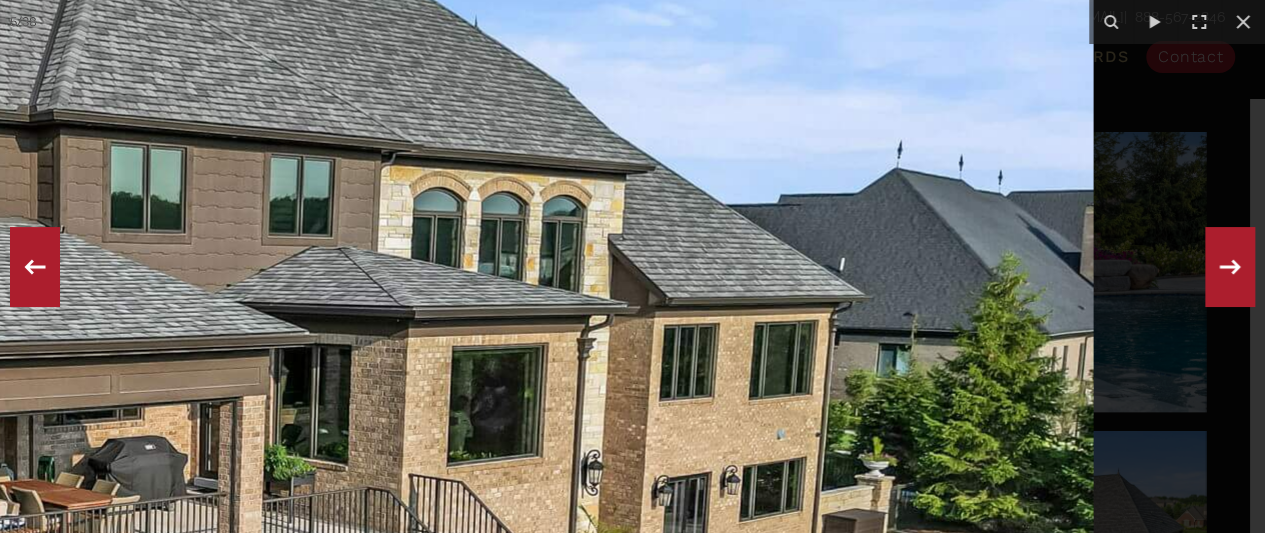 drag, startPoint x: 678, startPoint y: 208, endPoint x: 0, endPoint y: 309, distance: 685.48157 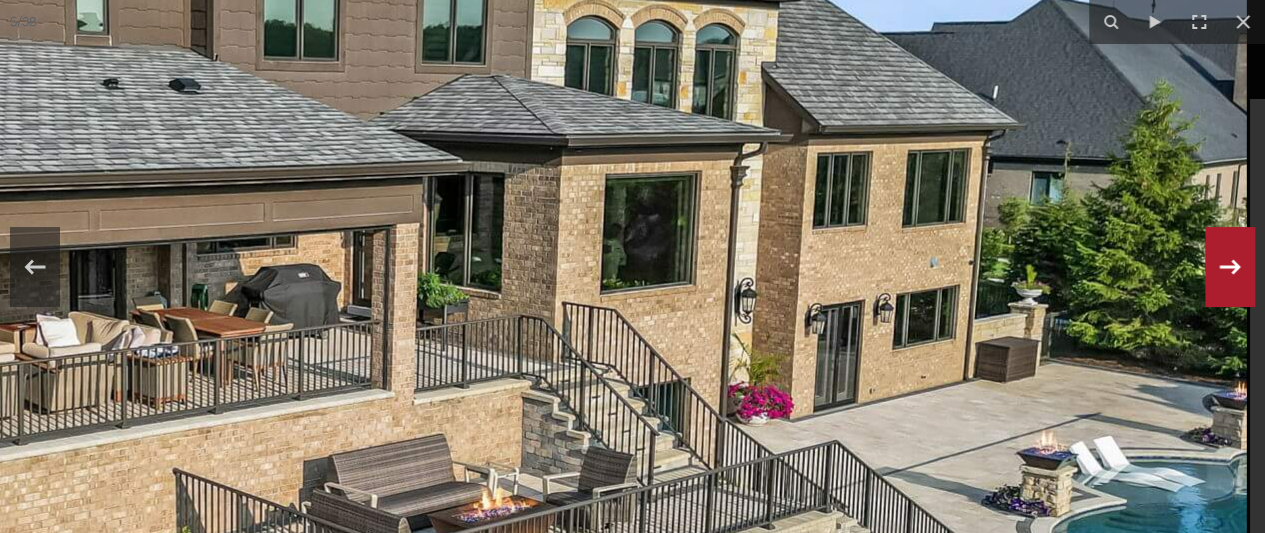 drag, startPoint x: 884, startPoint y: 399, endPoint x: 839, endPoint y: 208, distance: 196.22946 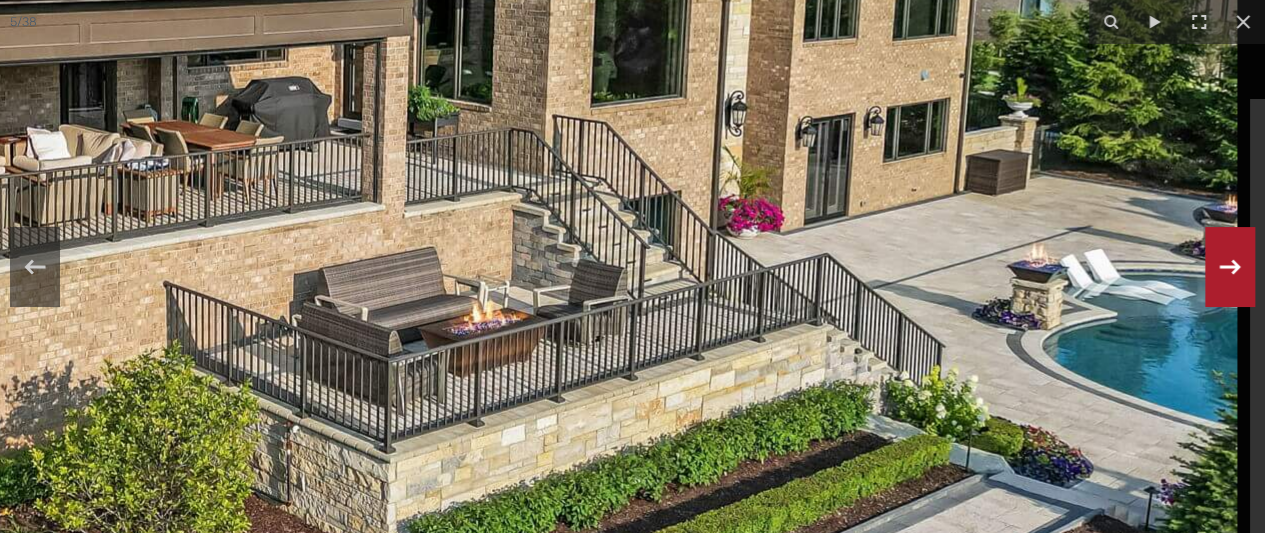 drag, startPoint x: 997, startPoint y: 429, endPoint x: 912, endPoint y: 327, distance: 132.77425 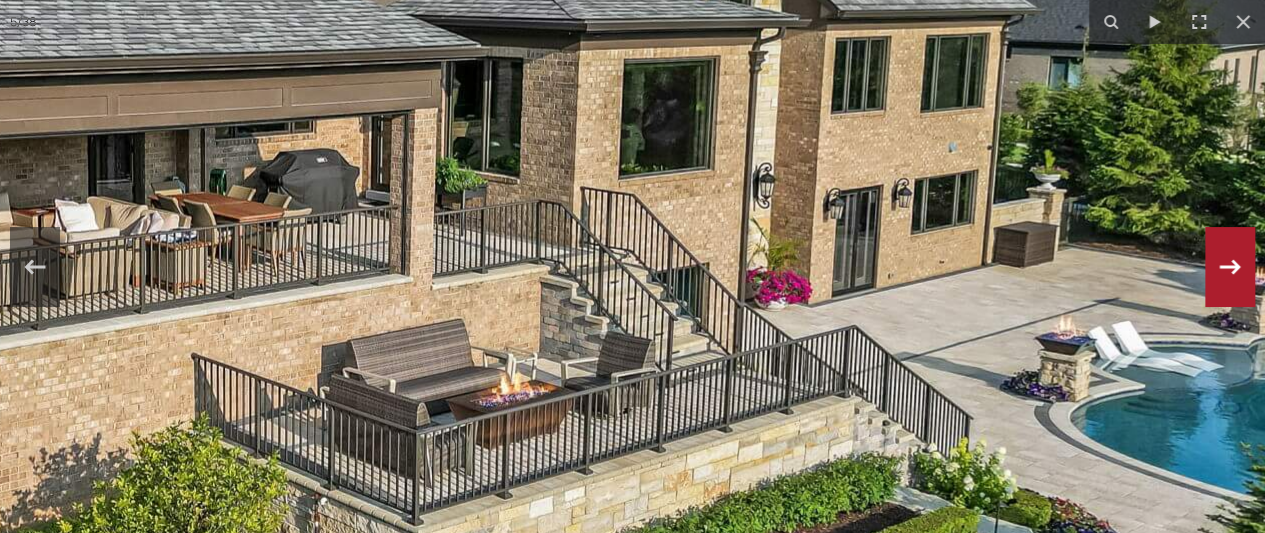 click 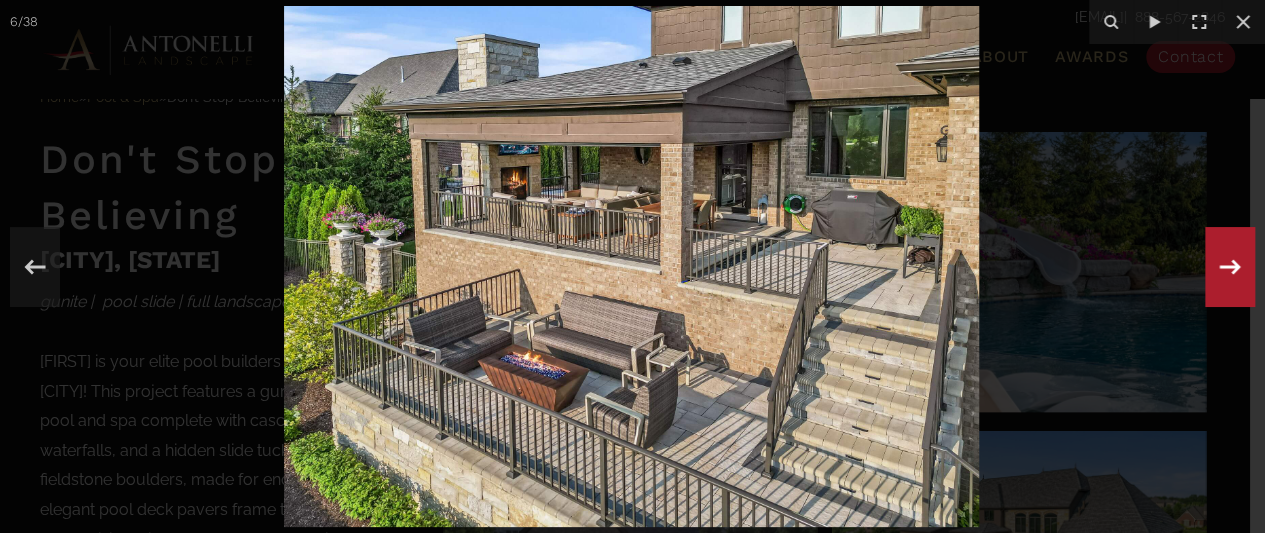 click 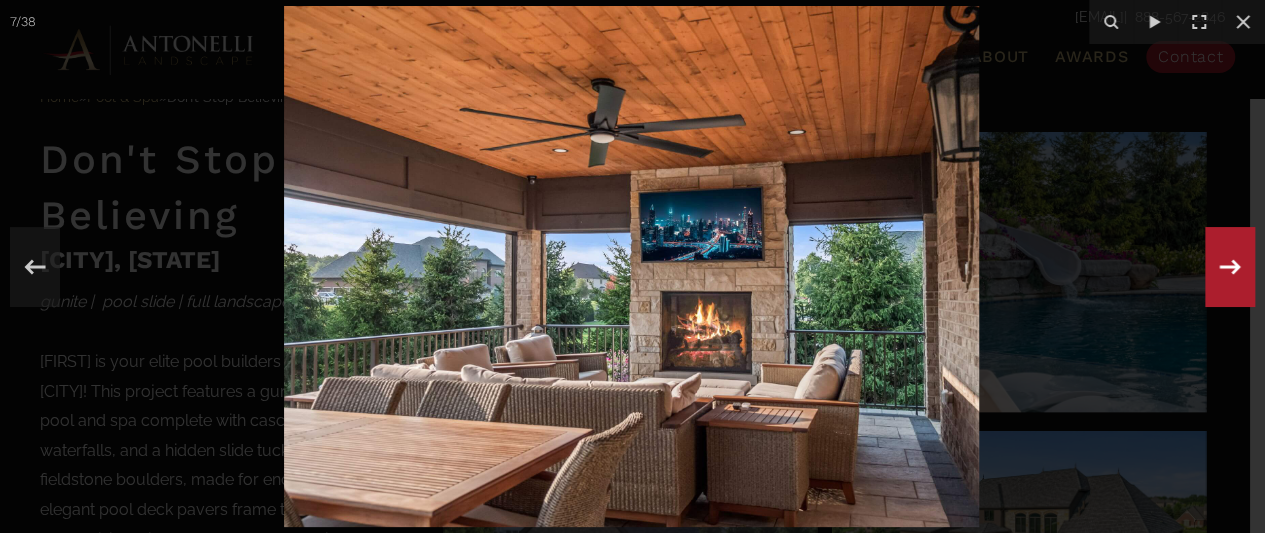 click on "7  /  38" at bounding box center (632, 266) 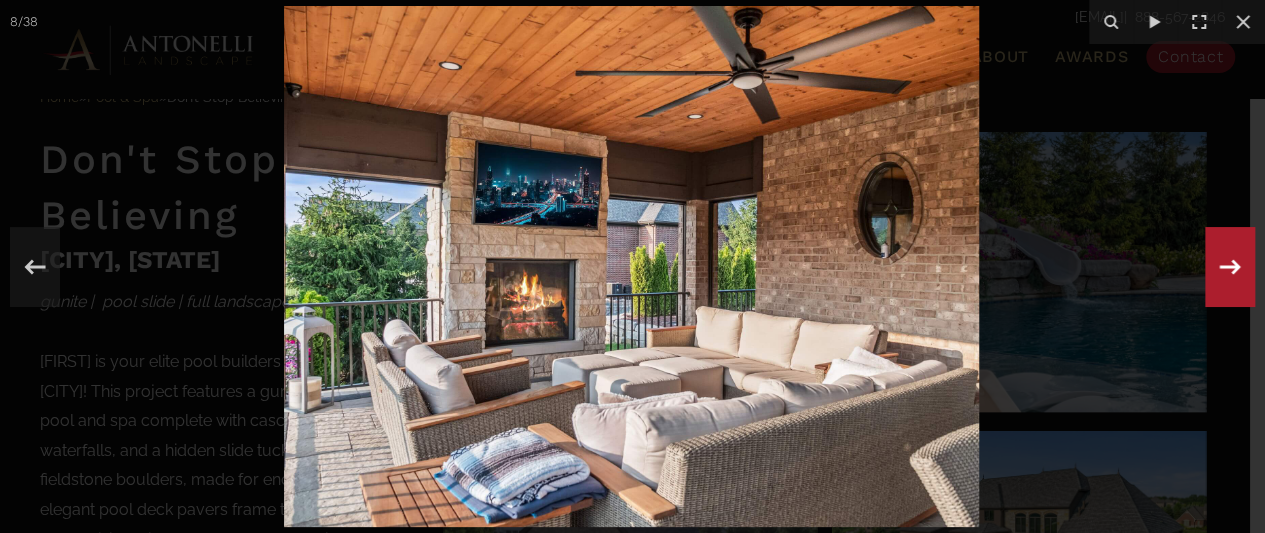 click 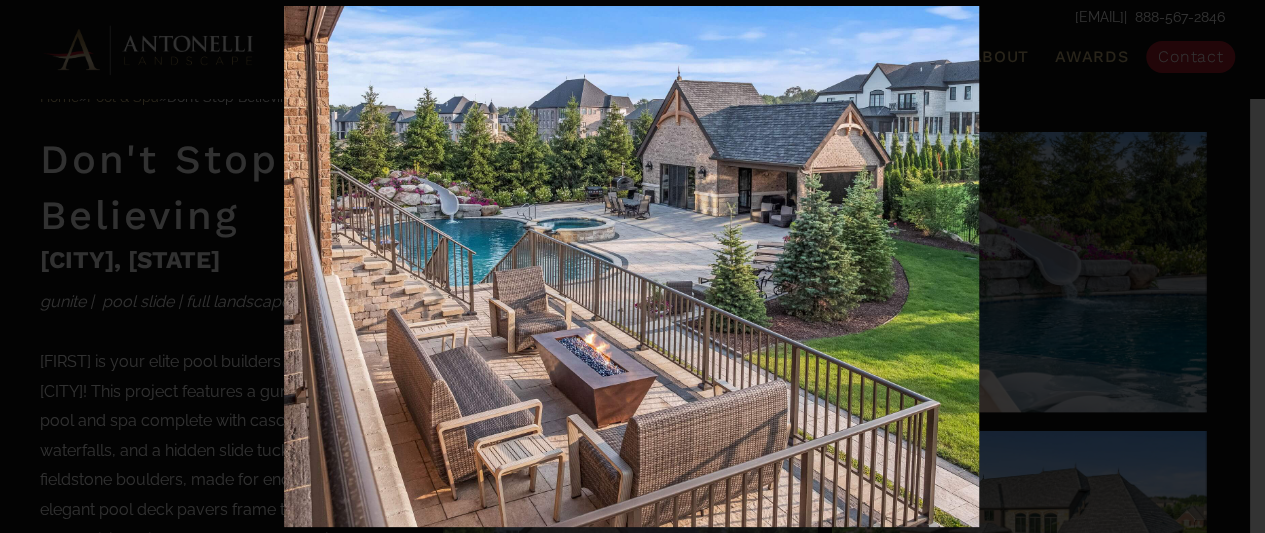 click on "9  /  38" at bounding box center [632, 266] 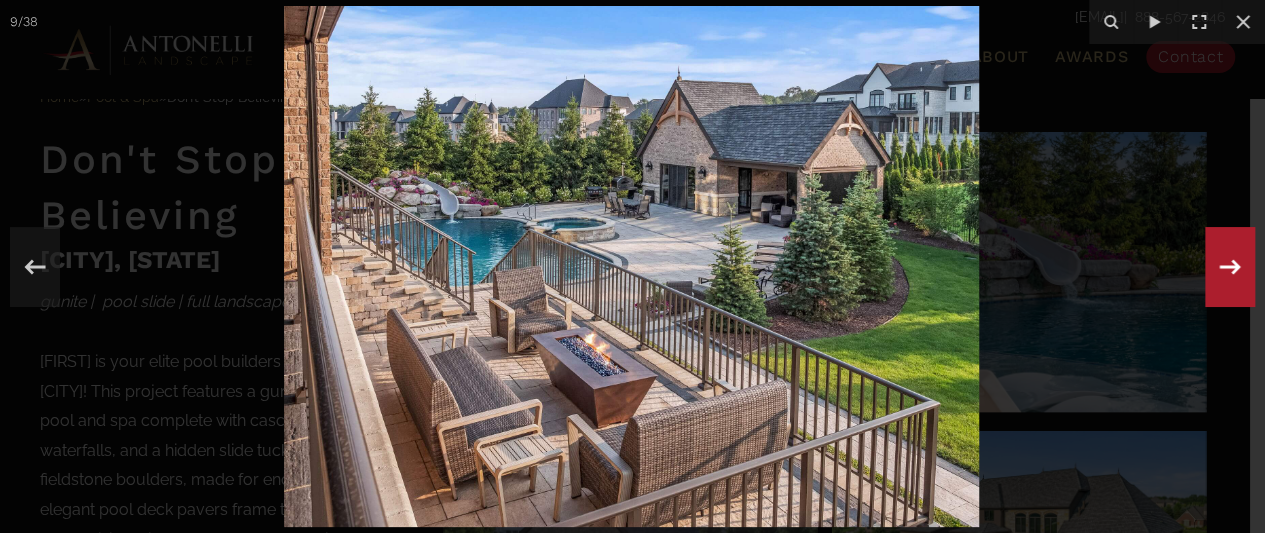click 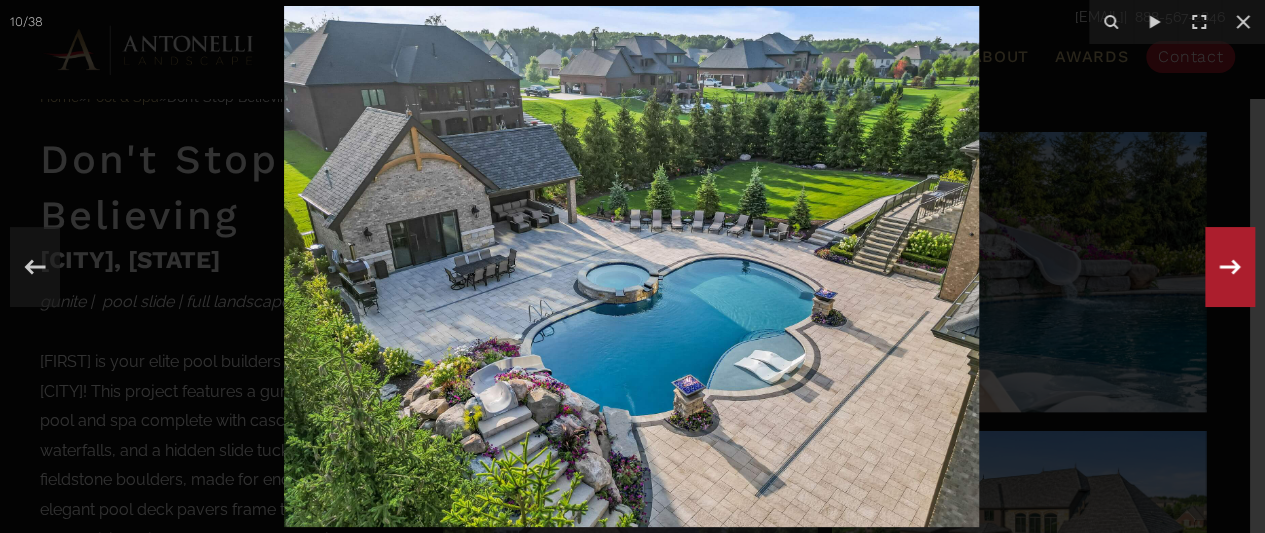 click 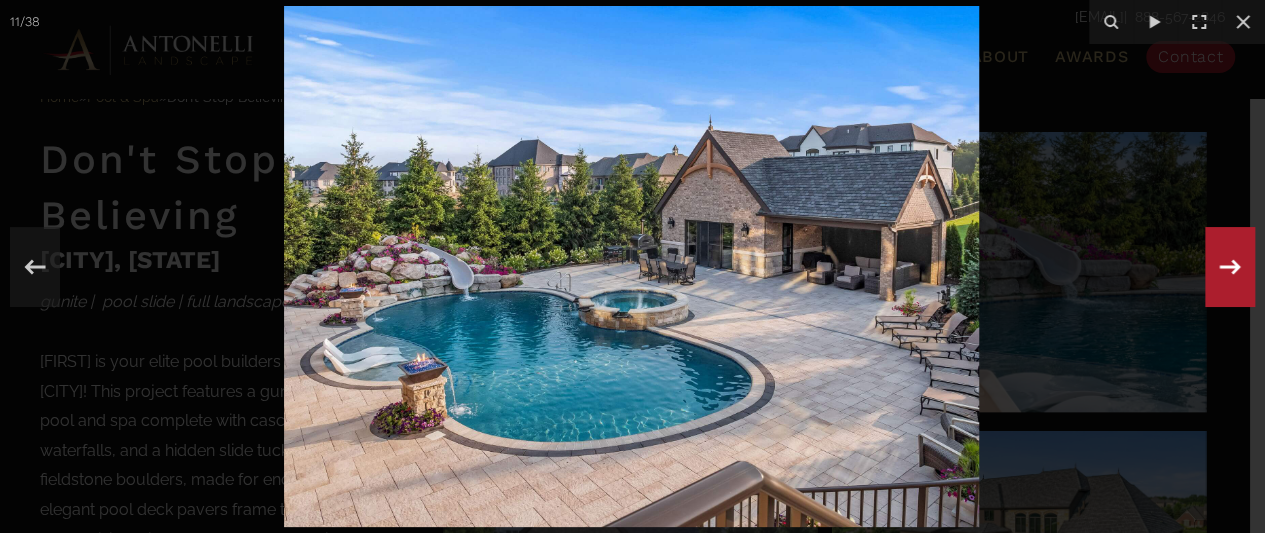 click 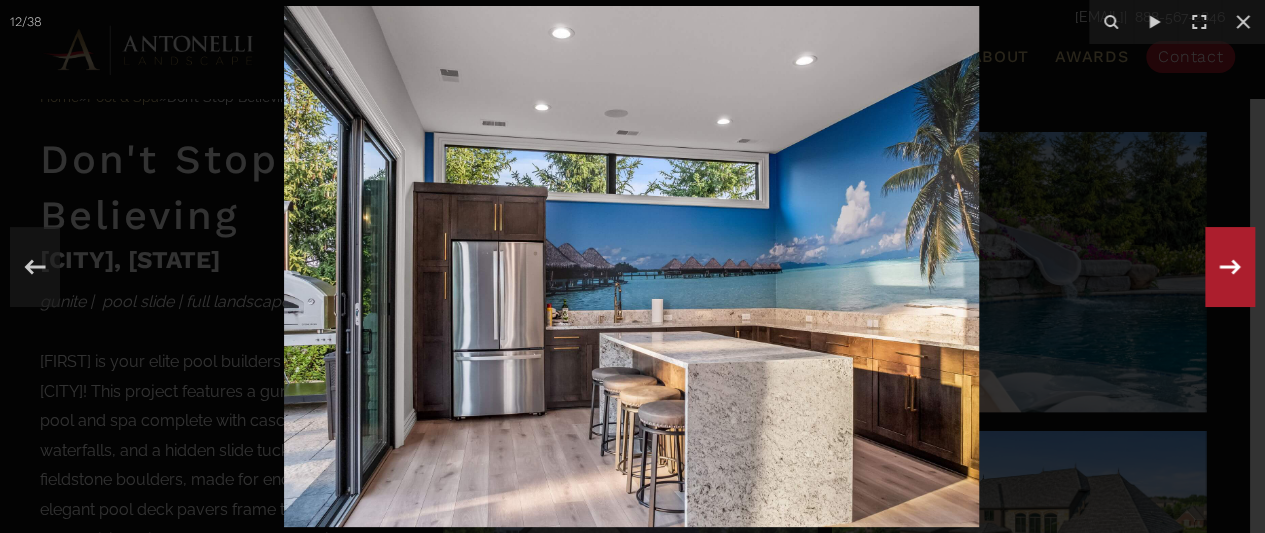 click 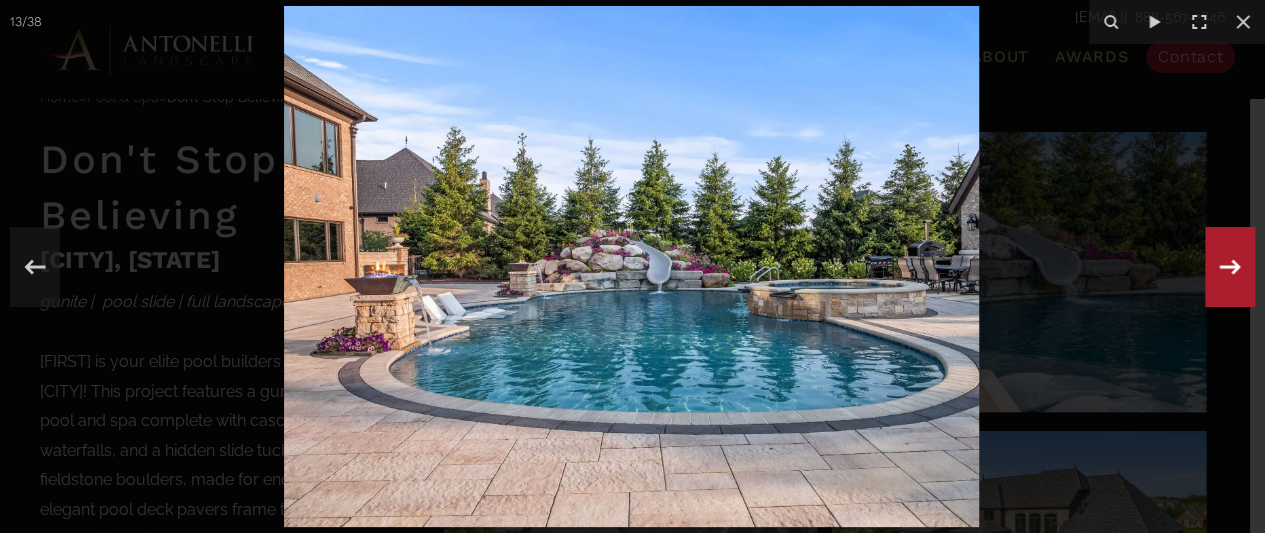 click 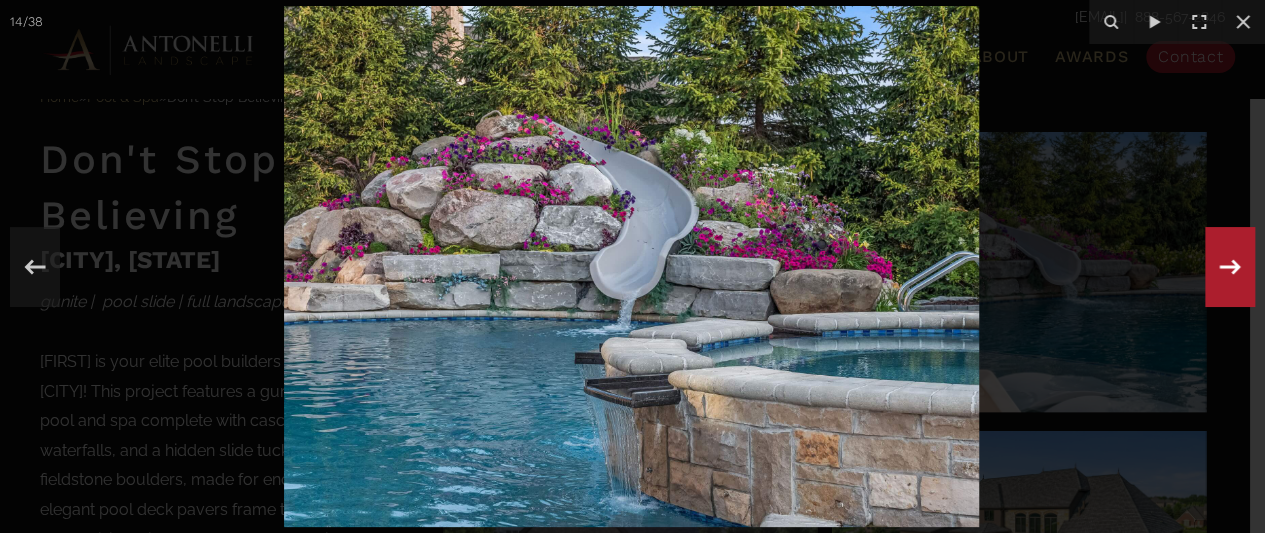 click 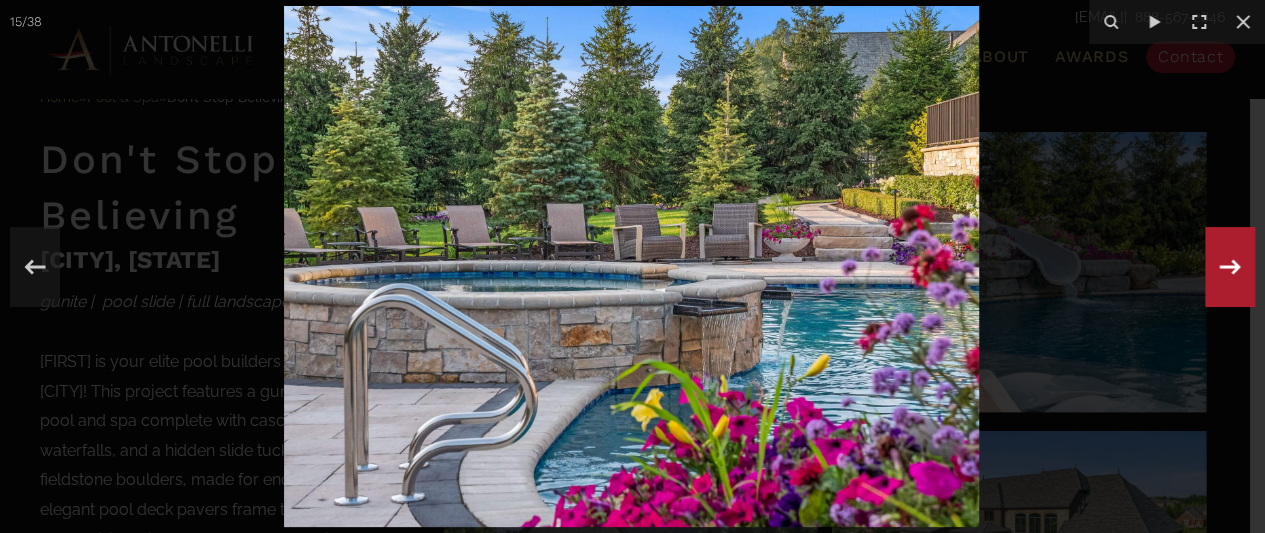 click 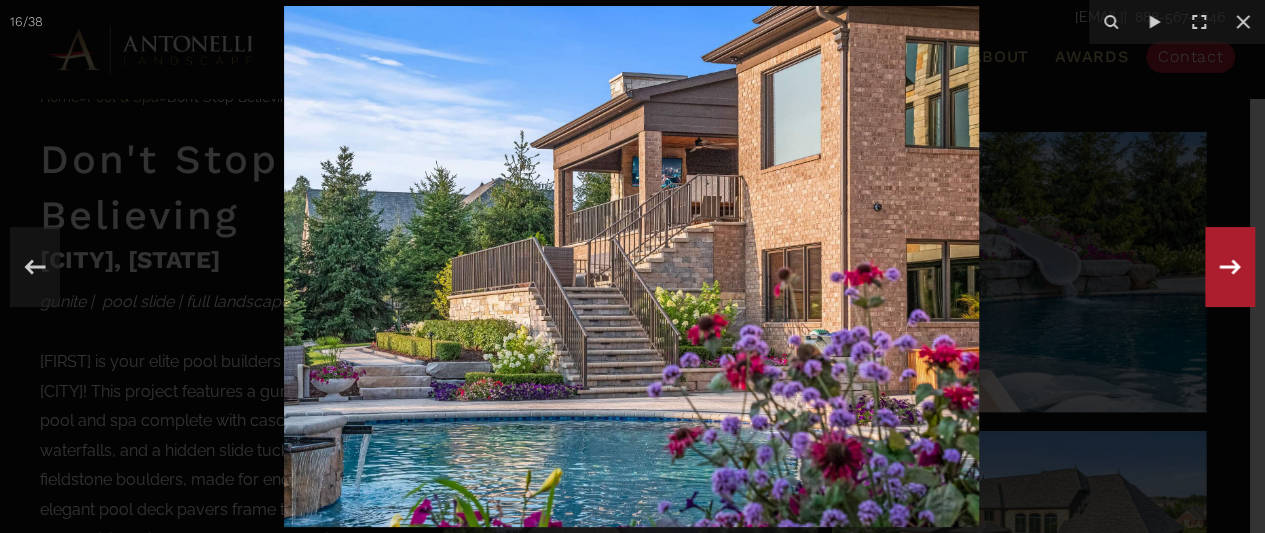 click 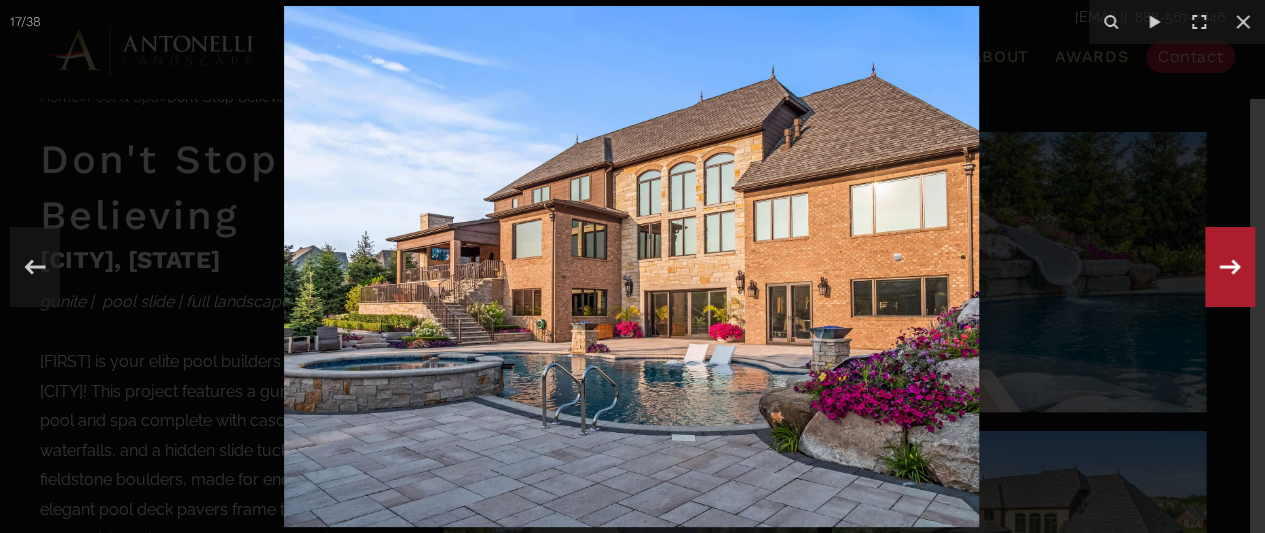 click 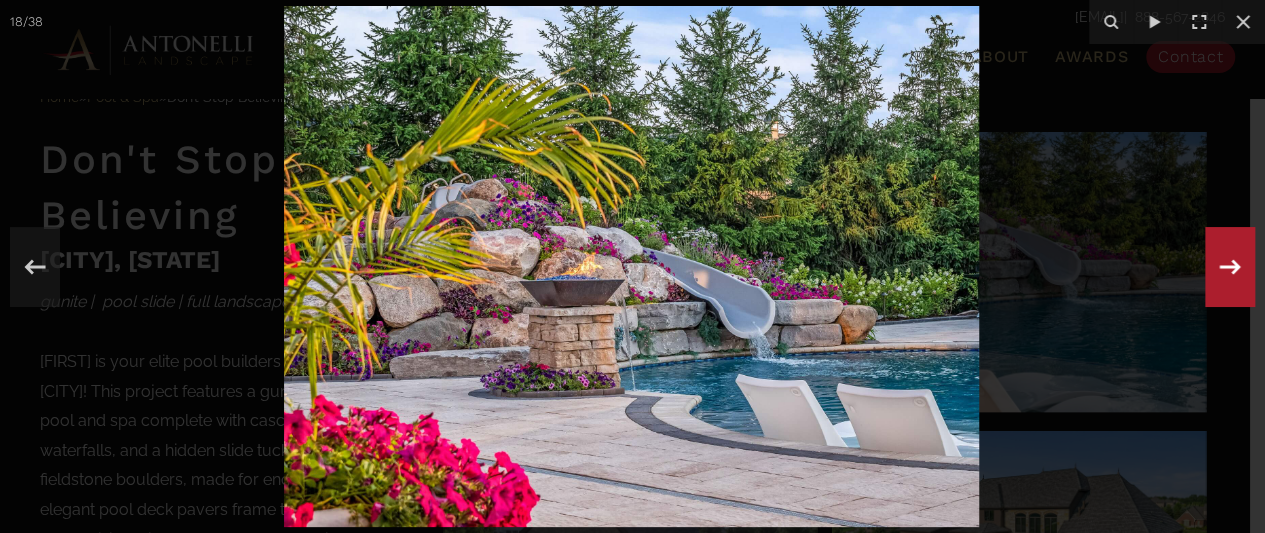 click 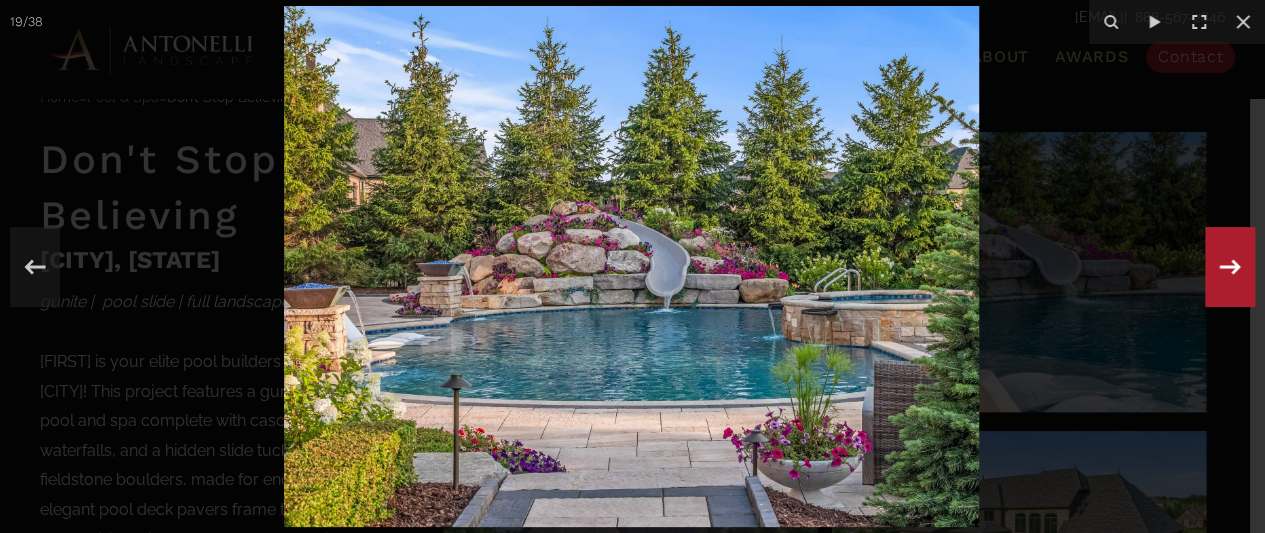 click 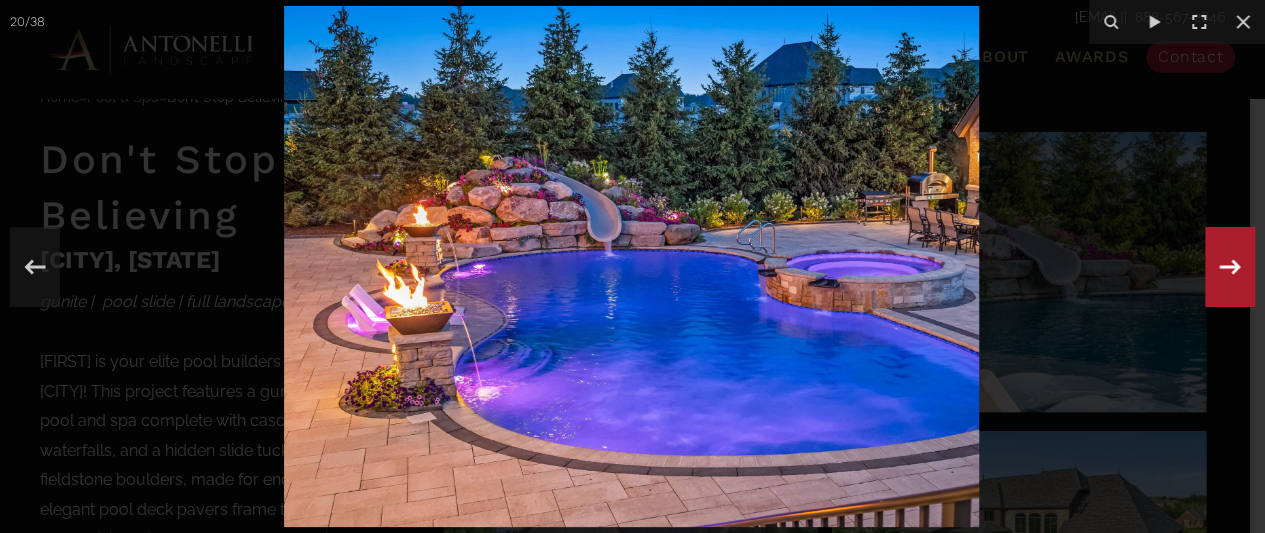 click 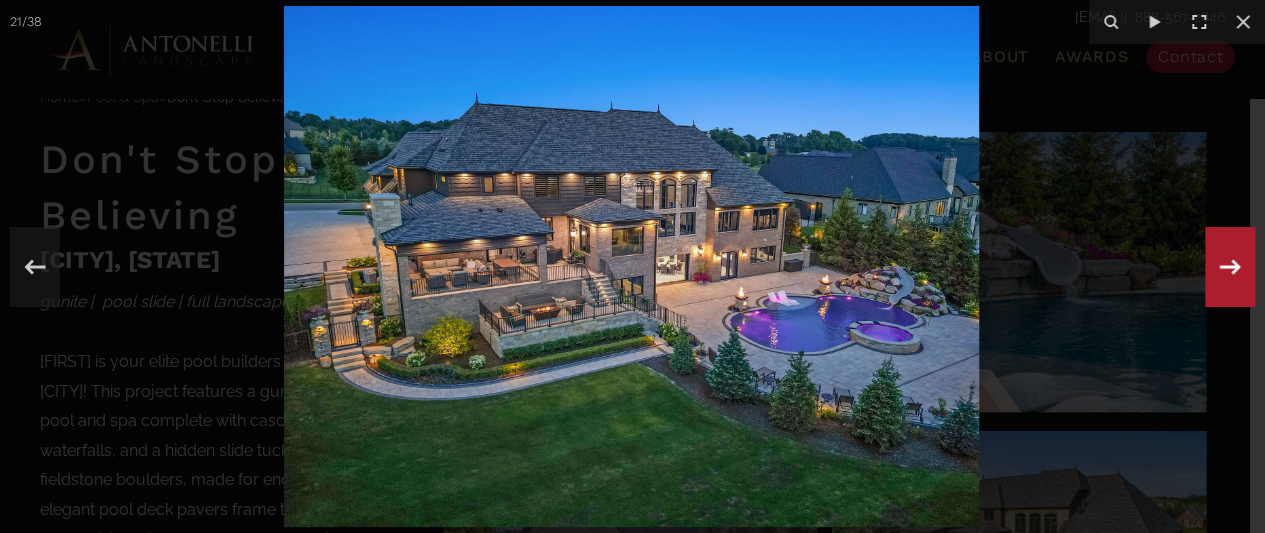 click on "21  /  38" at bounding box center [632, 266] 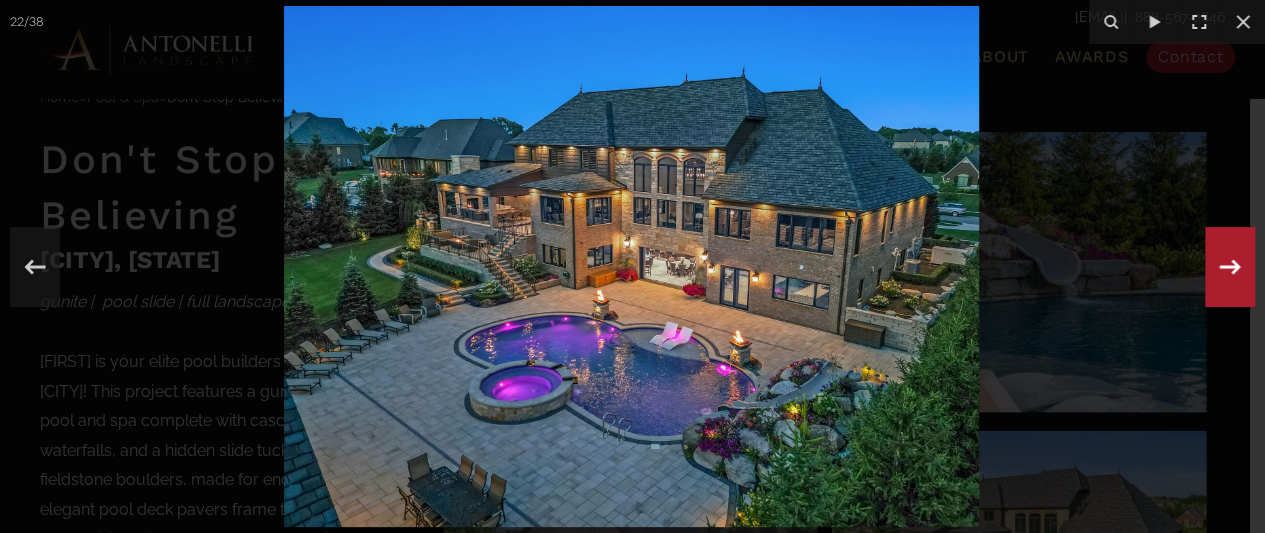 click 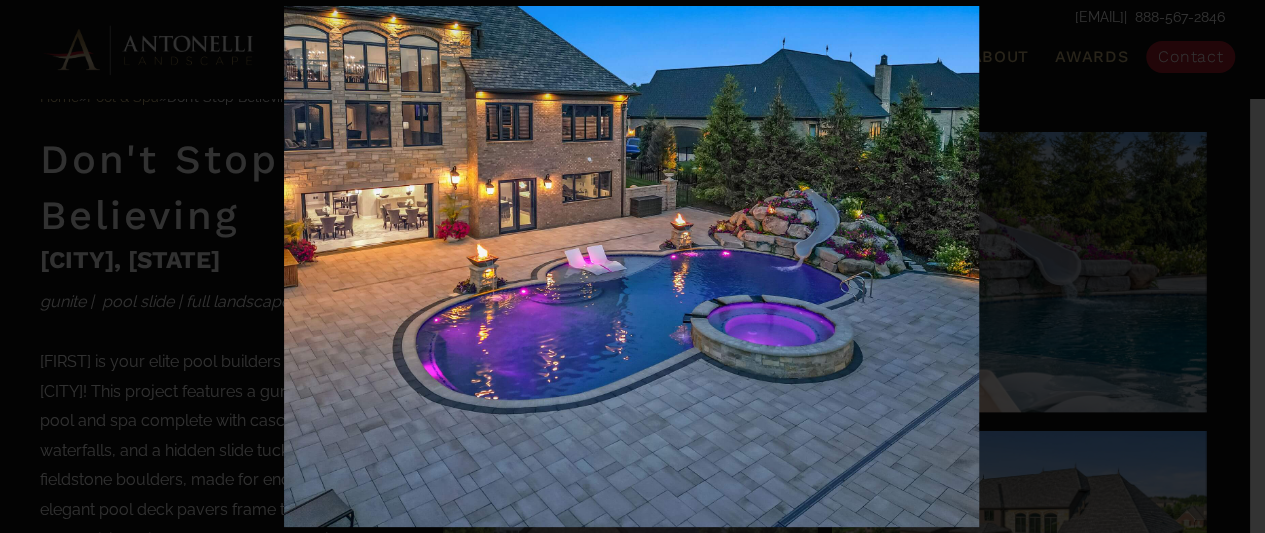 click on "23  /  38" at bounding box center (632, 266) 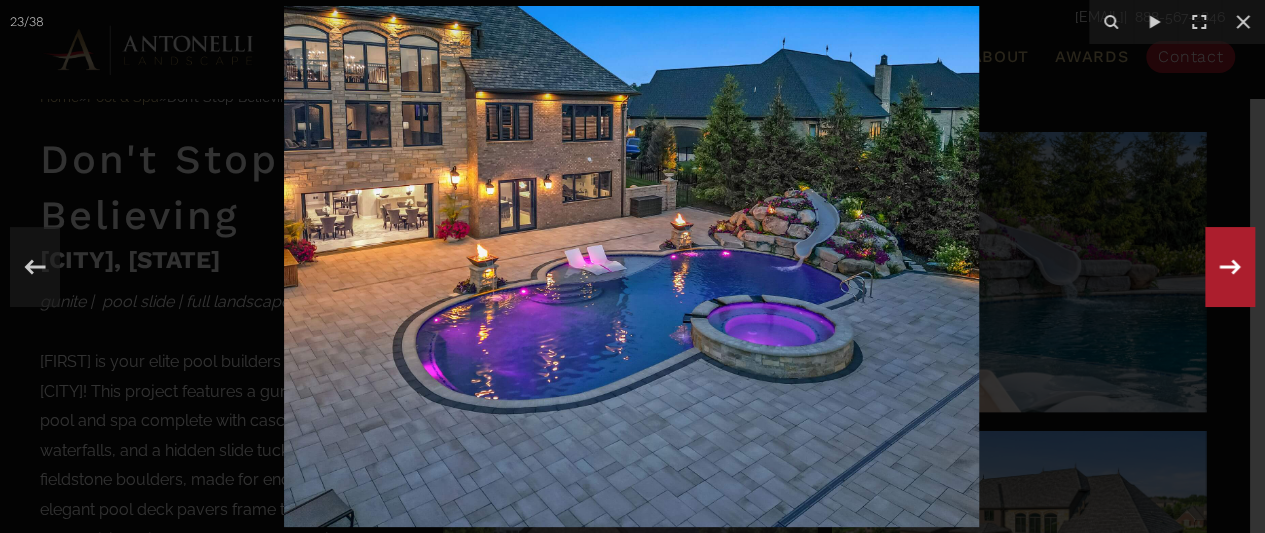 click 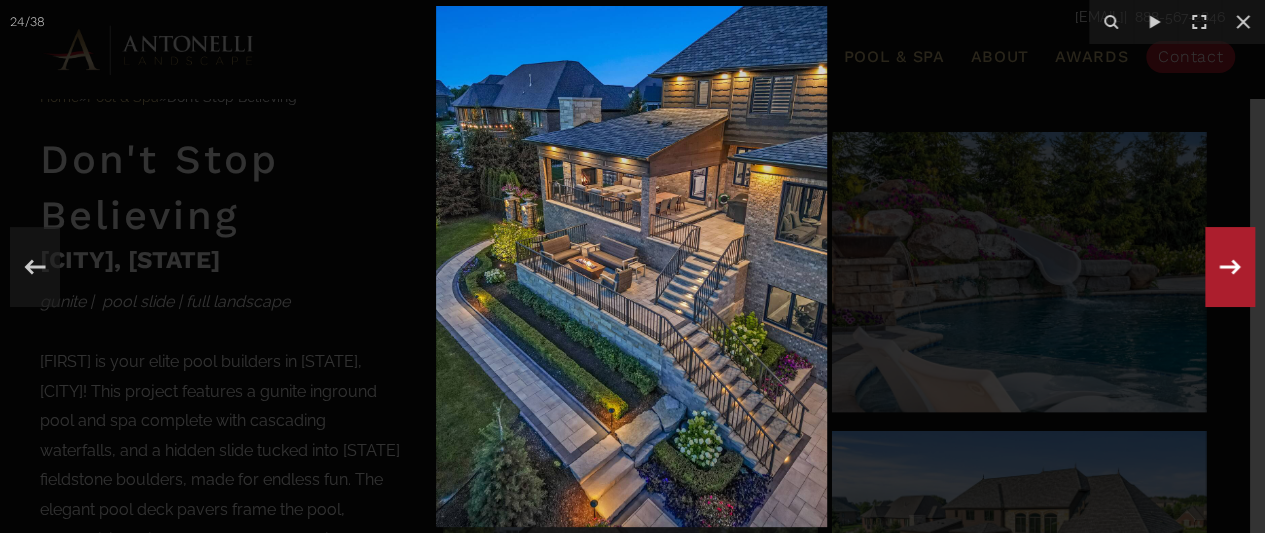 click 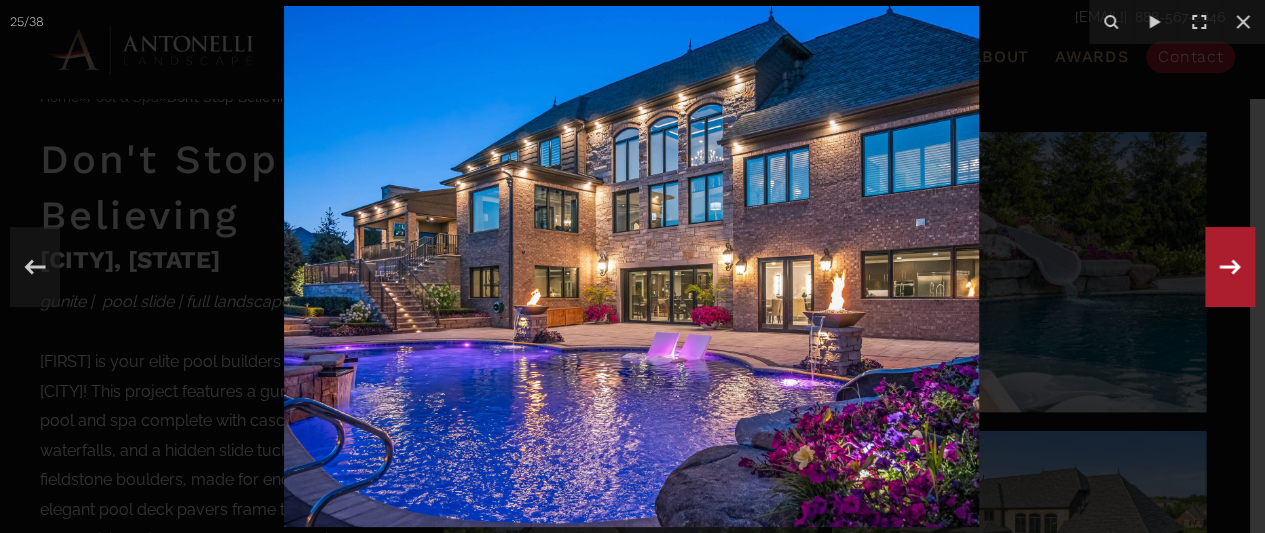 click 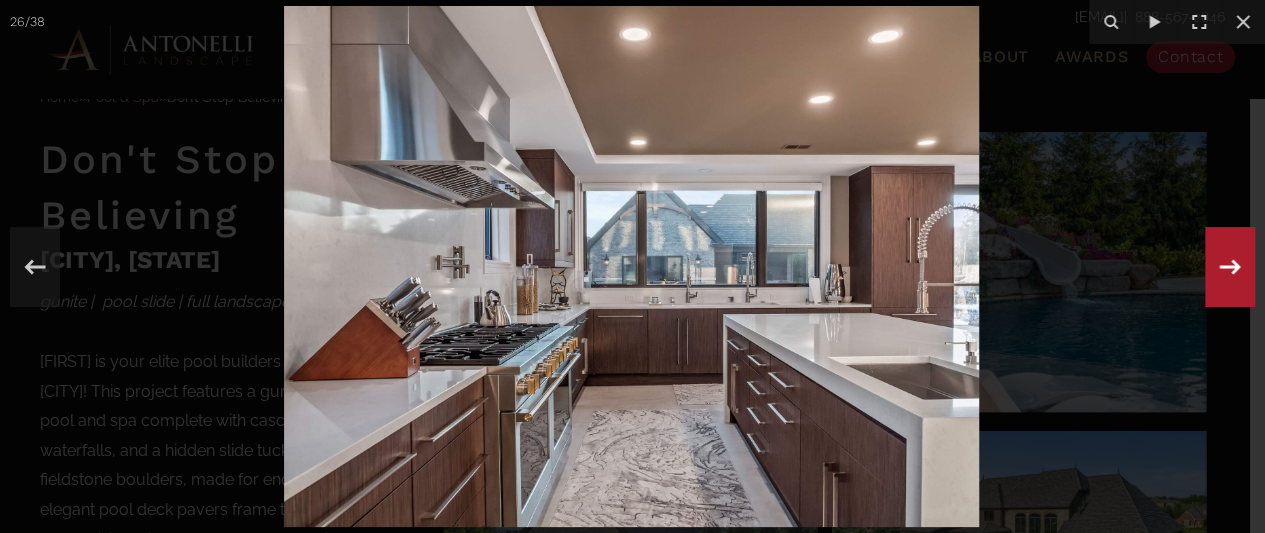 click 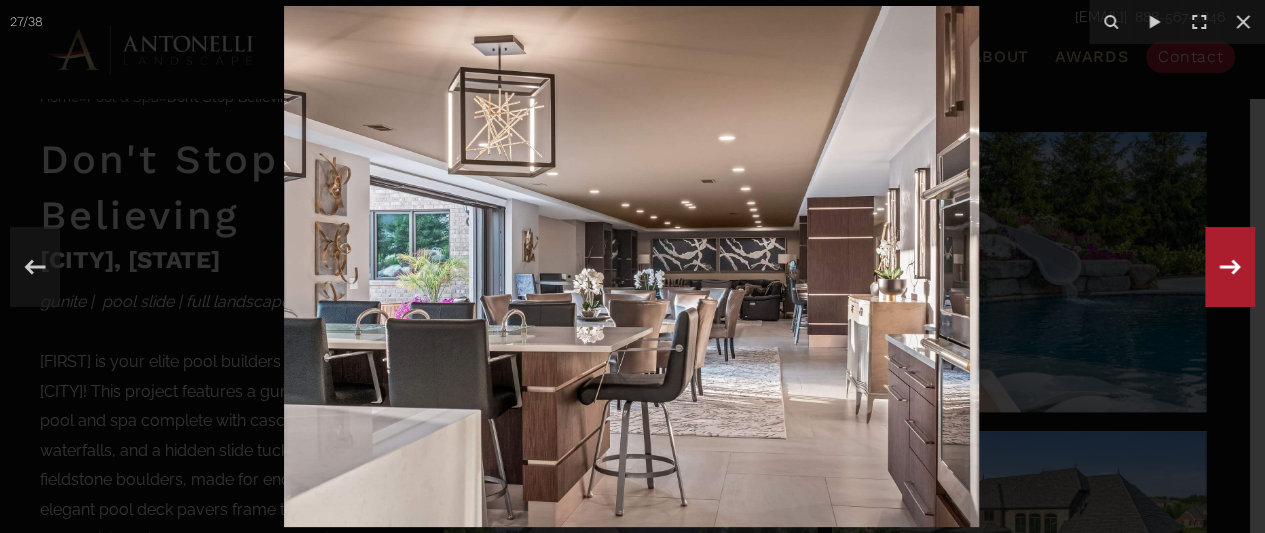 click 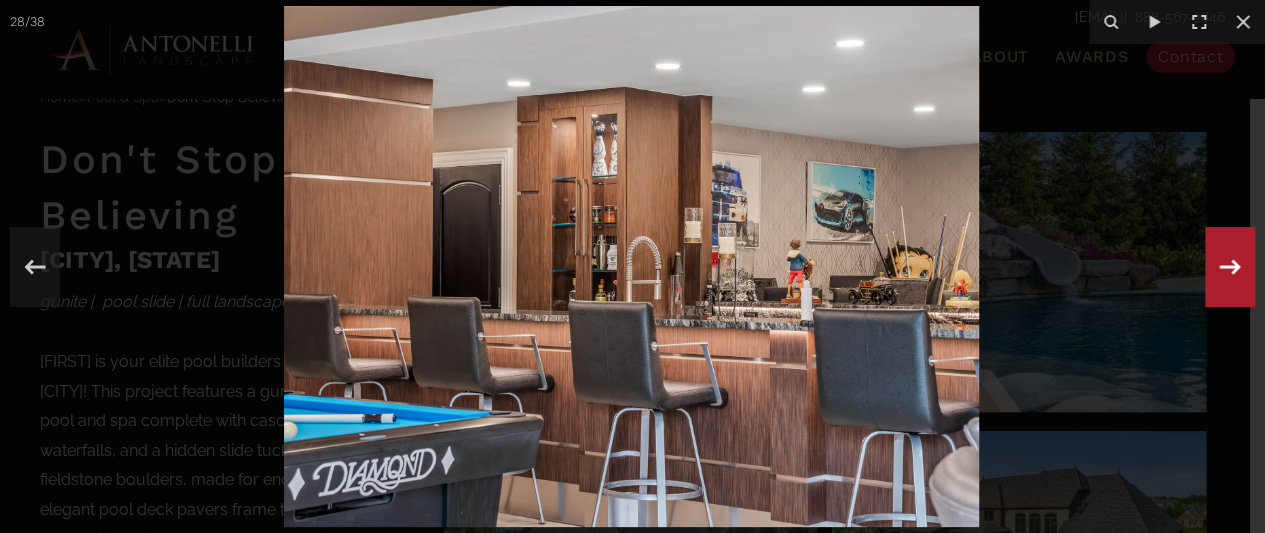 click 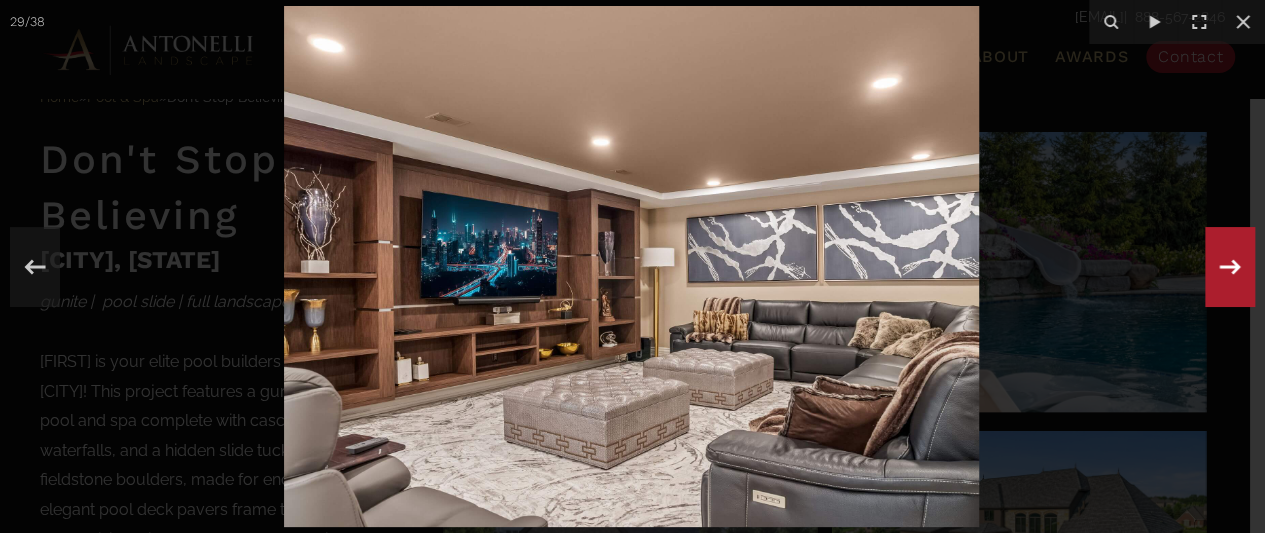 click 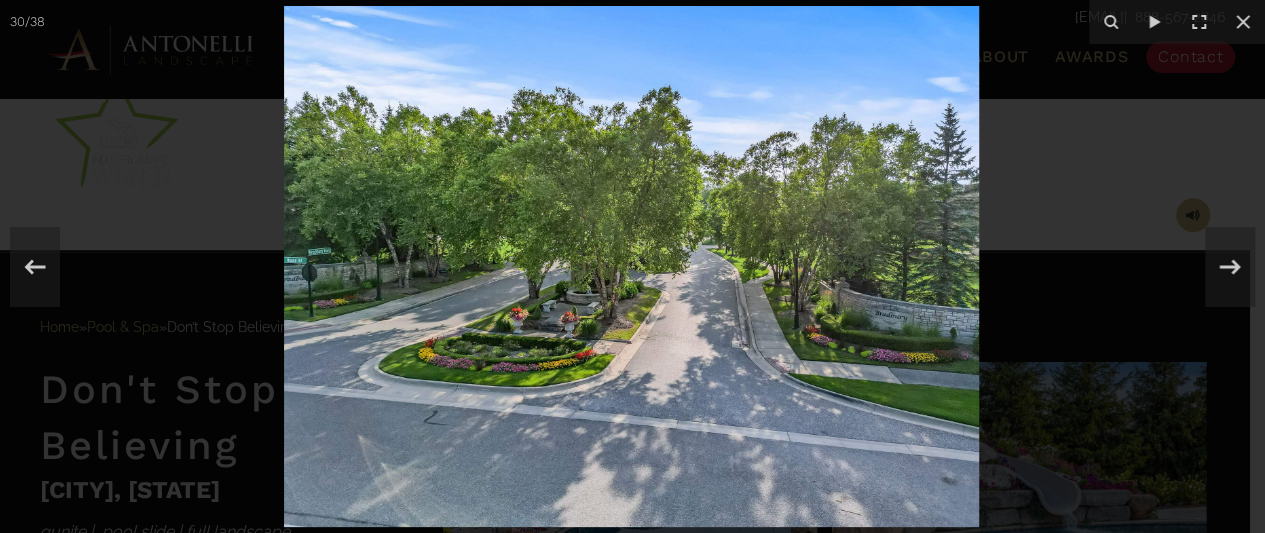 scroll, scrollTop: 900, scrollLeft: 0, axis: vertical 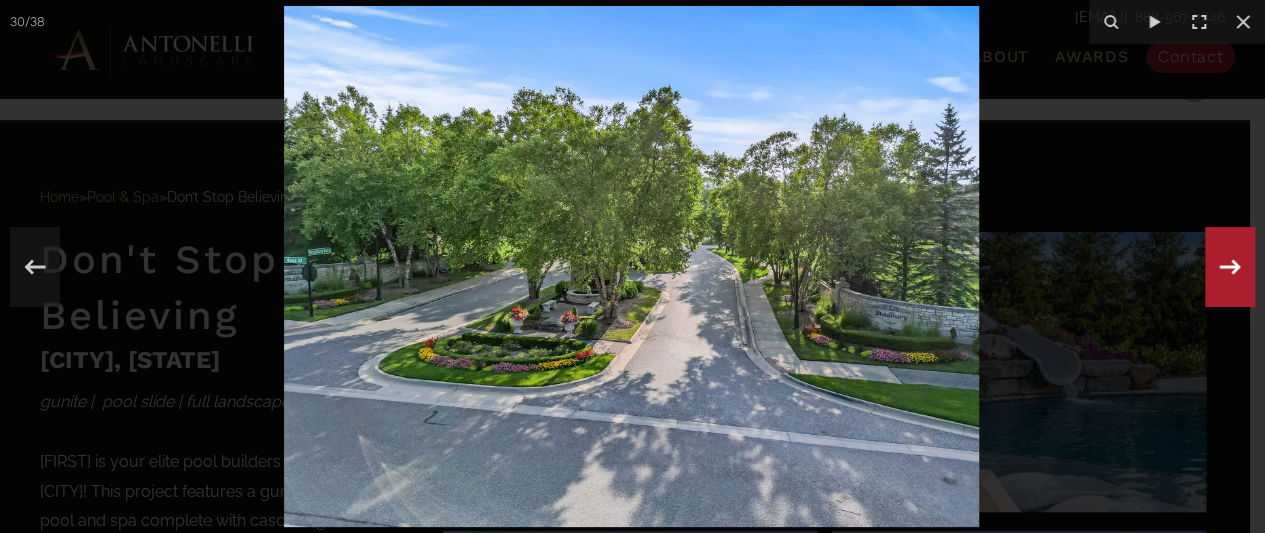click 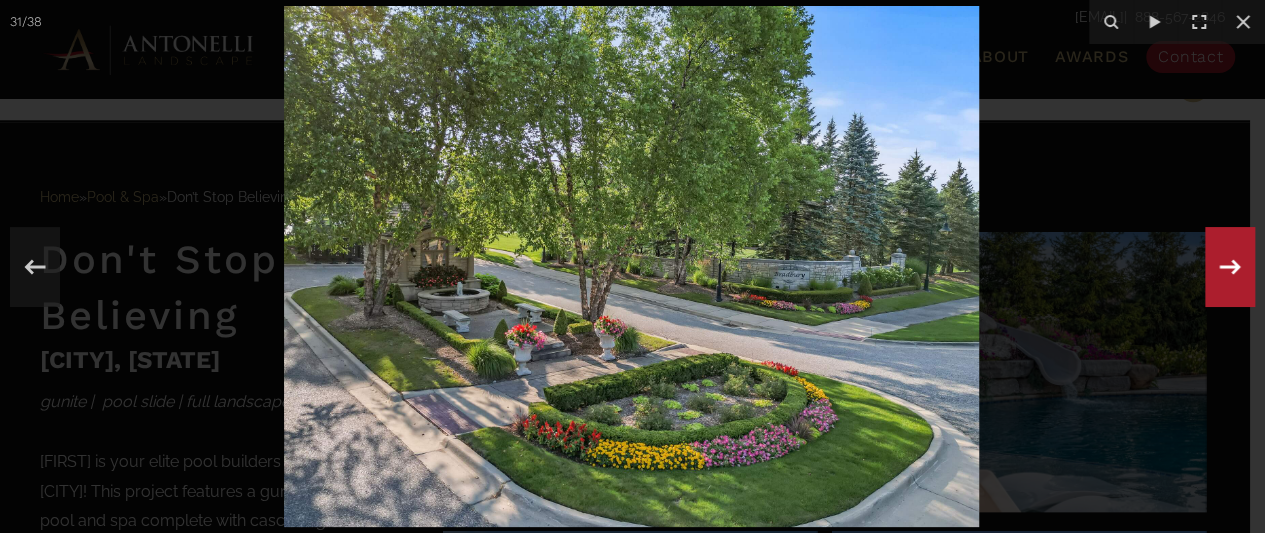 click on "31  /  38" at bounding box center [632, 266] 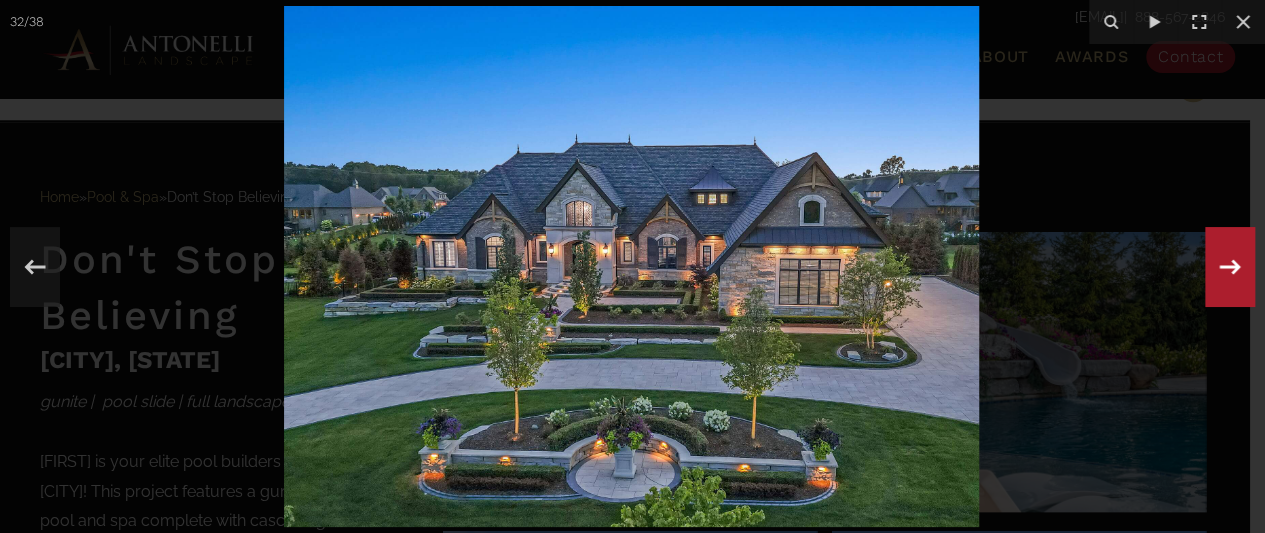 click at bounding box center (631, 266) 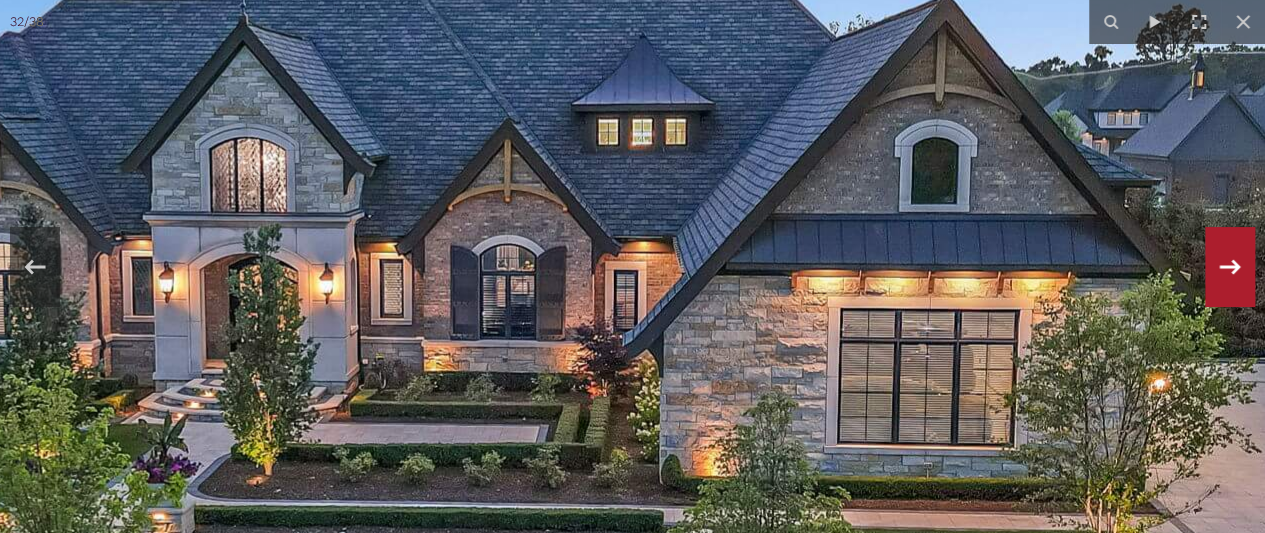 drag, startPoint x: 544, startPoint y: 149, endPoint x: 532, endPoint y: 291, distance: 142.50613 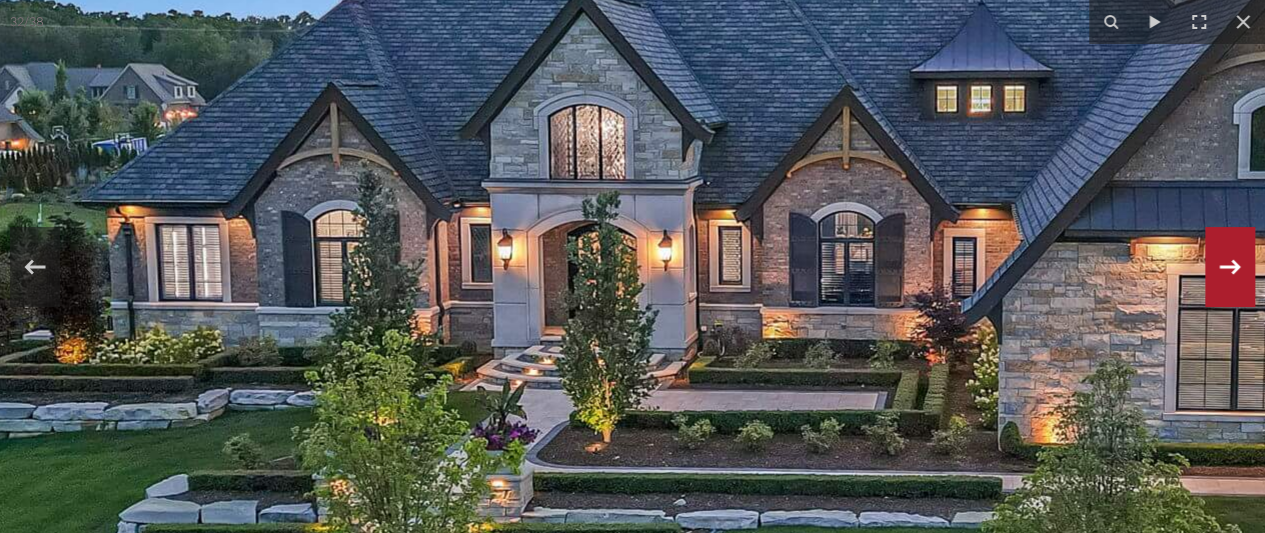 drag, startPoint x: 515, startPoint y: 284, endPoint x: 868, endPoint y: 253, distance: 354.35858 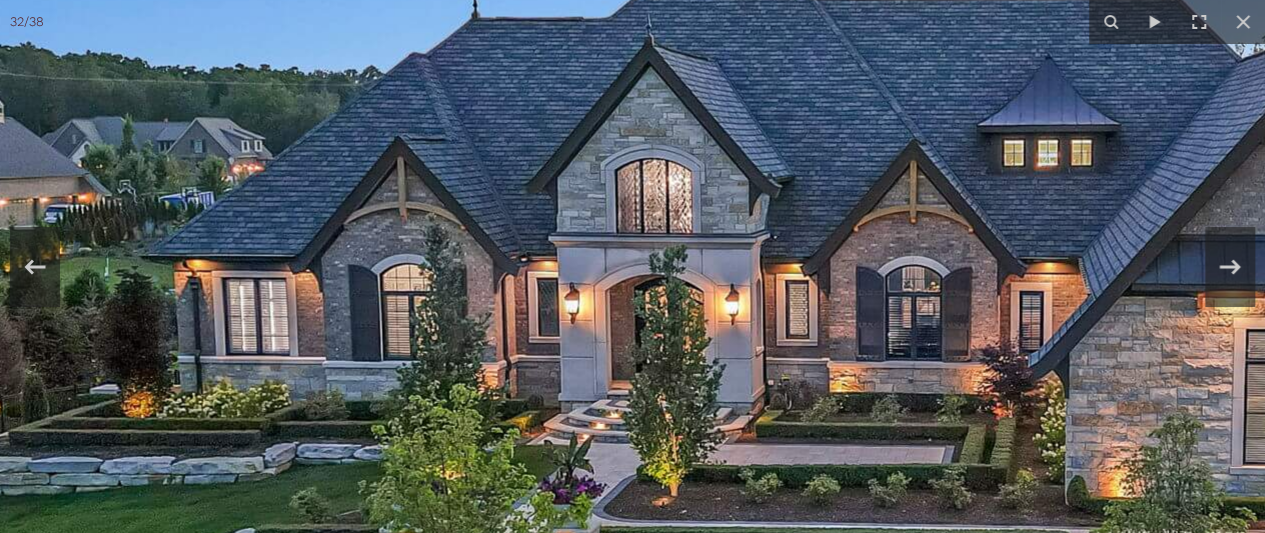 drag, startPoint x: 468, startPoint y: 199, endPoint x: 510, endPoint y: 183, distance: 44.94441 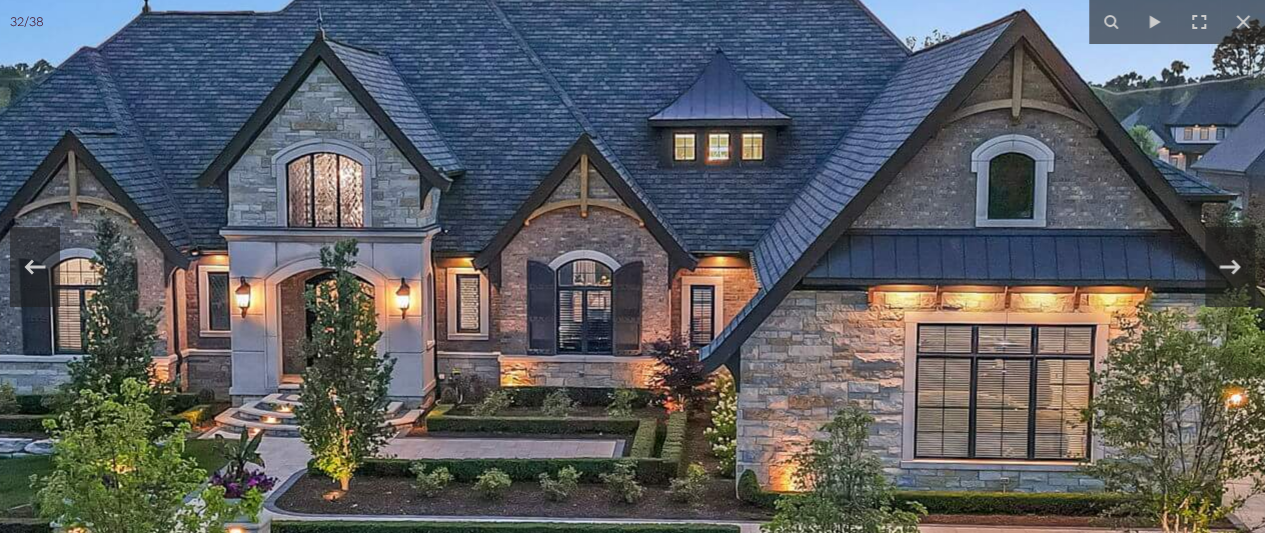 drag, startPoint x: 711, startPoint y: 175, endPoint x: 382, endPoint y: 169, distance: 329.05472 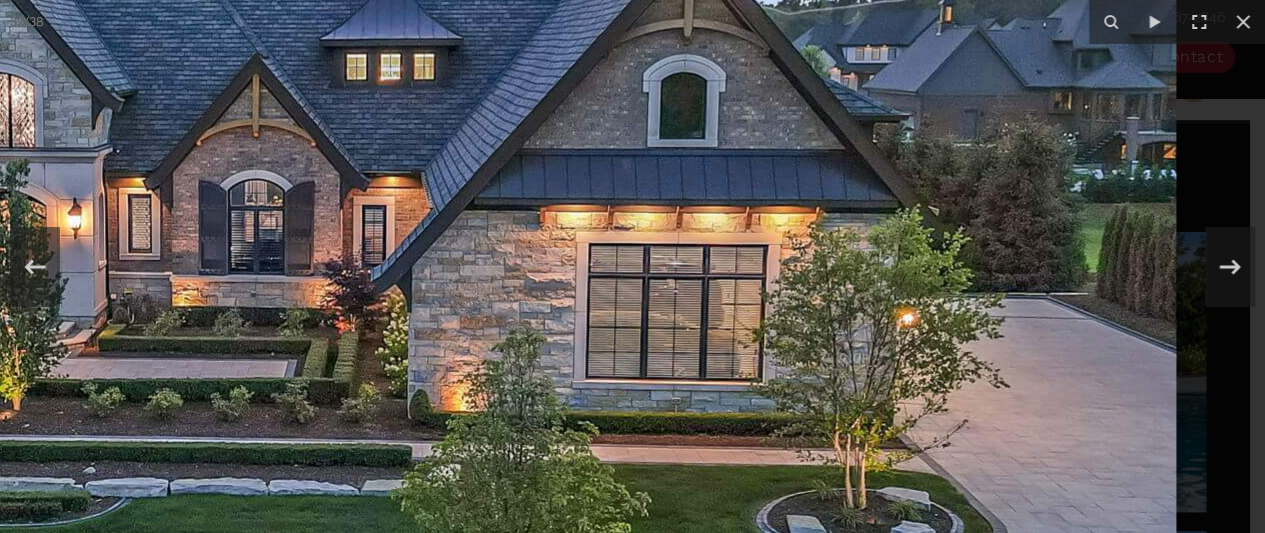 drag, startPoint x: 958, startPoint y: 387, endPoint x: 438, endPoint y: 304, distance: 526.5824 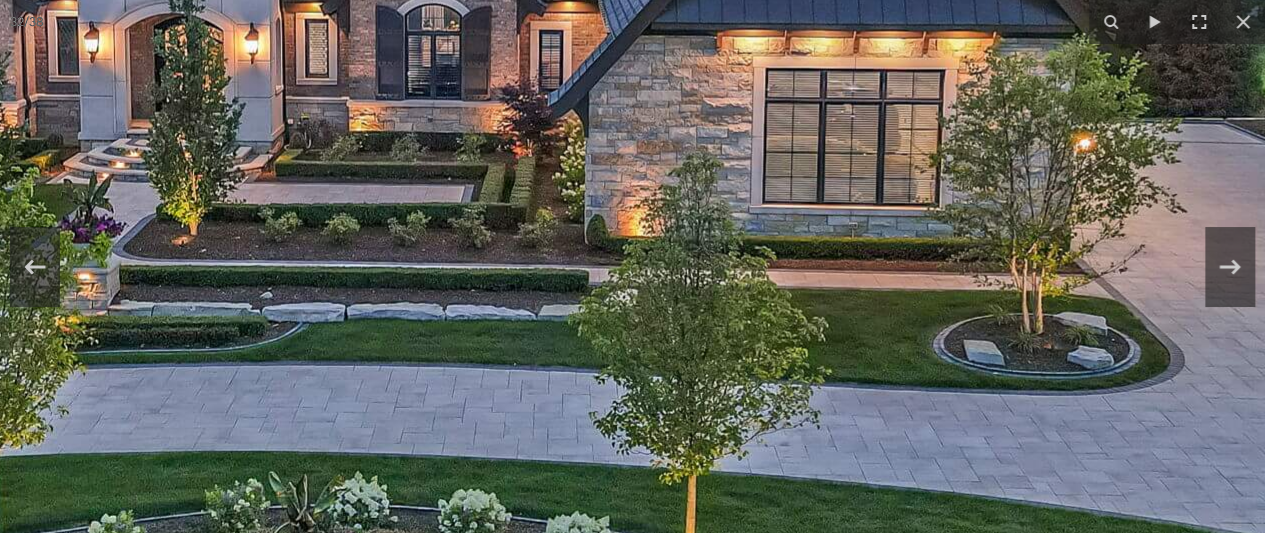 drag, startPoint x: 490, startPoint y: 389, endPoint x: 592, endPoint y: 196, distance: 218.29567 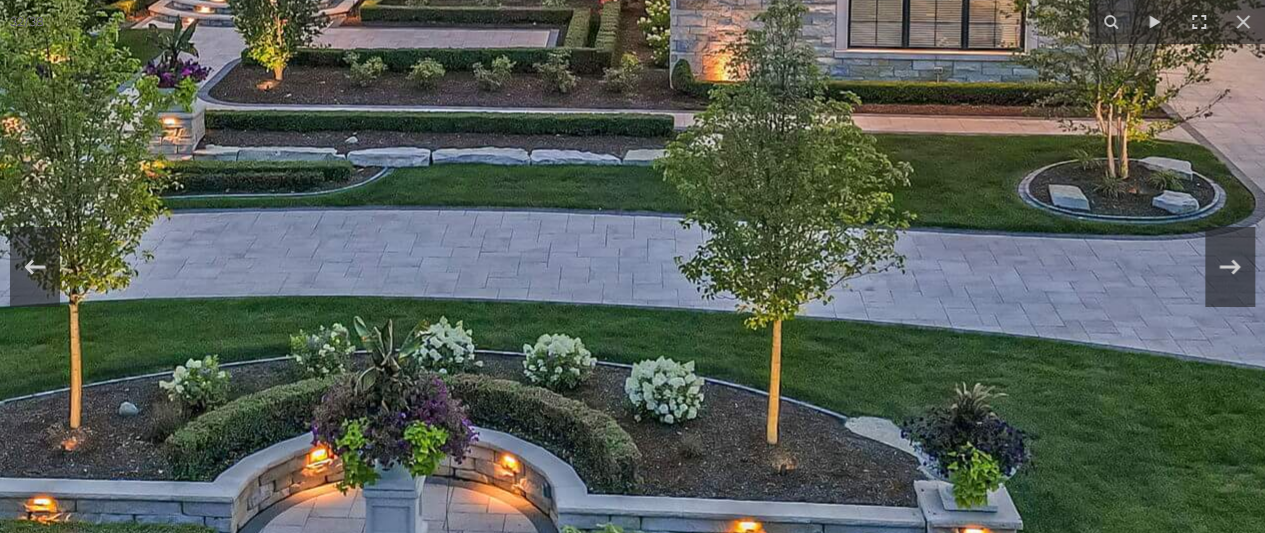 click at bounding box center [414, -64] 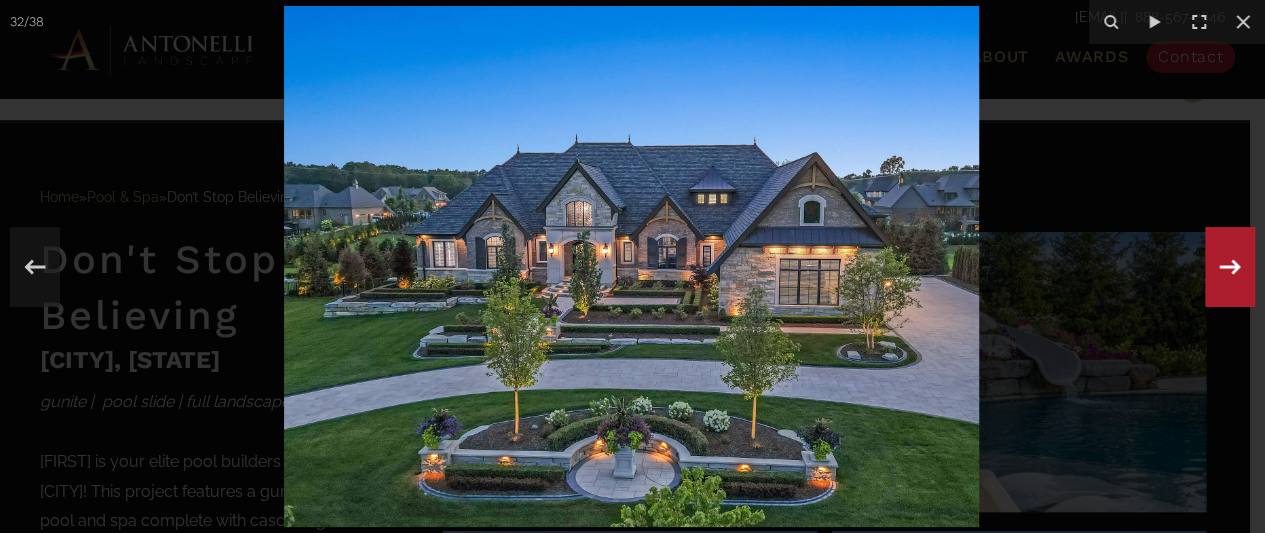 click 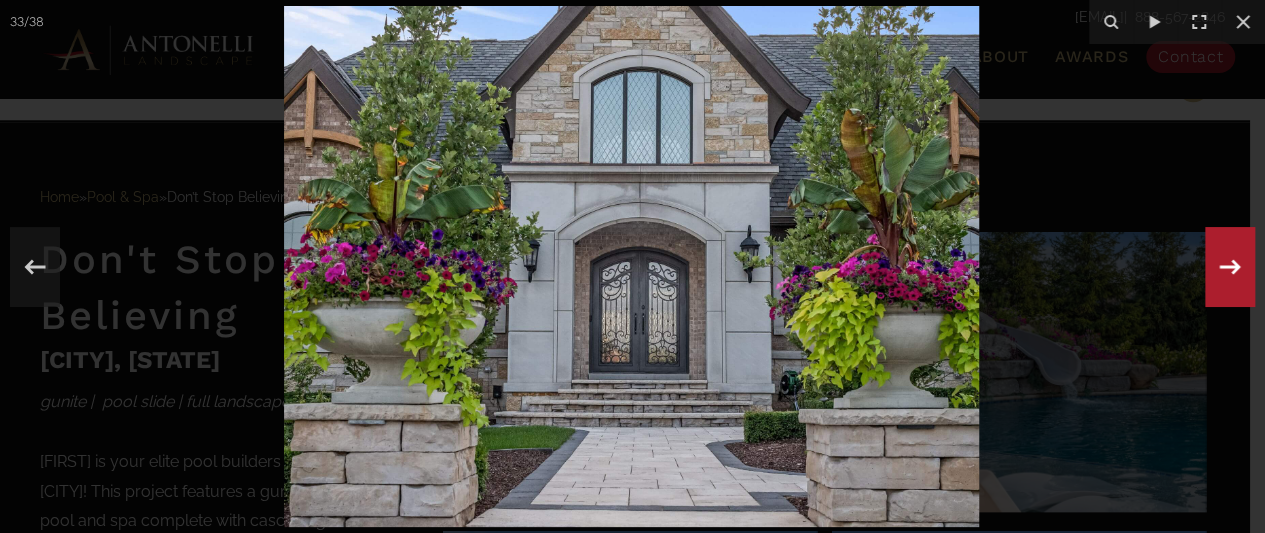 click 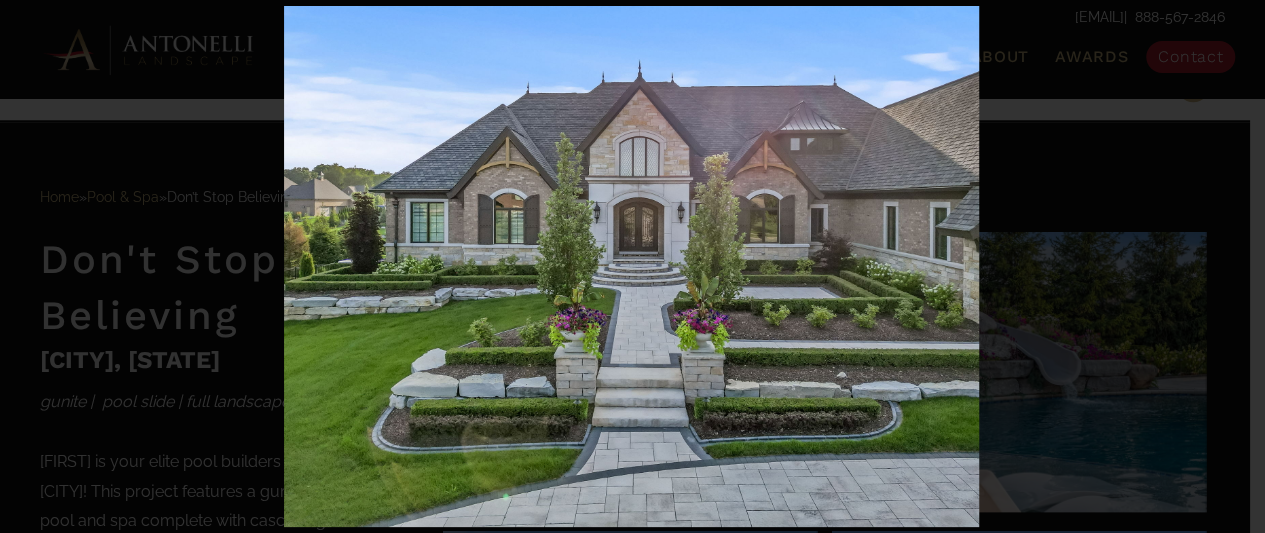 click on "34  /  38" at bounding box center (632, 266) 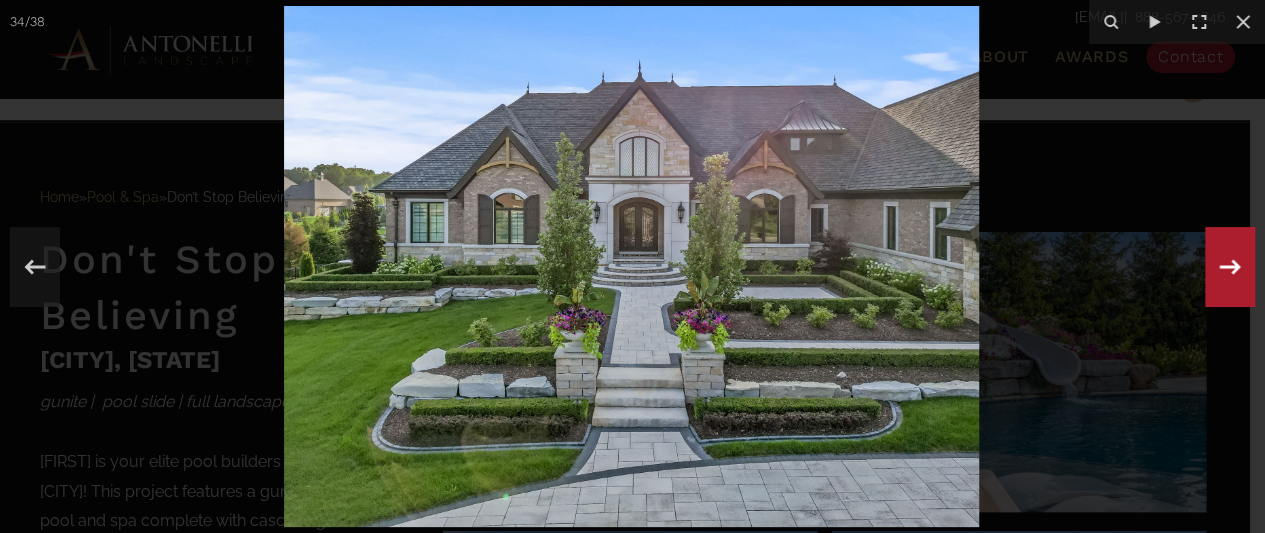 click 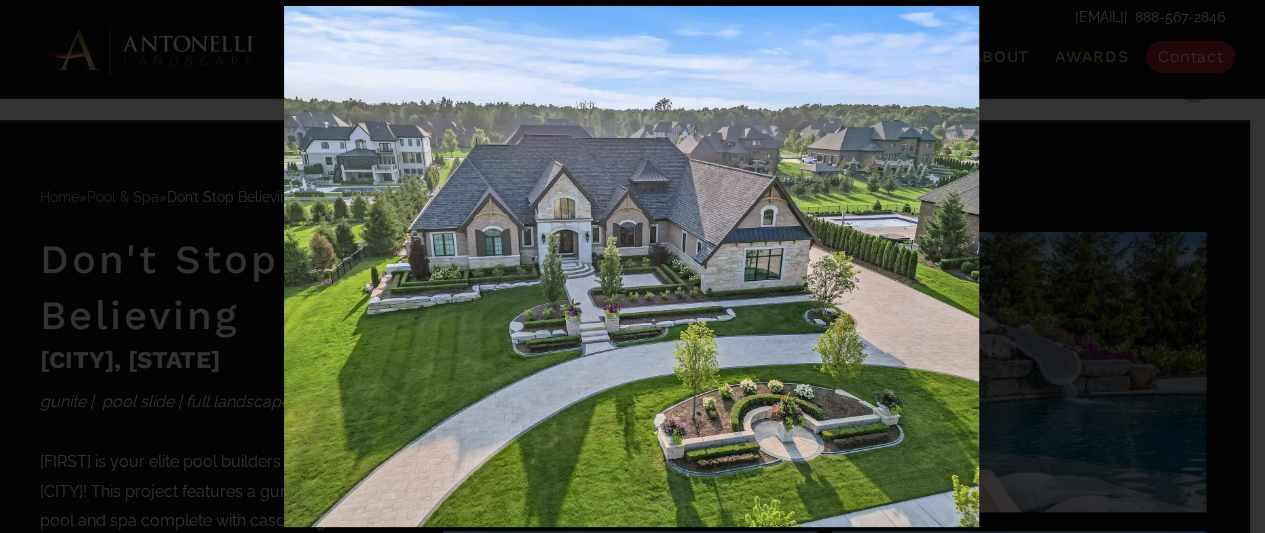 click on "35  /  38" at bounding box center [632, 266] 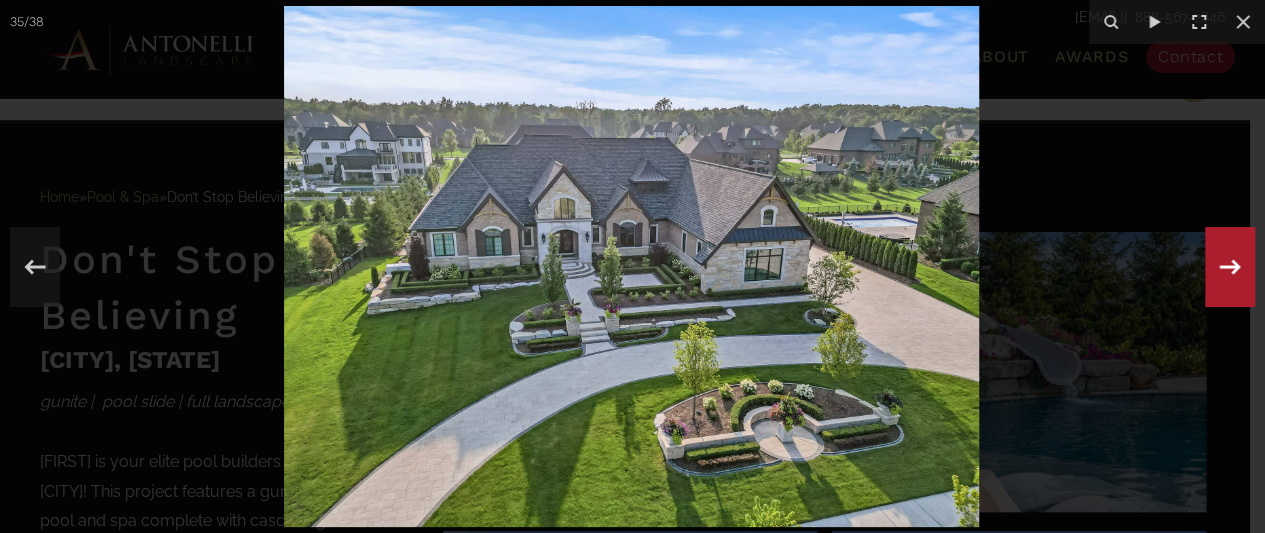 click 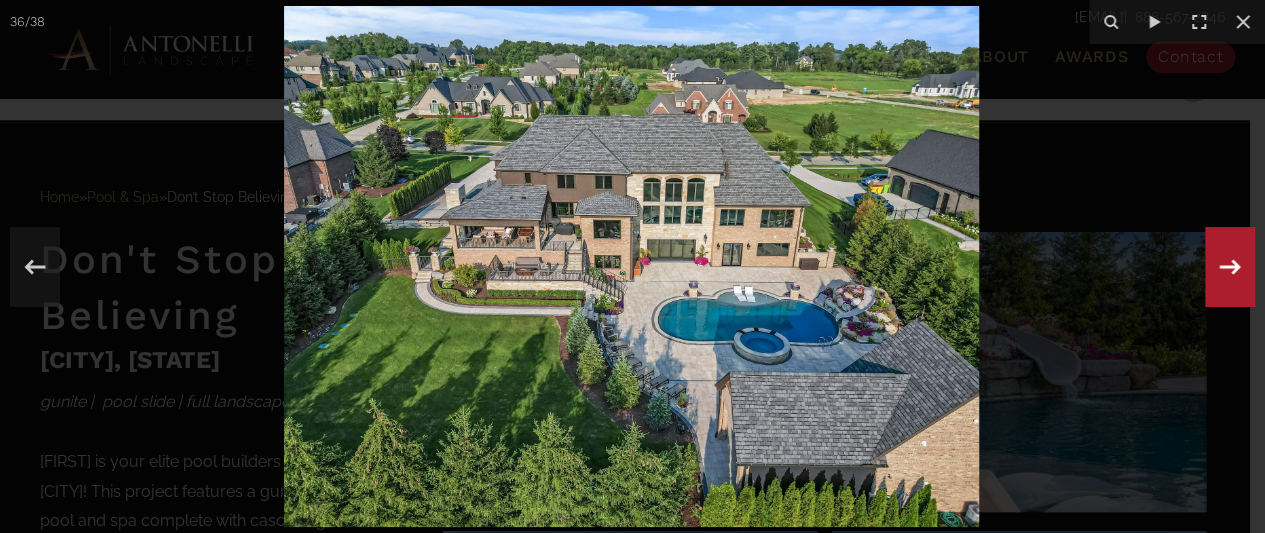 click 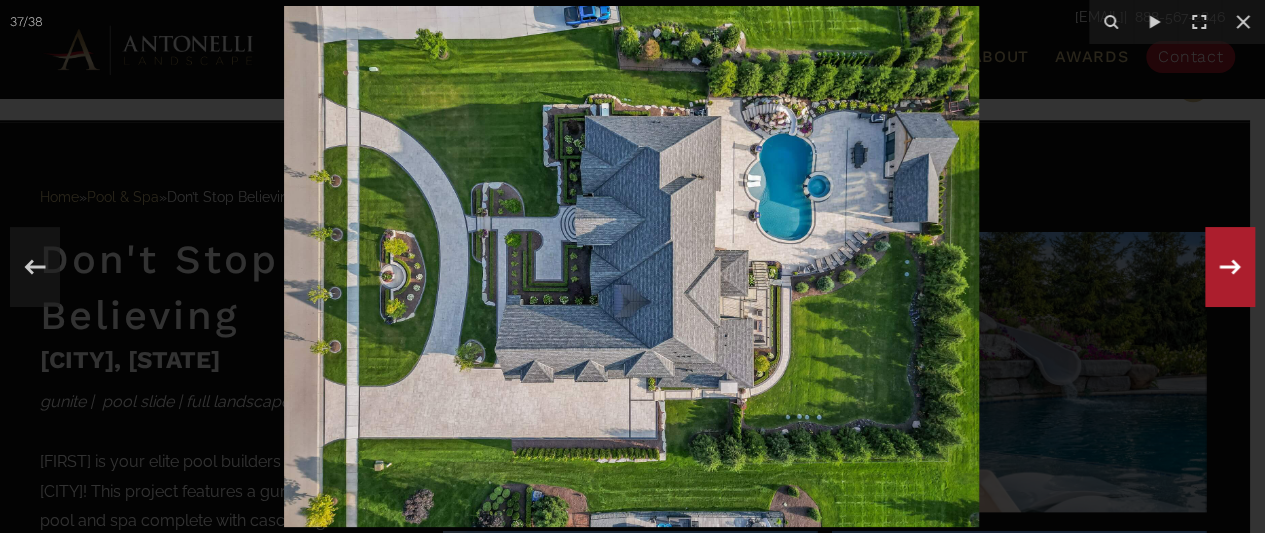 click 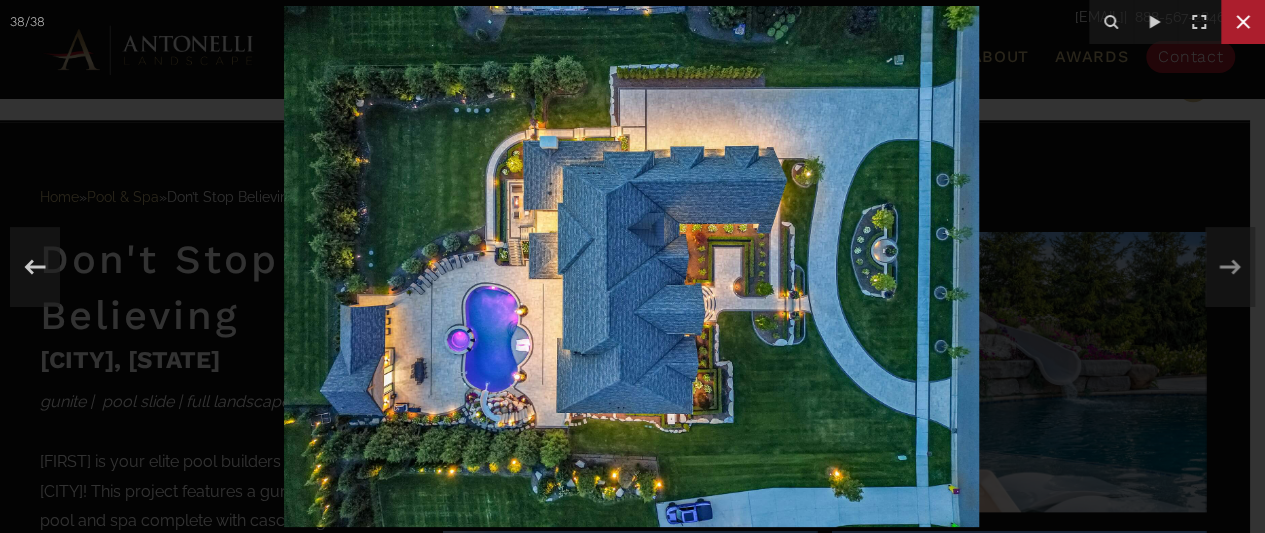 click 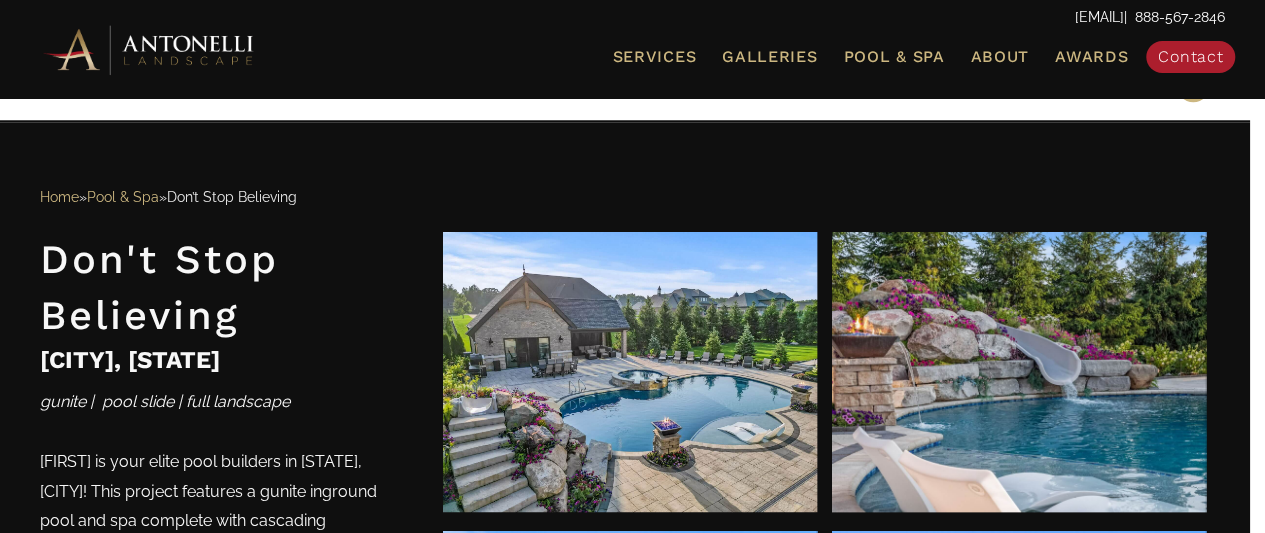 scroll, scrollTop: 1000, scrollLeft: 0, axis: vertical 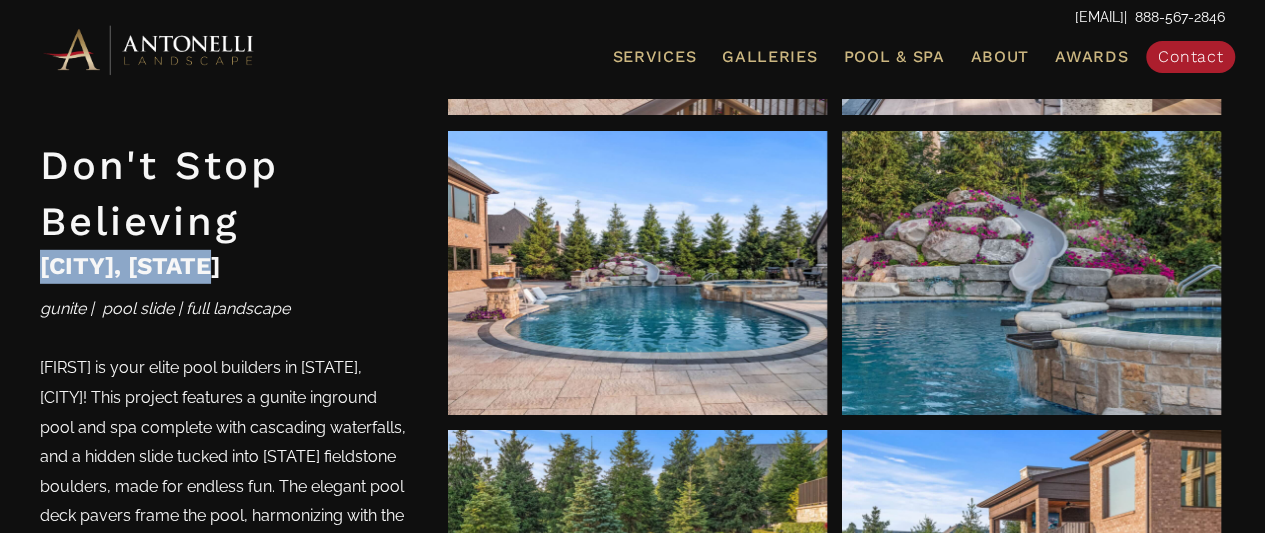 drag, startPoint x: 40, startPoint y: 265, endPoint x: 233, endPoint y: 268, distance: 193.02332 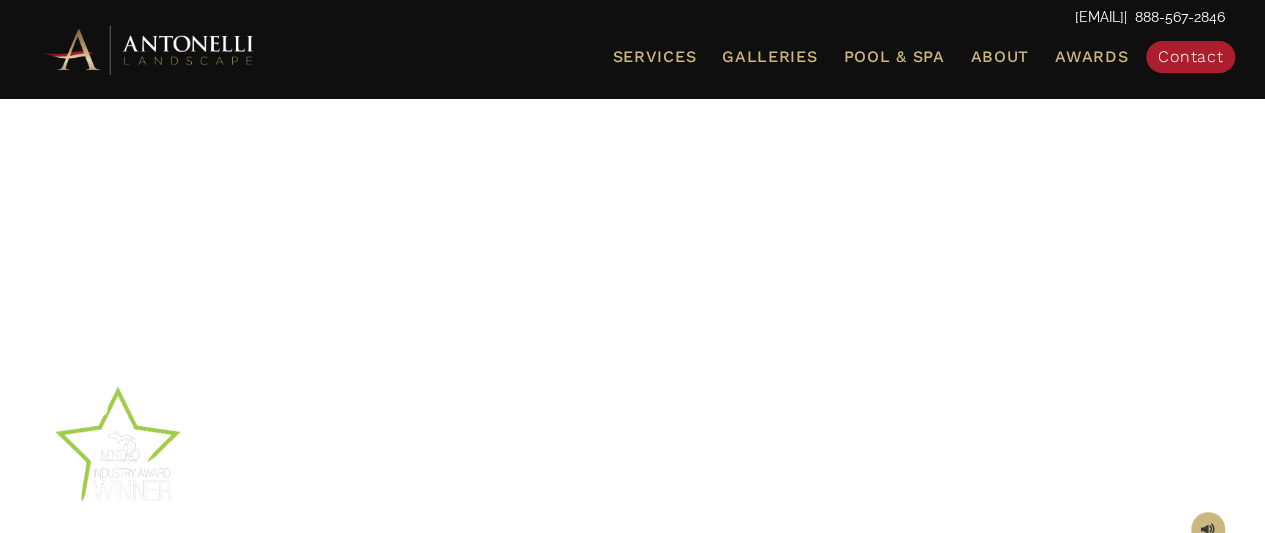 scroll, scrollTop: 0, scrollLeft: 0, axis: both 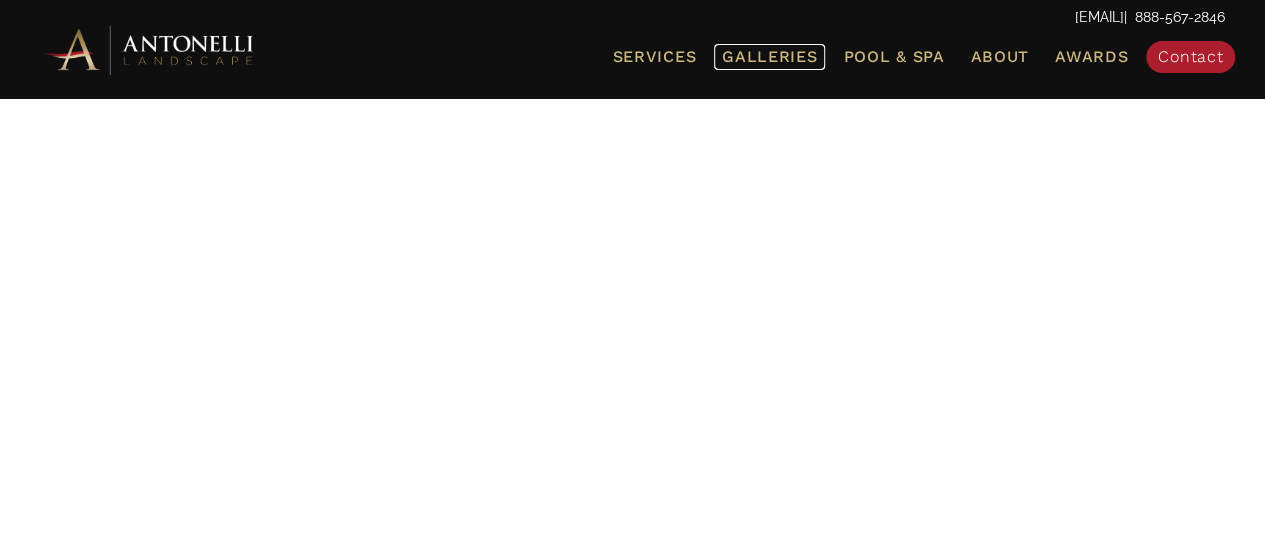 click on "Galleries" at bounding box center [769, 56] 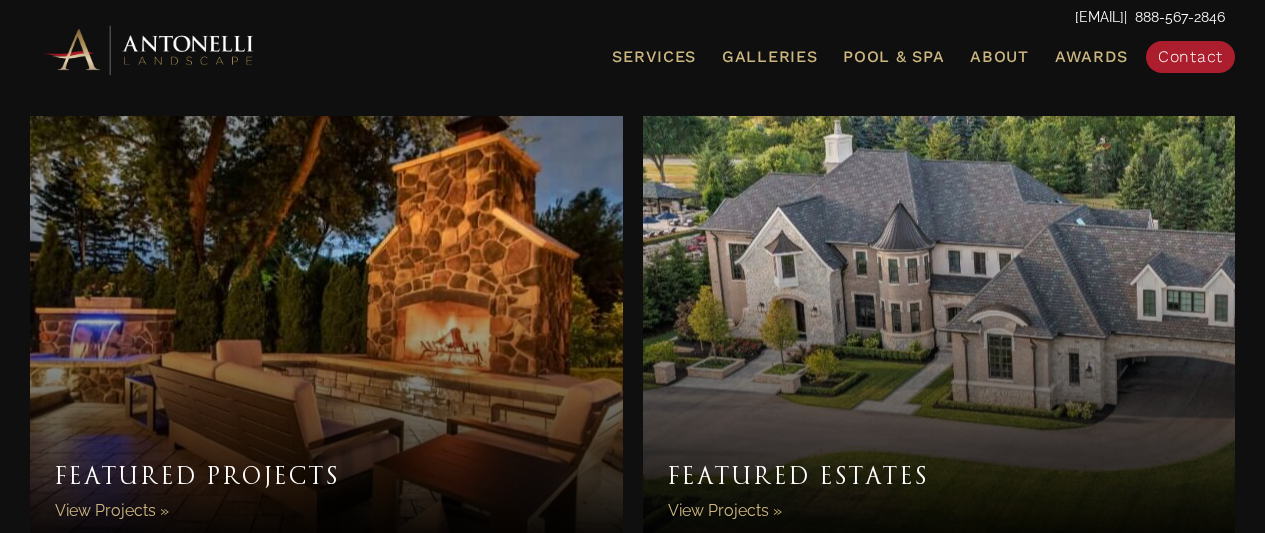 scroll, scrollTop: 0, scrollLeft: 0, axis: both 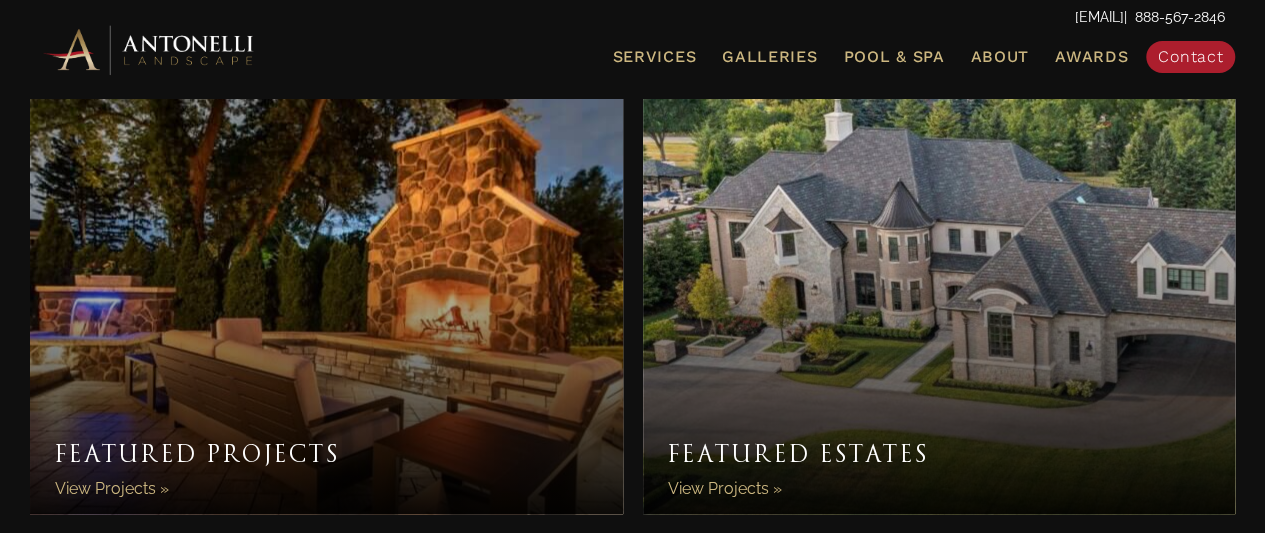 click on "Featured Estates" at bounding box center (939, 304) 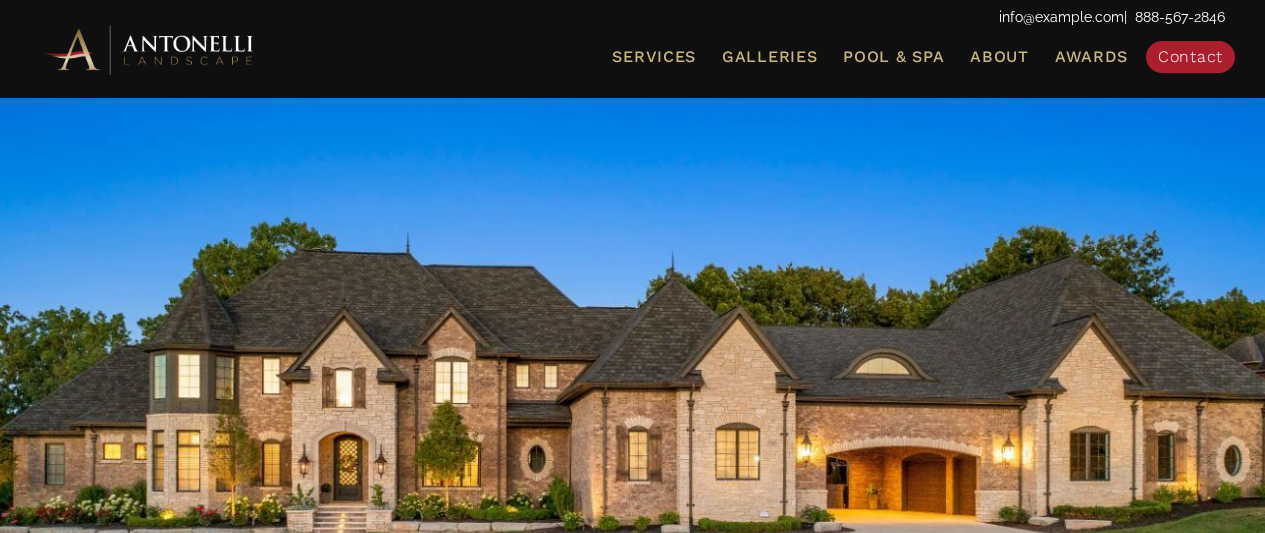 scroll, scrollTop: 0, scrollLeft: 0, axis: both 